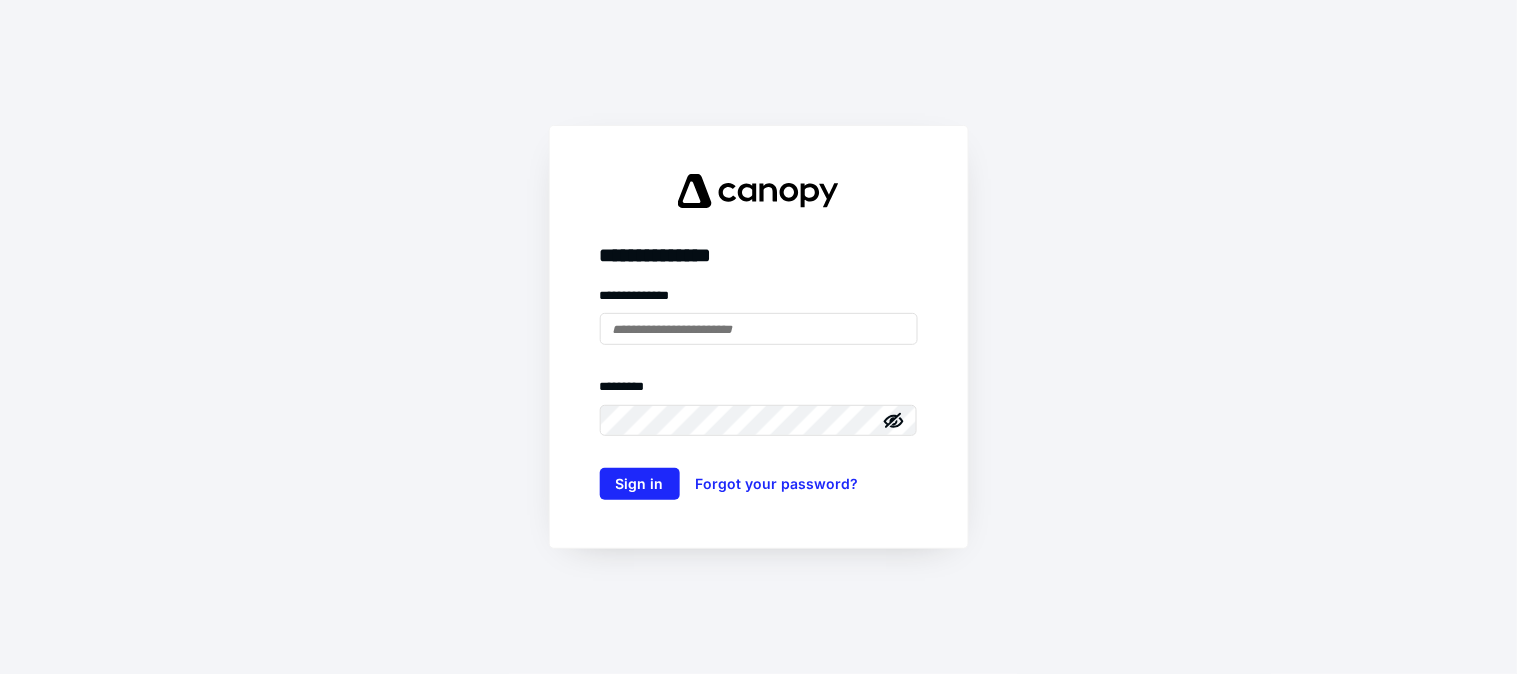 scroll, scrollTop: 0, scrollLeft: 0, axis: both 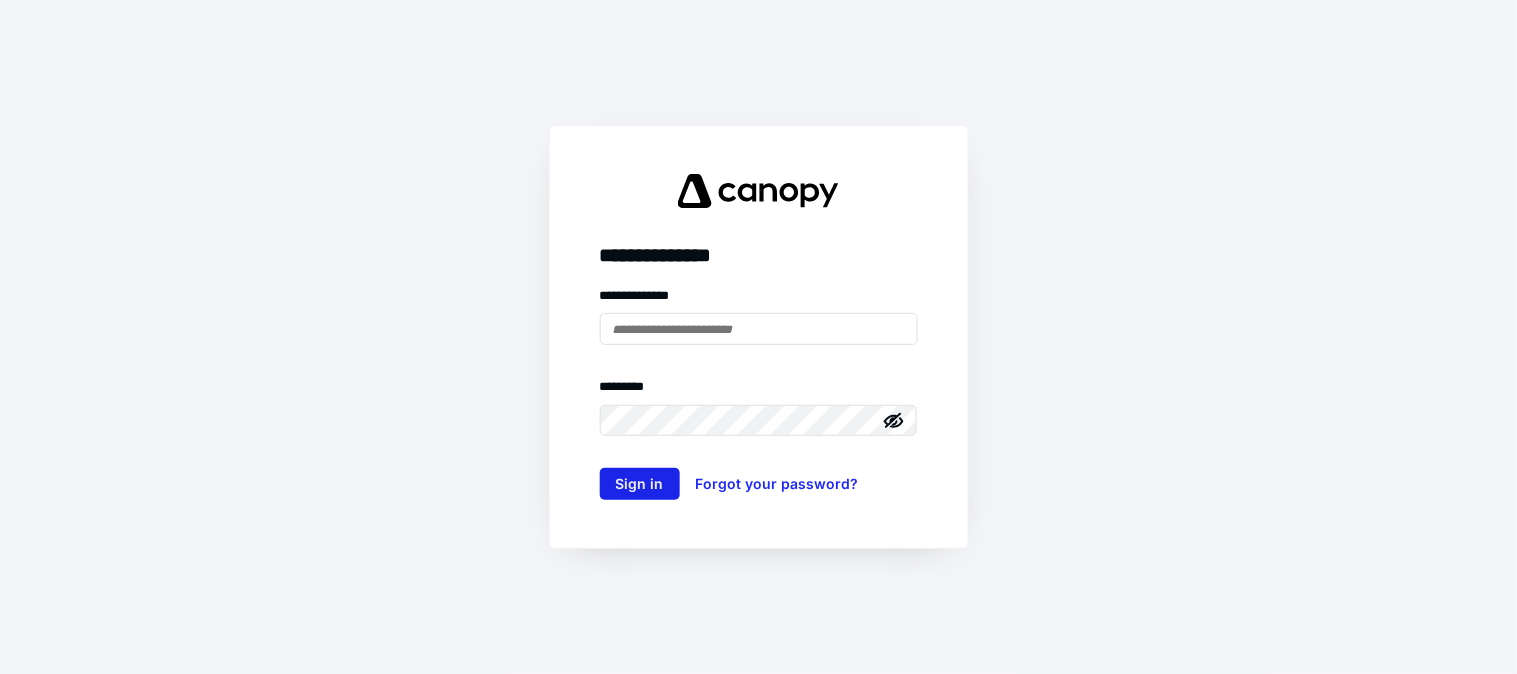 type on "**********" 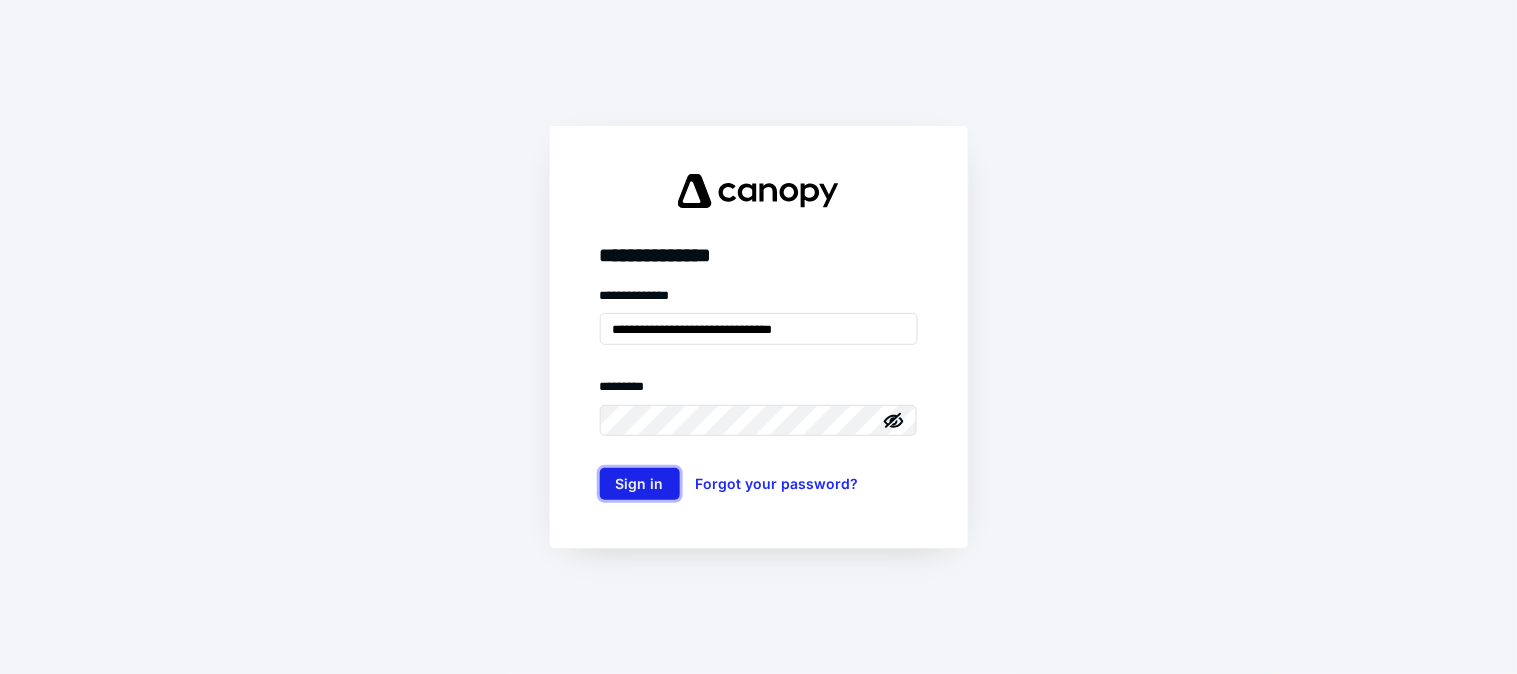 click on "Sign in" at bounding box center (640, 484) 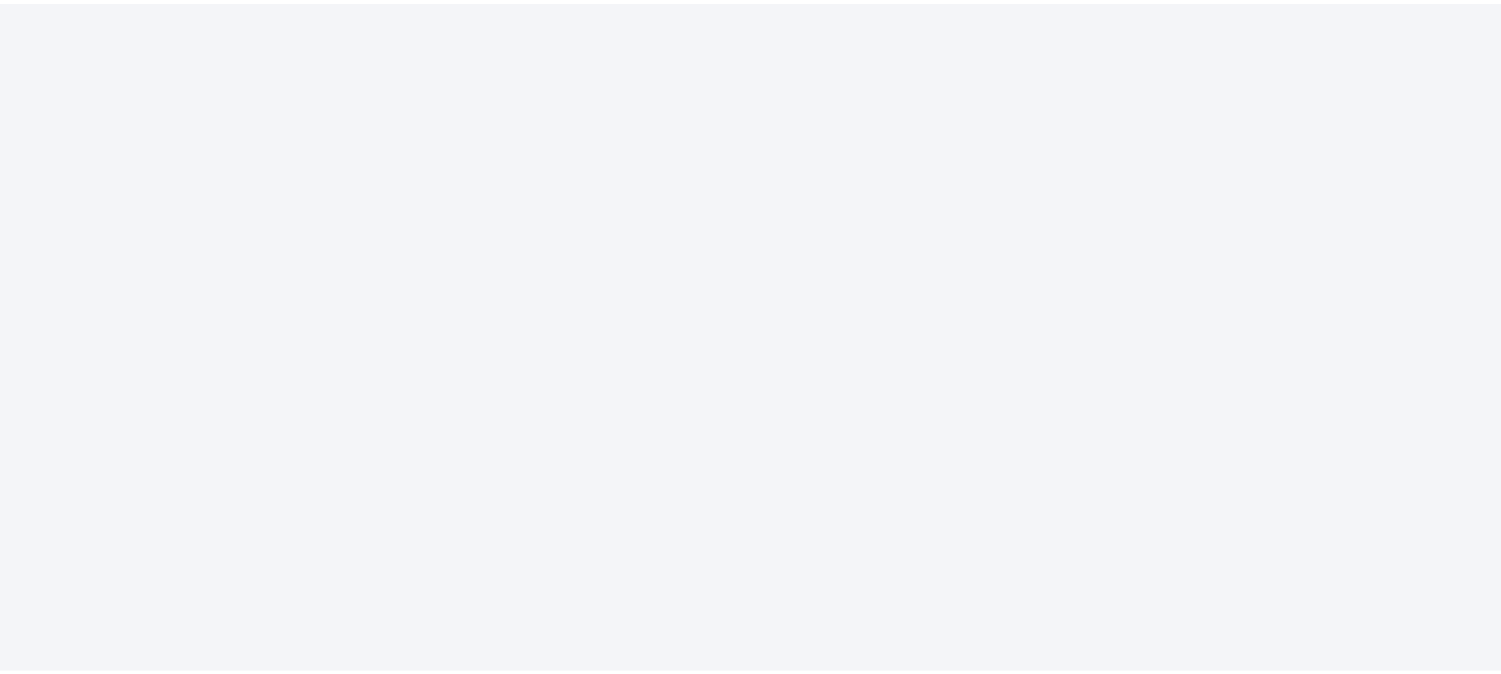 scroll, scrollTop: 0, scrollLeft: 0, axis: both 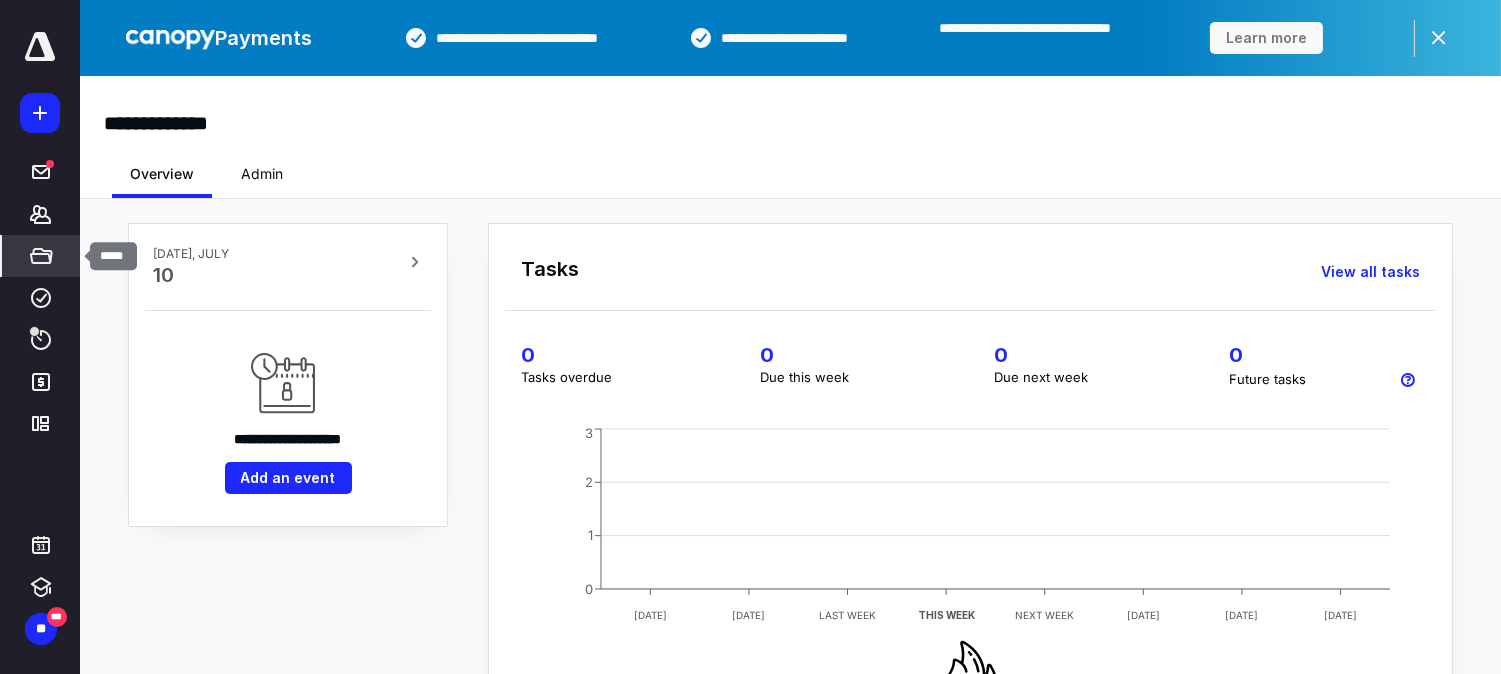 click 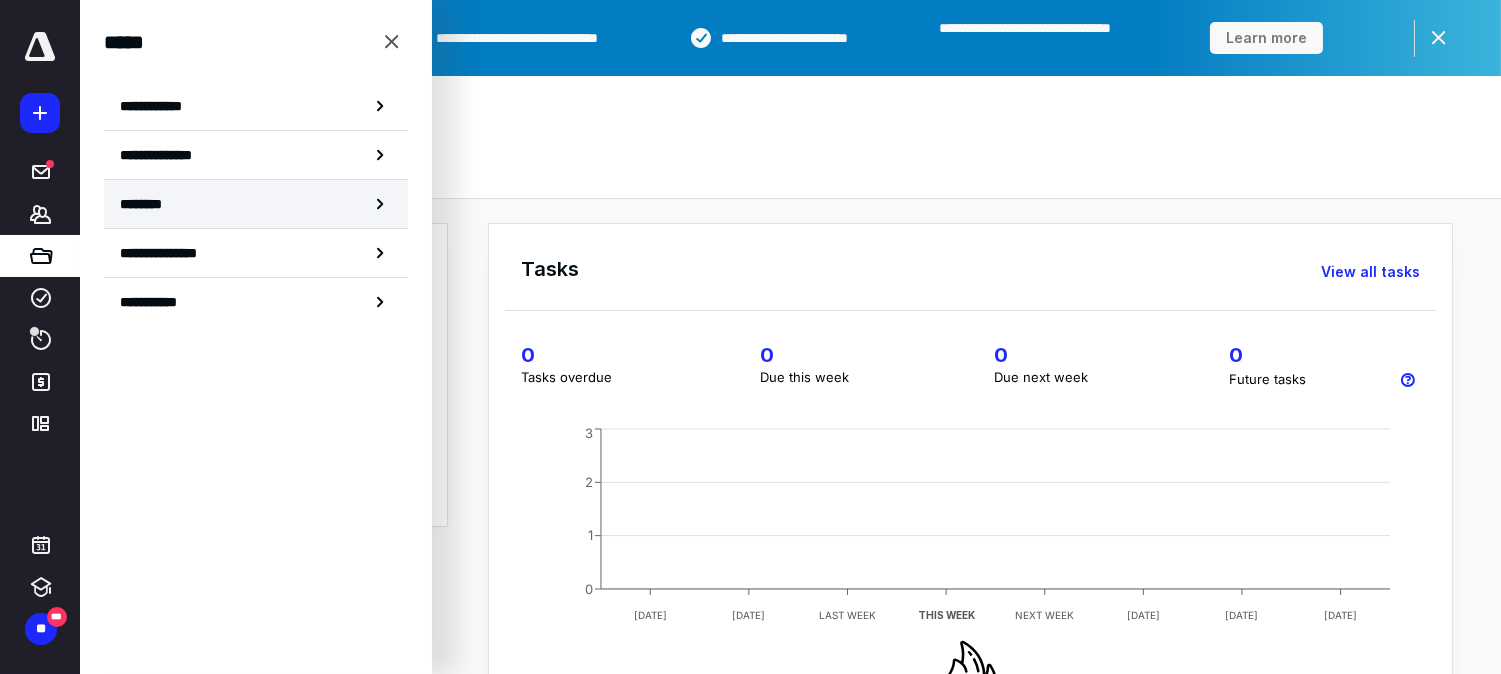 click on "********" at bounding box center [256, 204] 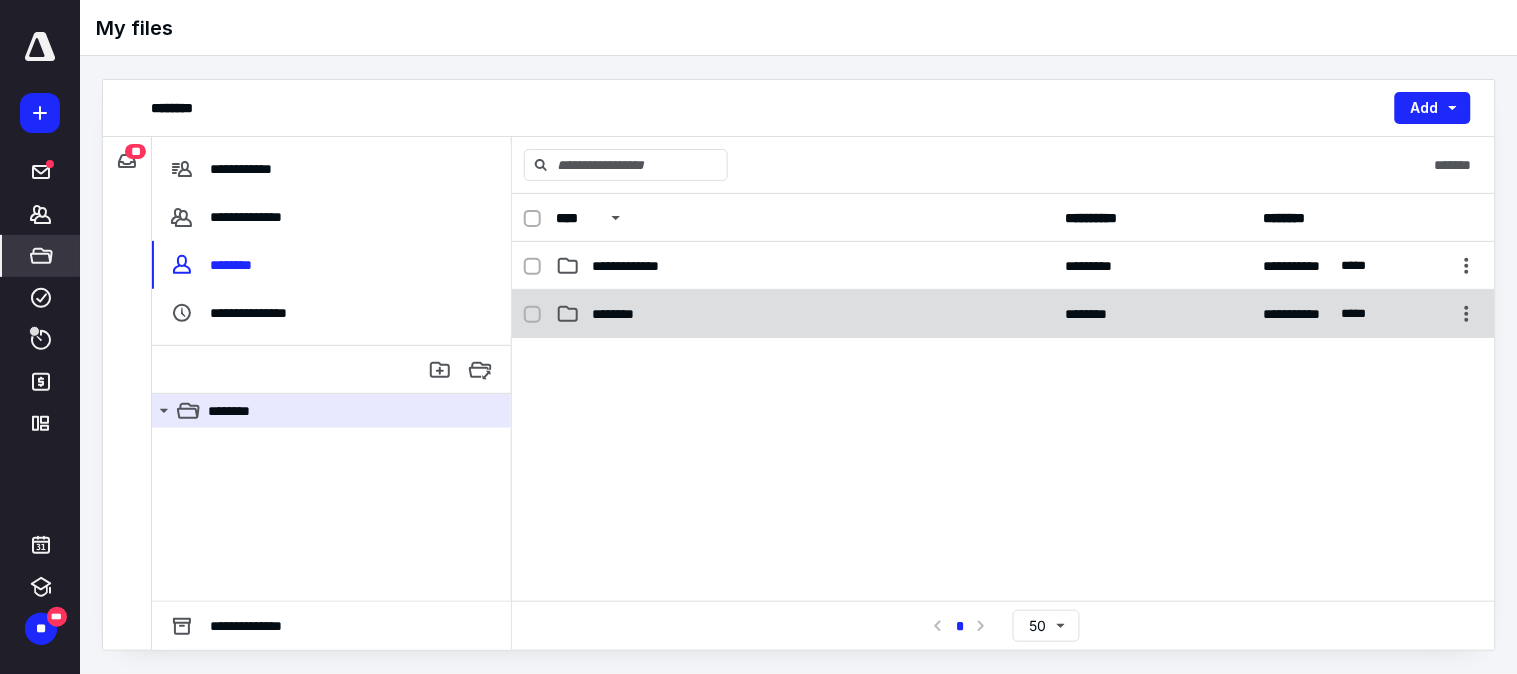 click on "********" at bounding box center [621, 314] 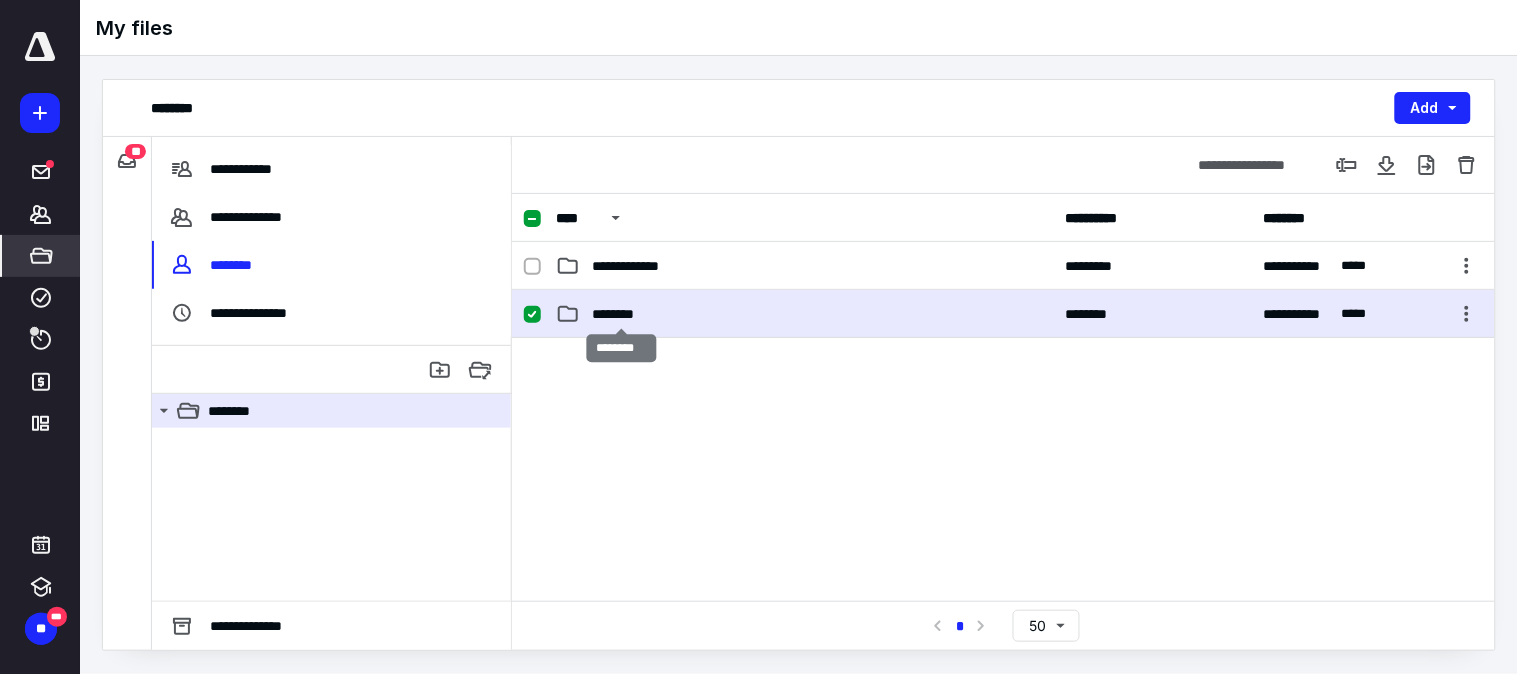 click on "********" at bounding box center [621, 314] 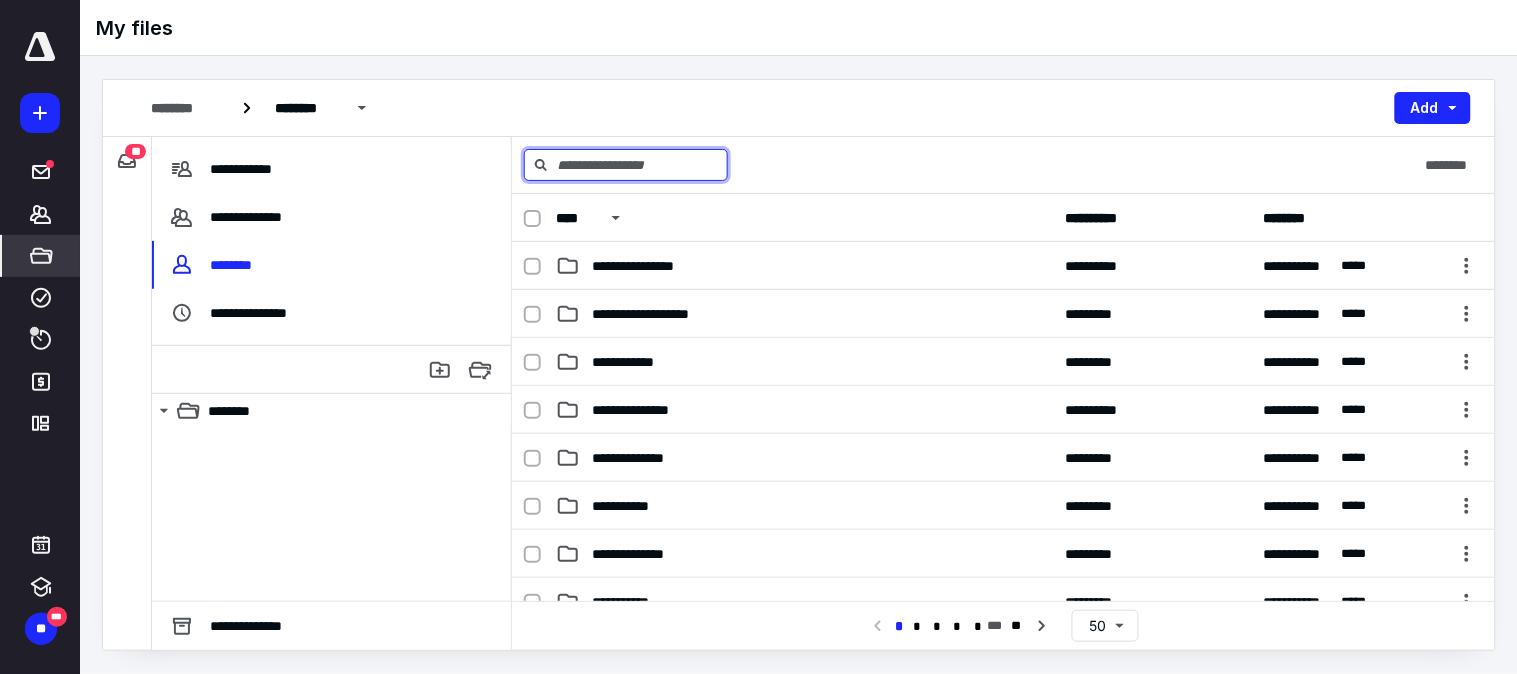 click at bounding box center [626, 165] 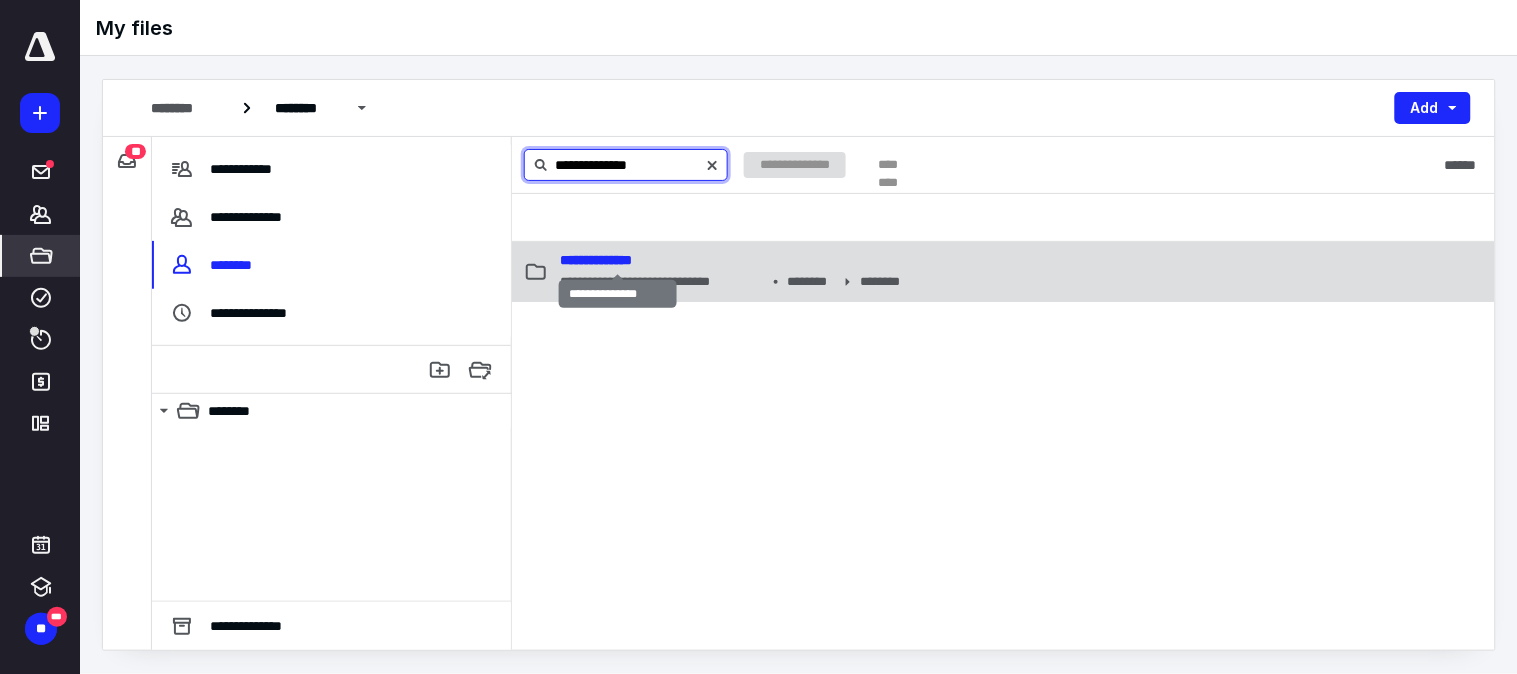 type on "**********" 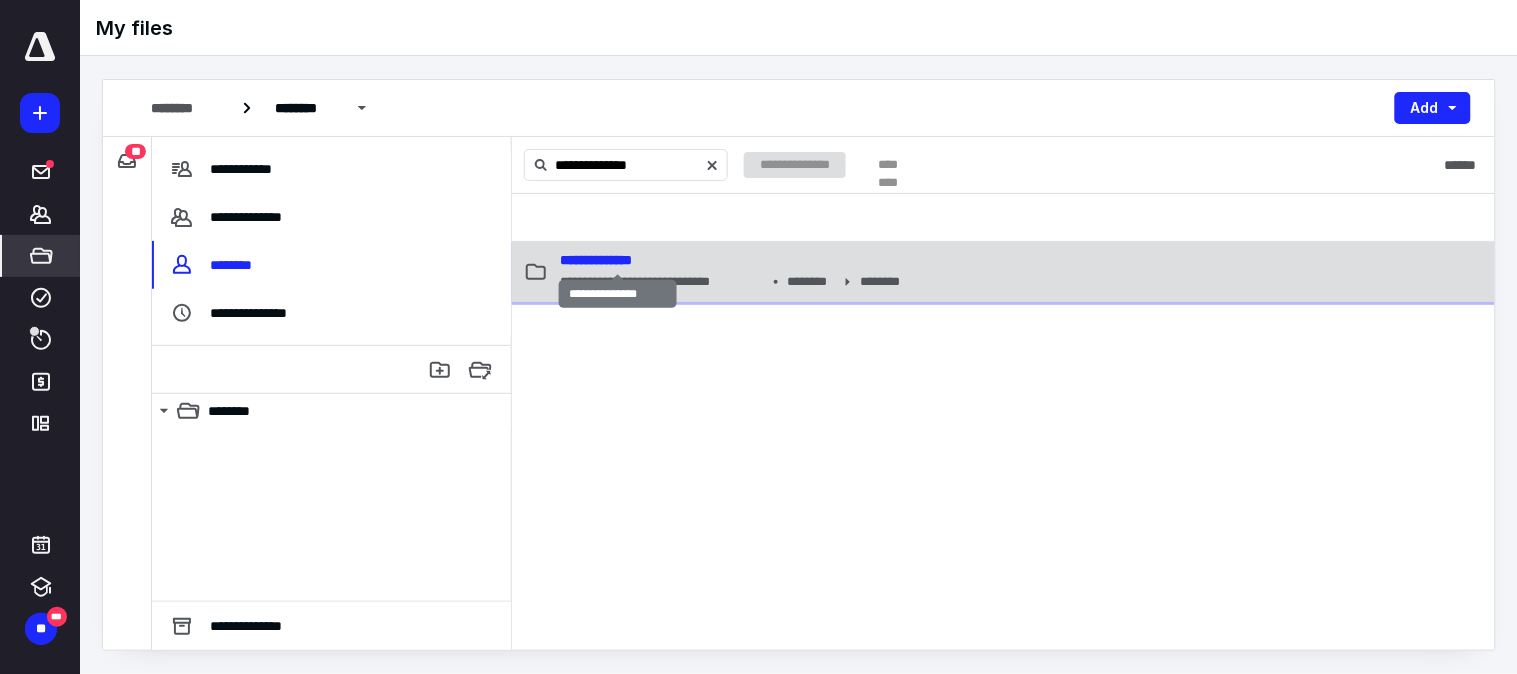 click on "**********" at bounding box center [596, 260] 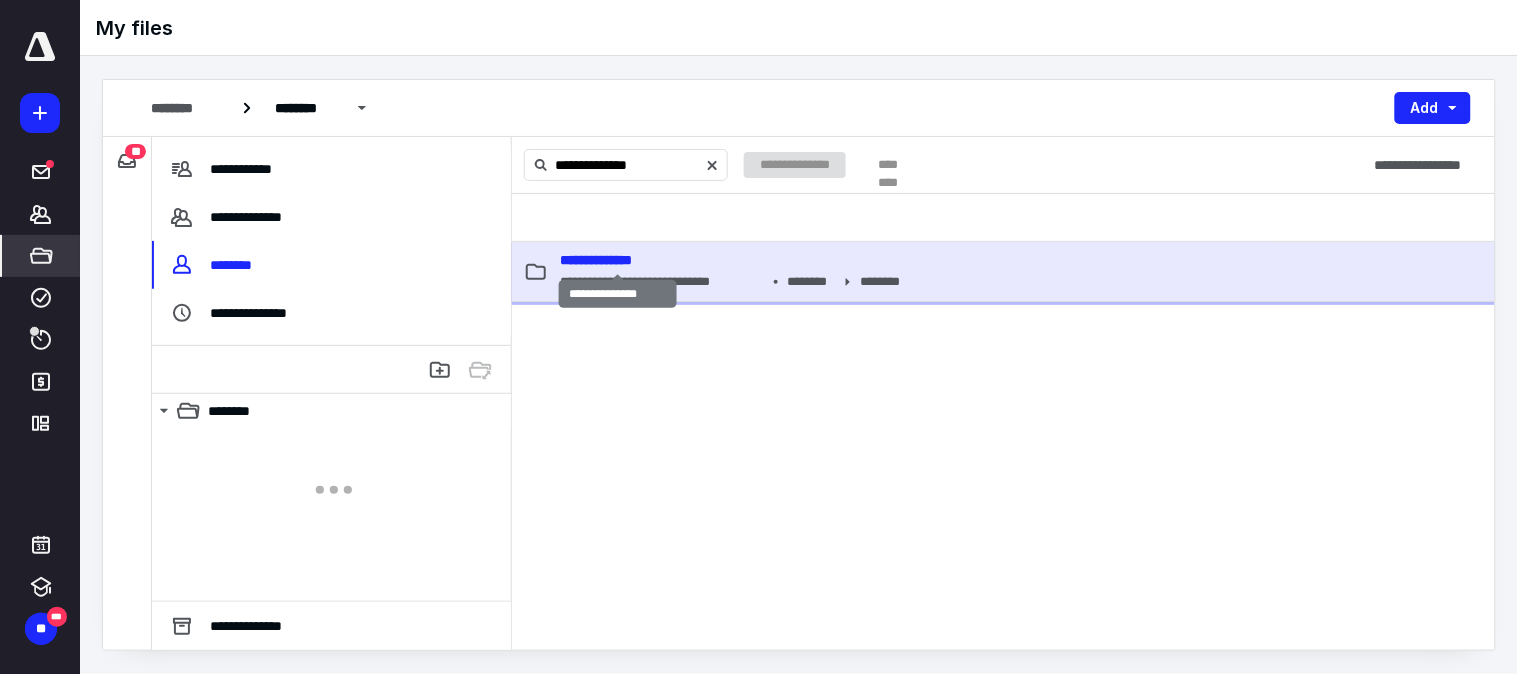 click on "**********" at bounding box center (596, 260) 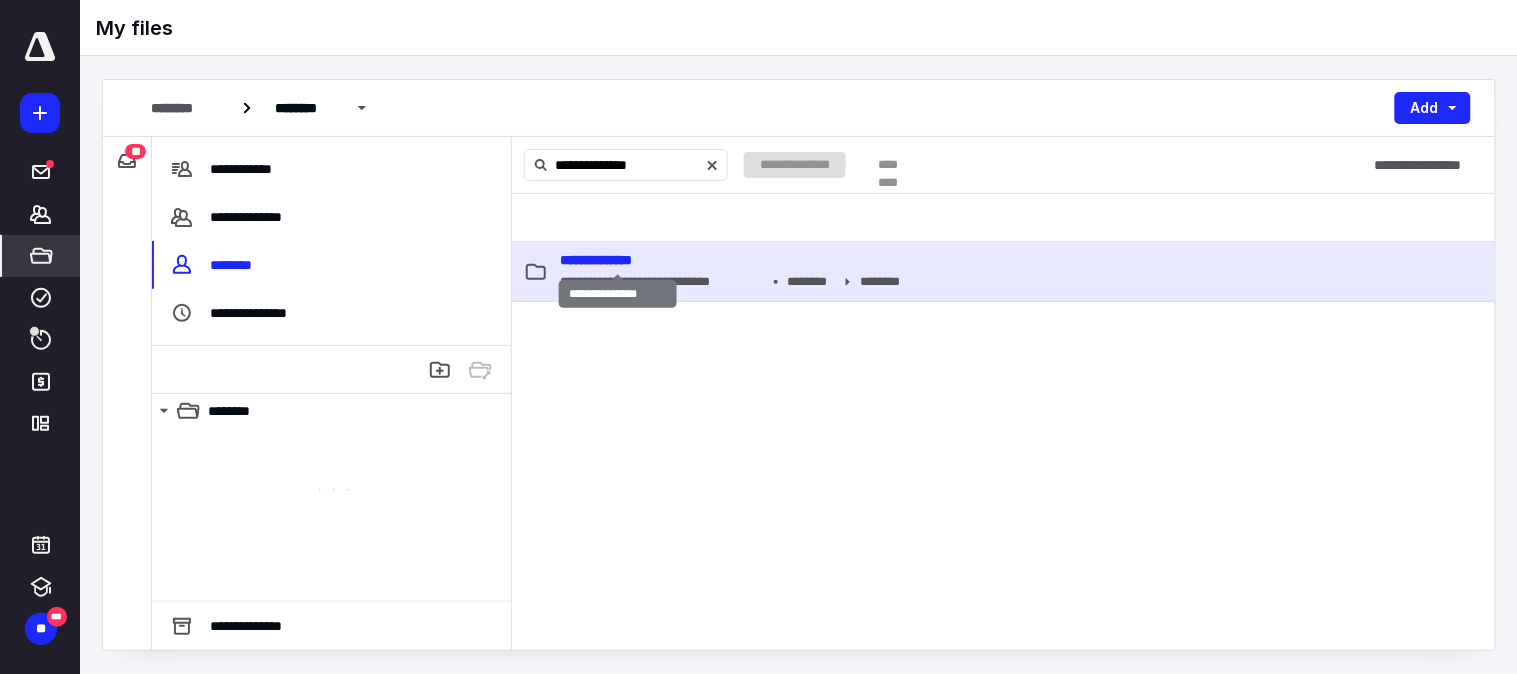 type 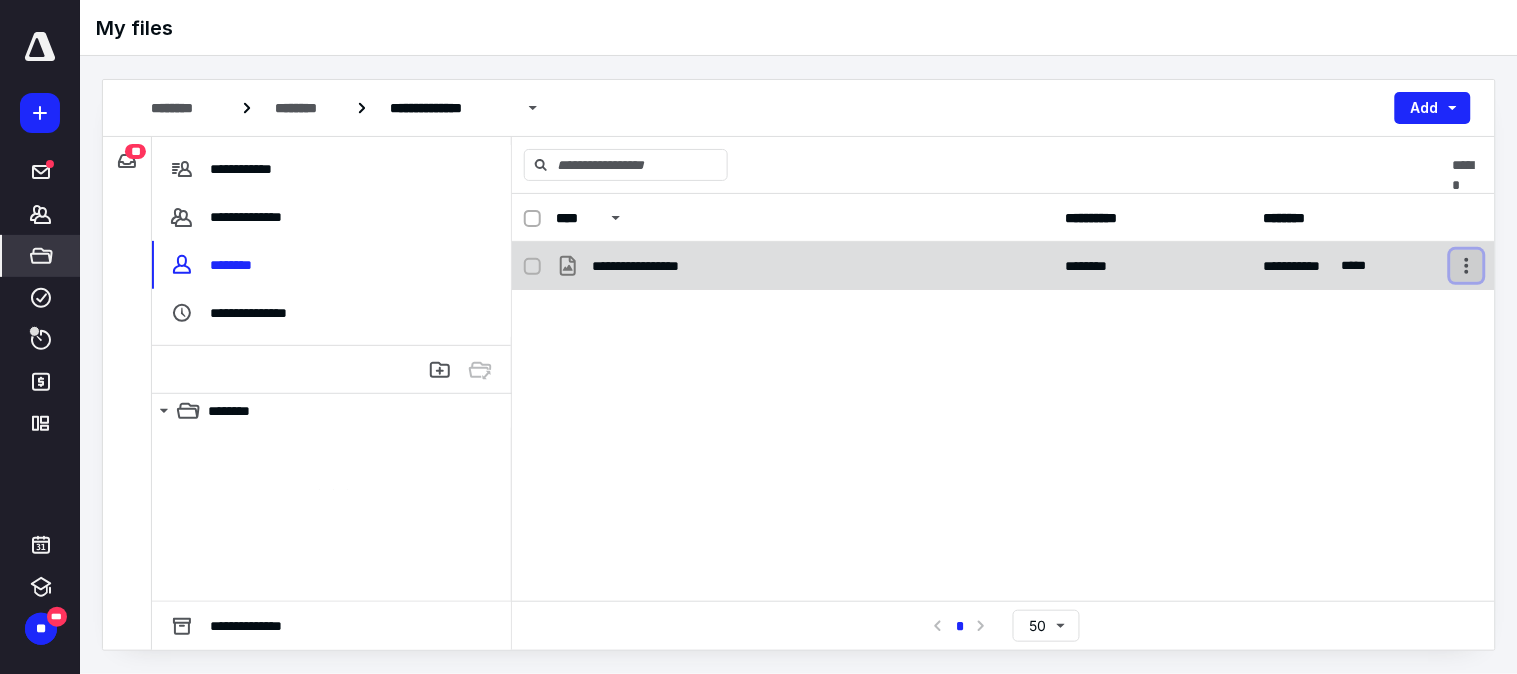 click at bounding box center [1467, 266] 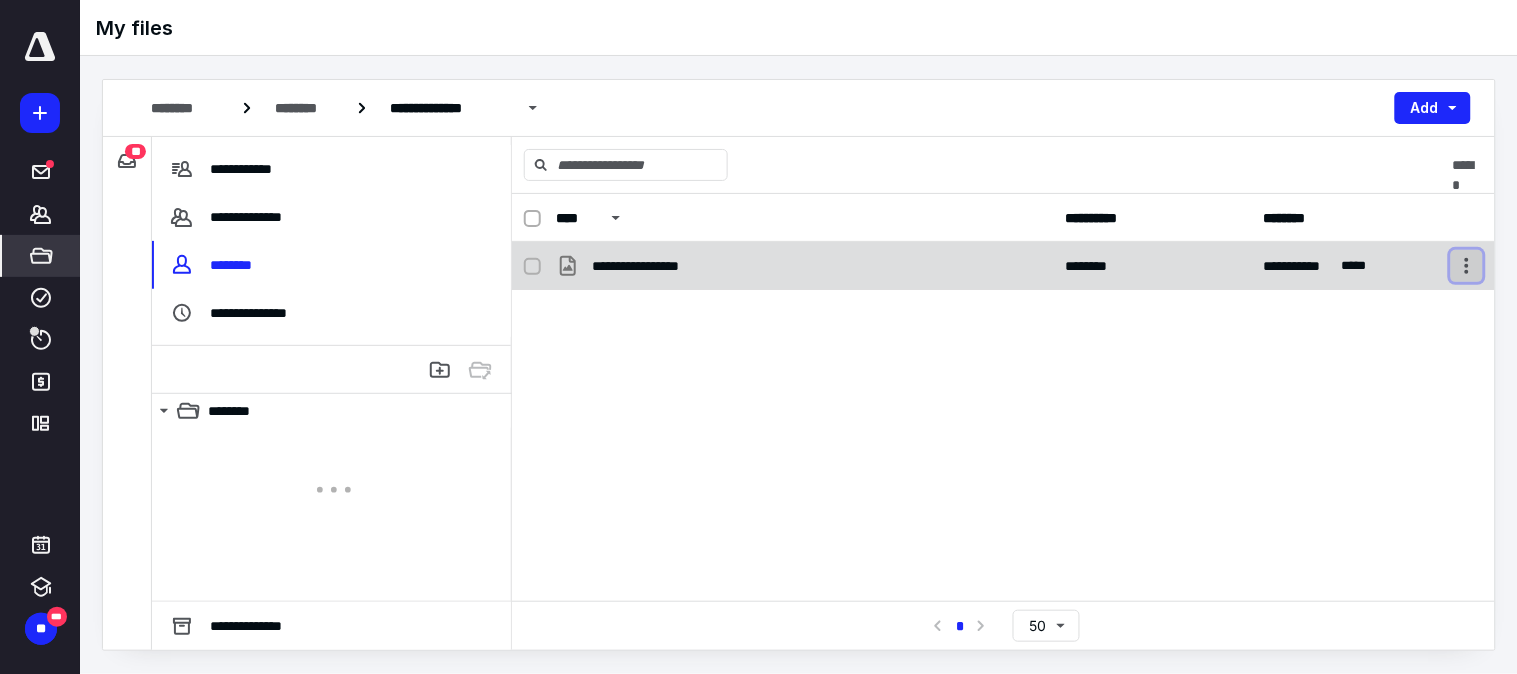 checkbox on "true" 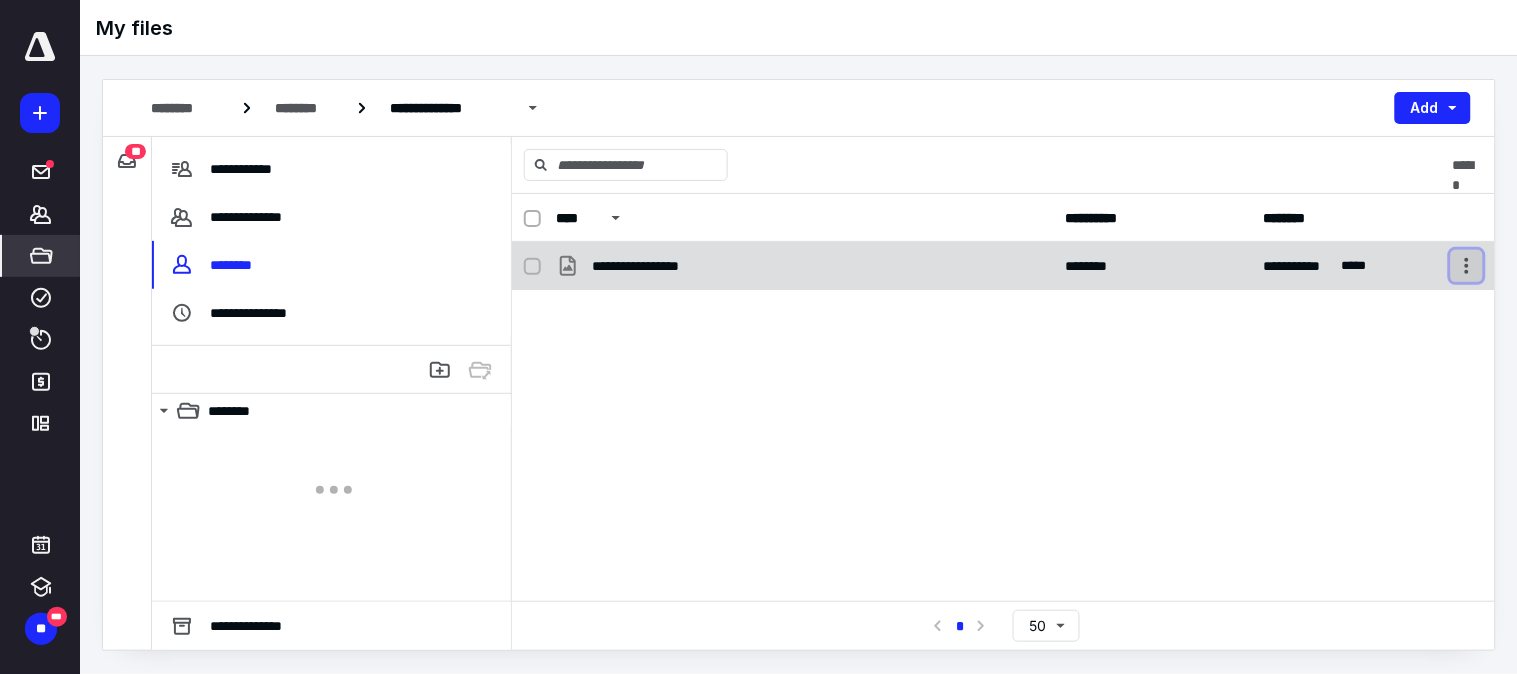 checkbox on "true" 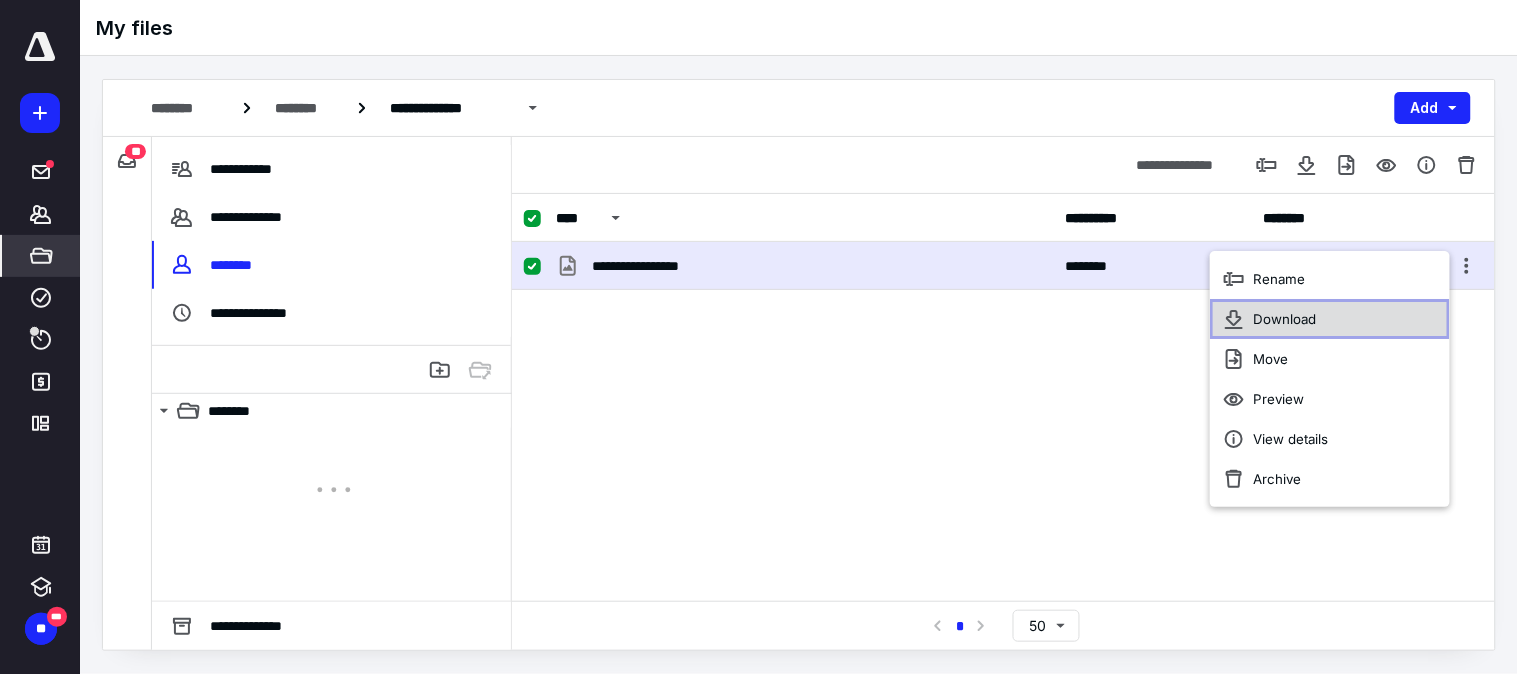click on "Download" at bounding box center (1330, 319) 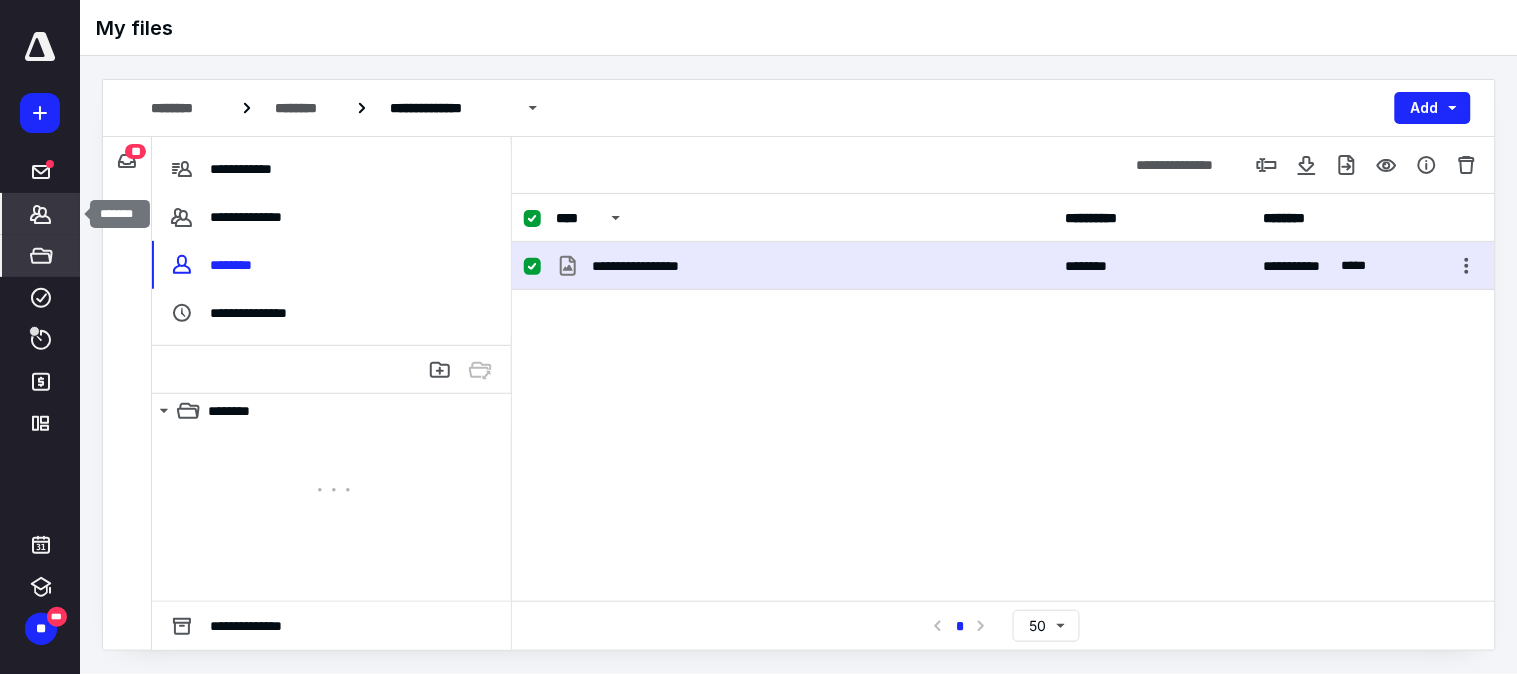 click 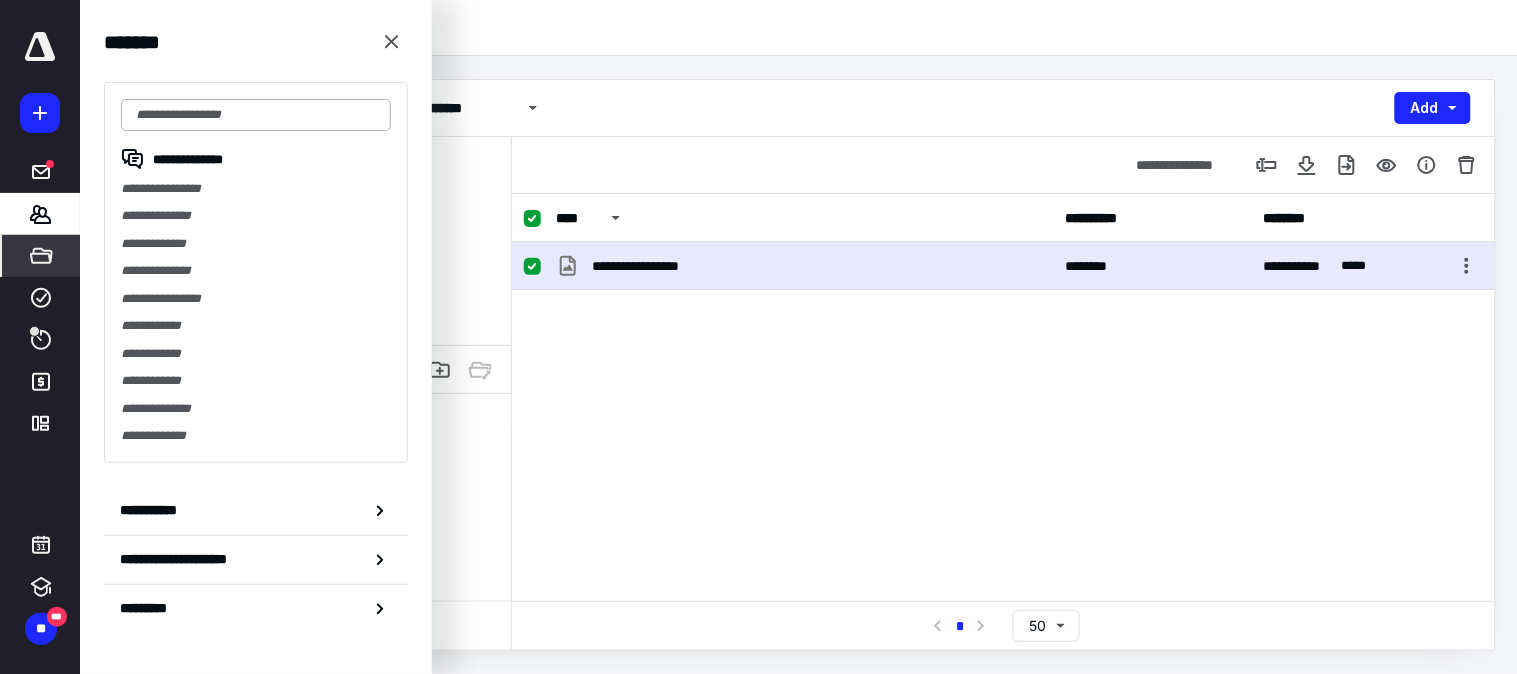 click at bounding box center [256, 115] 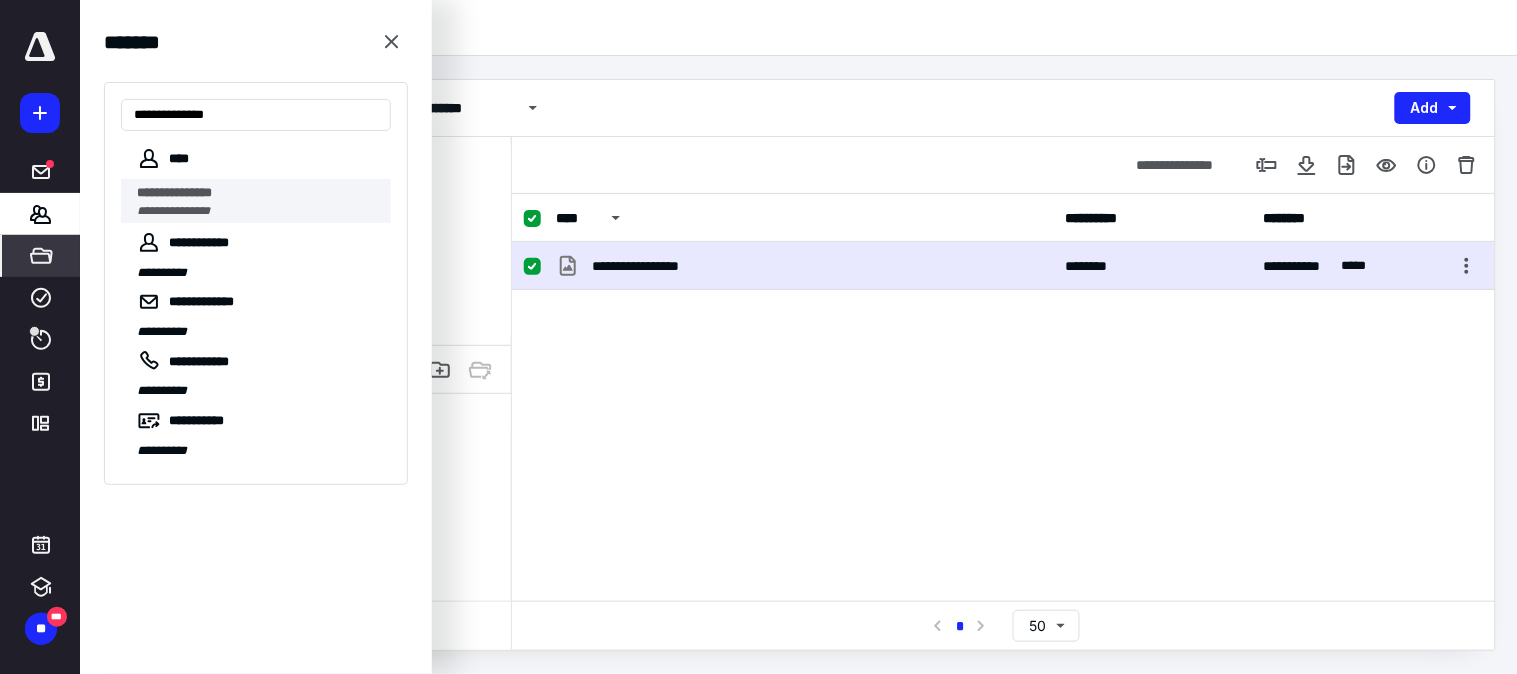 type on "**********" 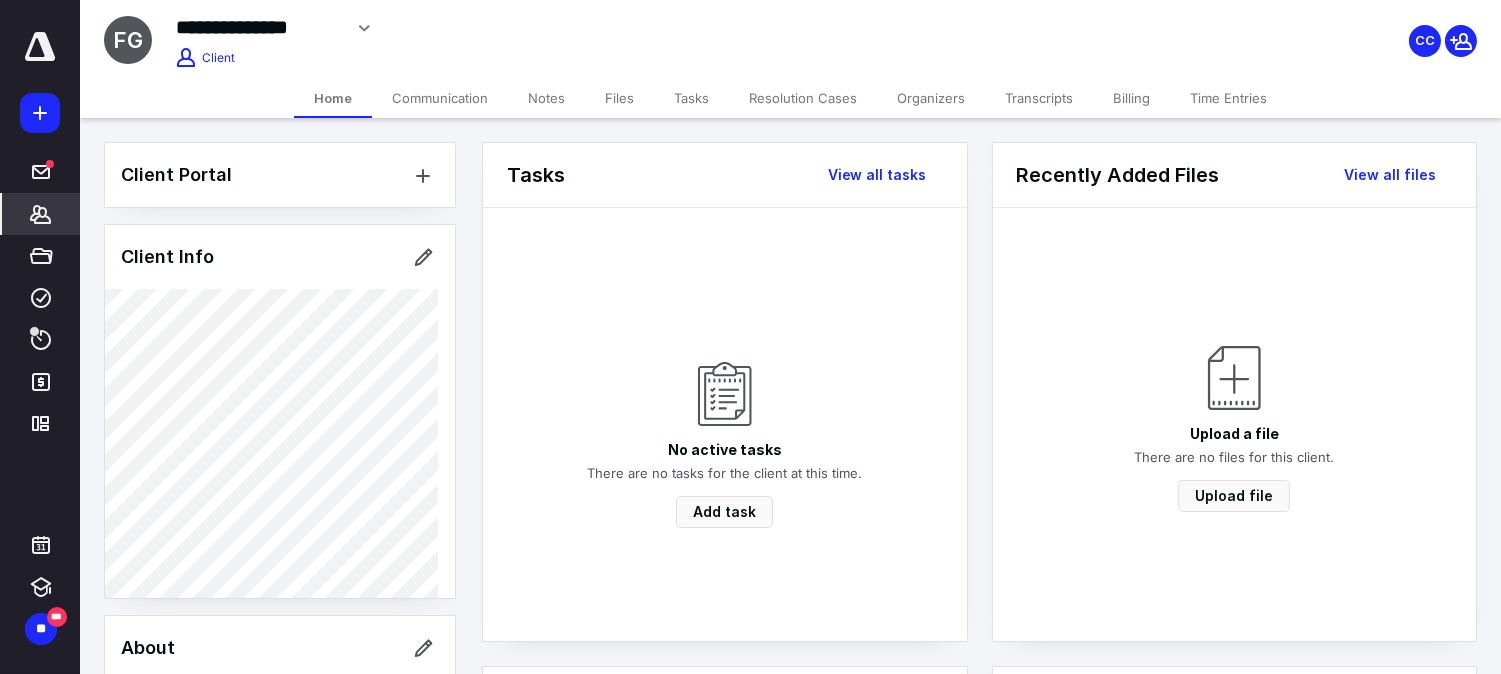click on "Transcripts" at bounding box center (1039, 98) 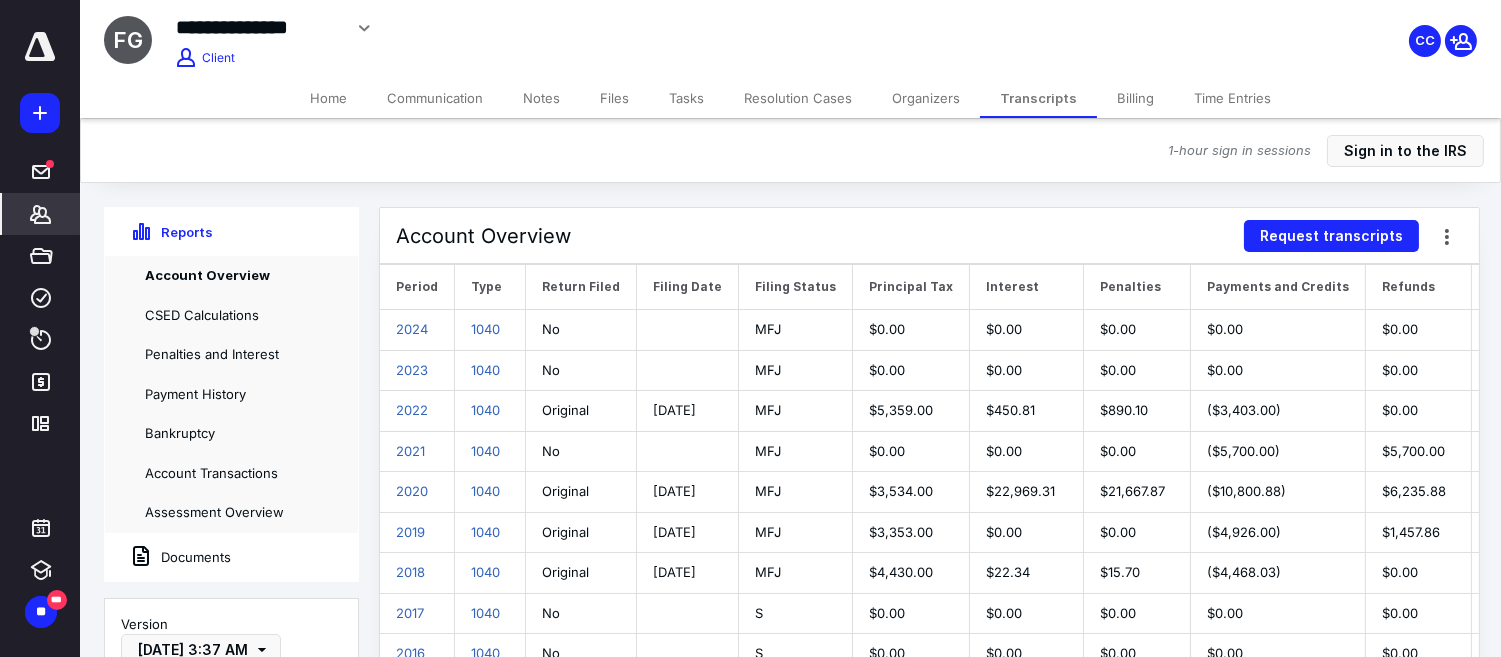 click on "Documents" at bounding box center (168, 557) 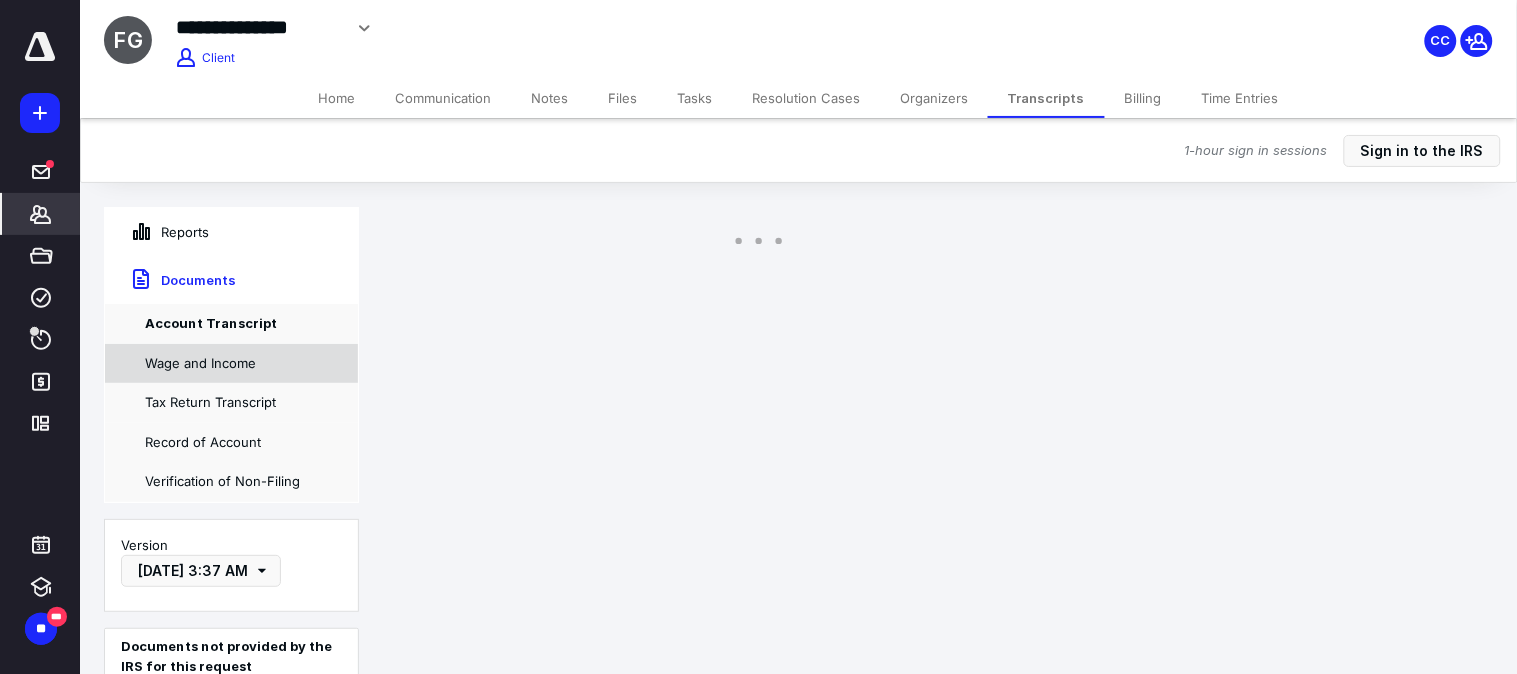 click on "Wage and Income" at bounding box center (231, 364) 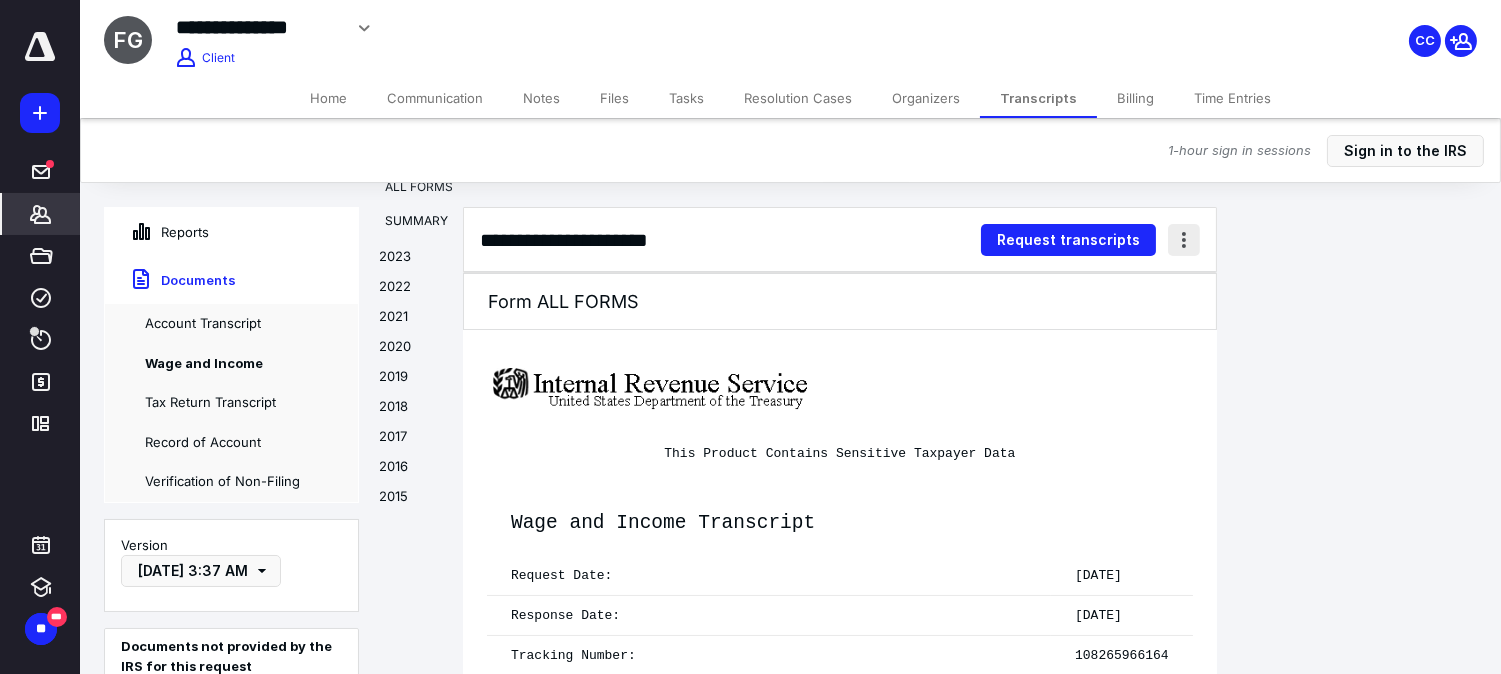 click at bounding box center (1184, 240) 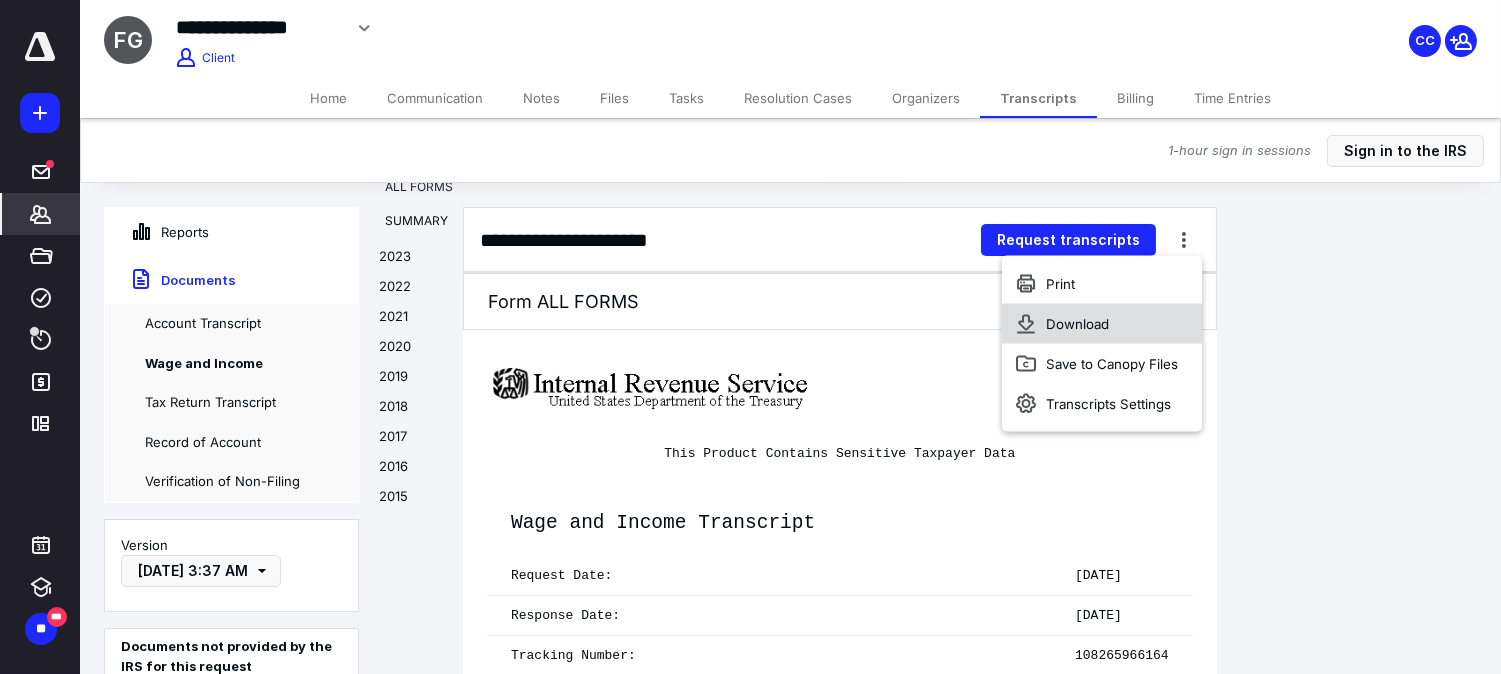 click on "Download" at bounding box center [1102, 324] 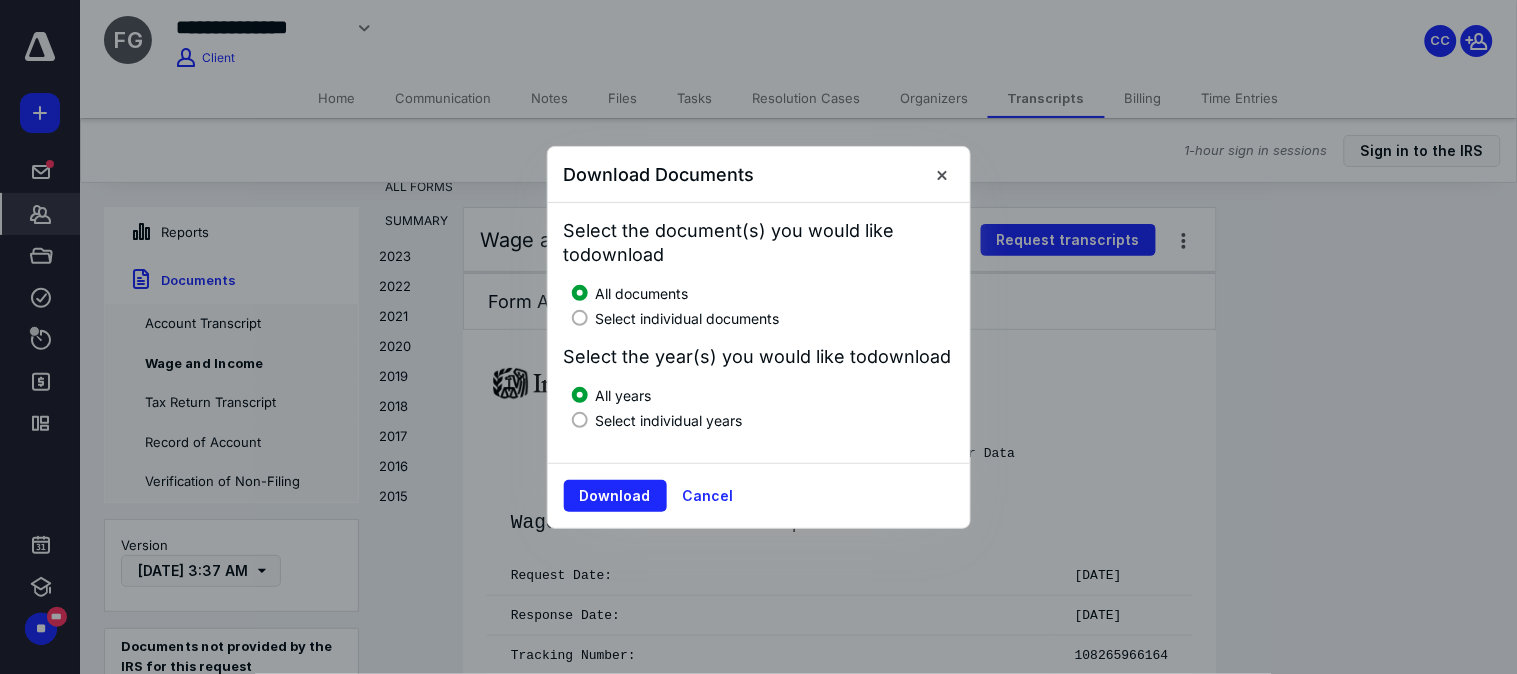 click on "Select individual documents" at bounding box center [688, 318] 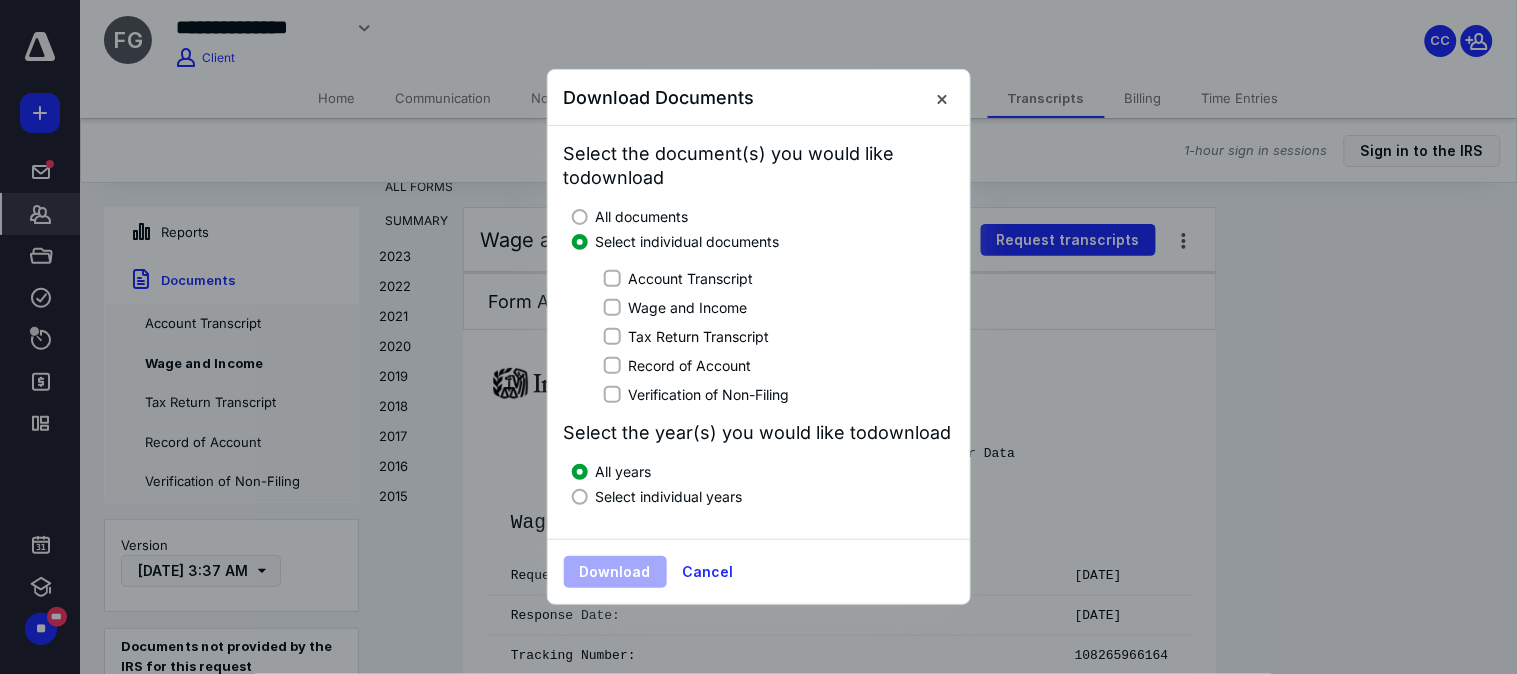 click on "Wage and Income" at bounding box center (759, 307) 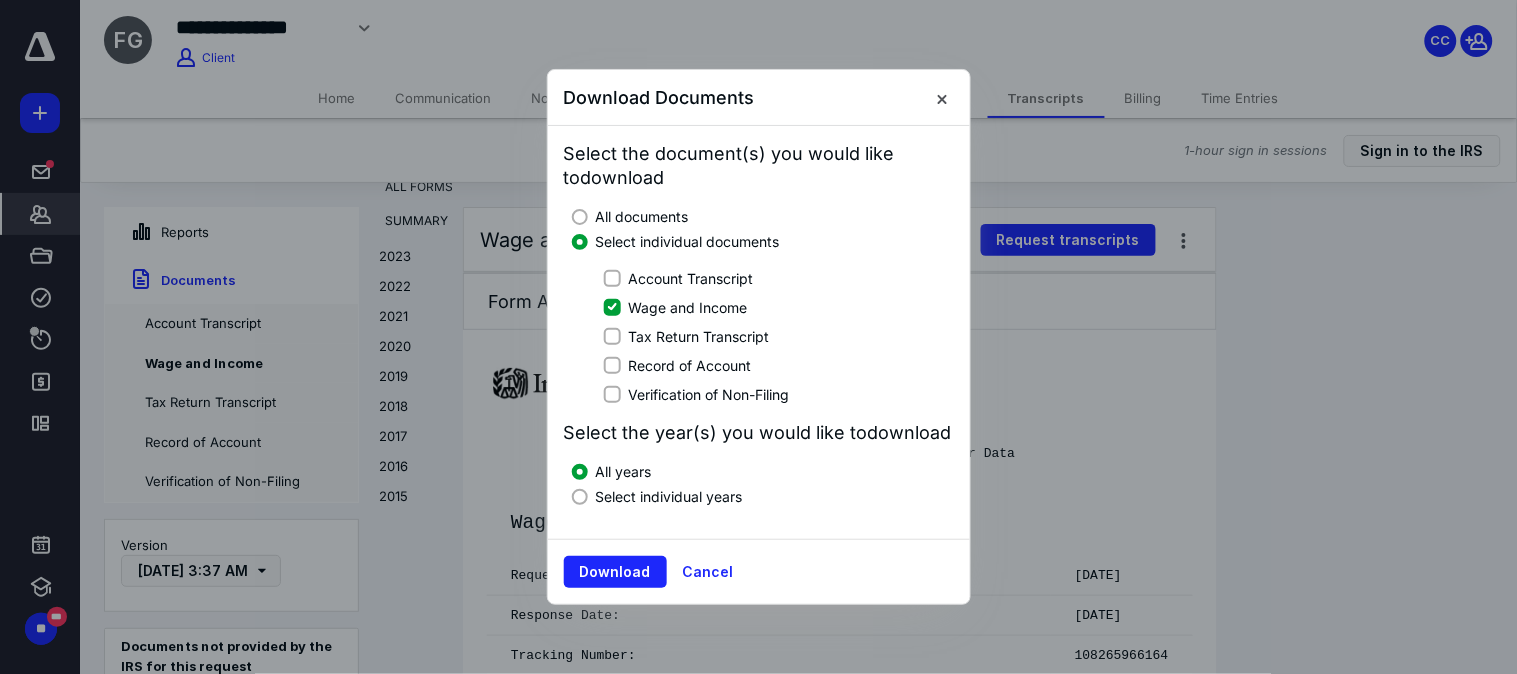 click on "Select individual years" at bounding box center [669, 496] 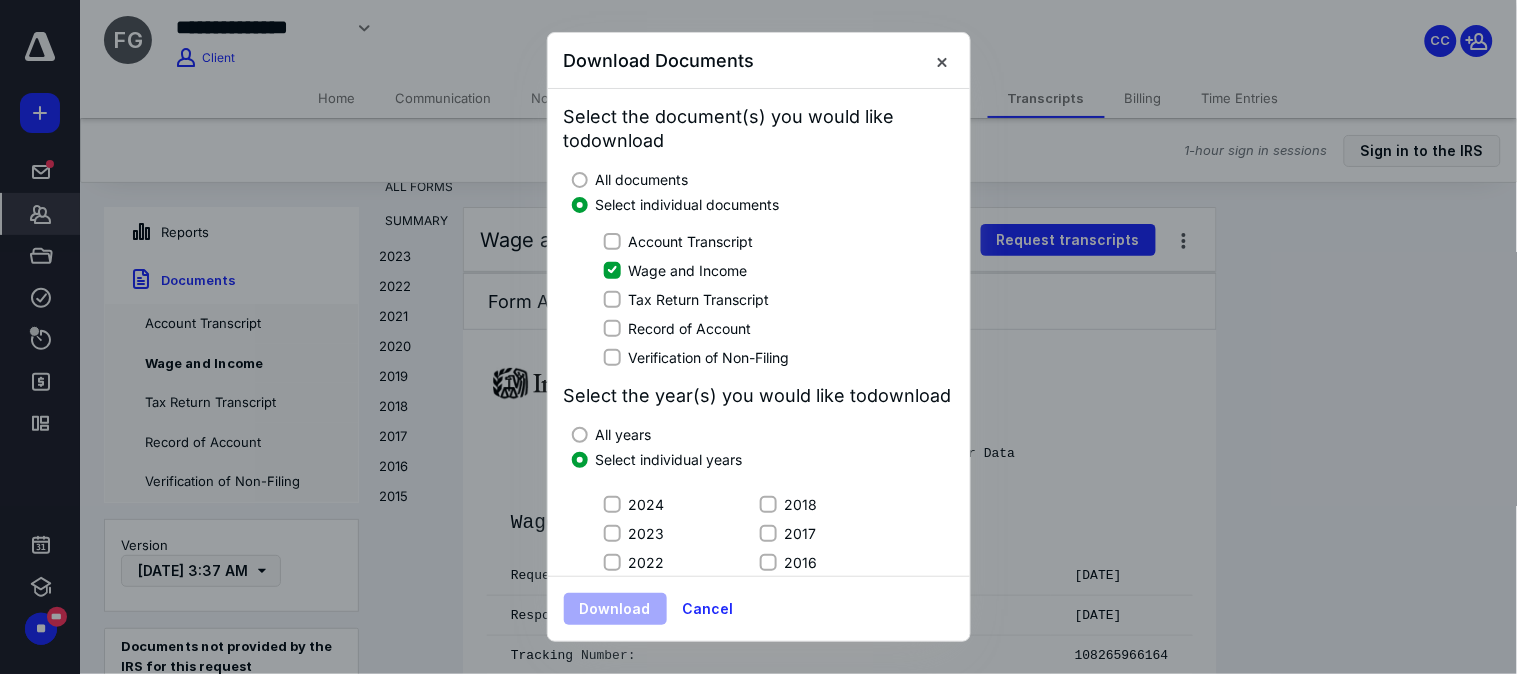scroll, scrollTop: 148, scrollLeft: 0, axis: vertical 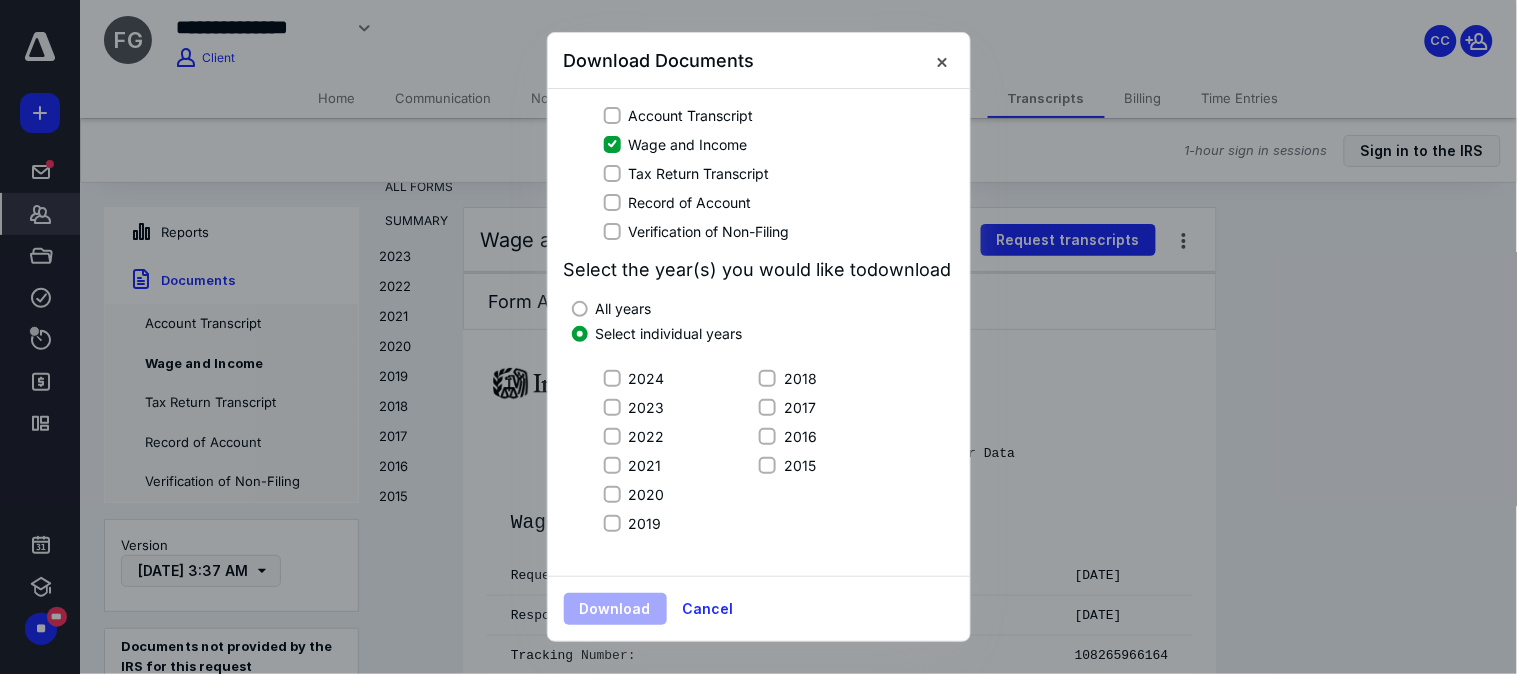click on "2020" at bounding box center [634, 494] 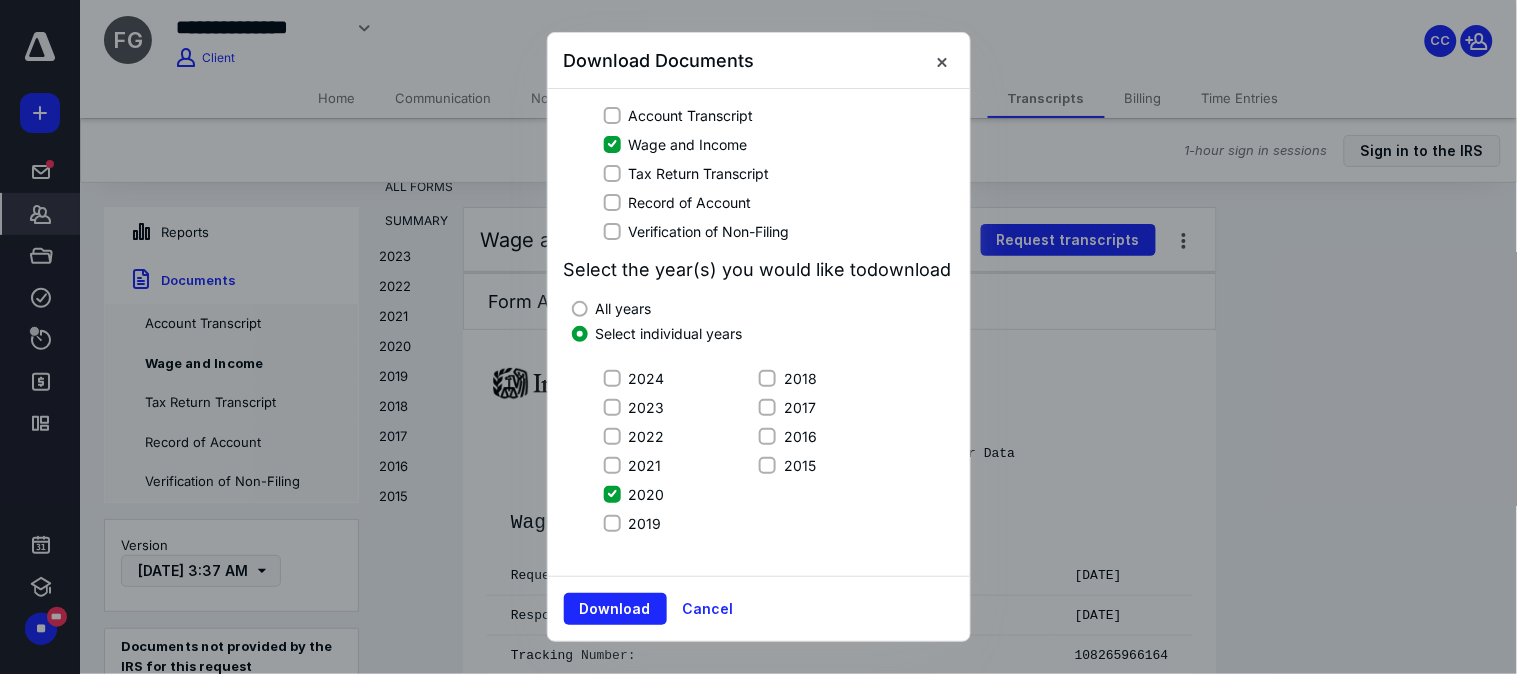 click on "2021" at bounding box center (634, 465) 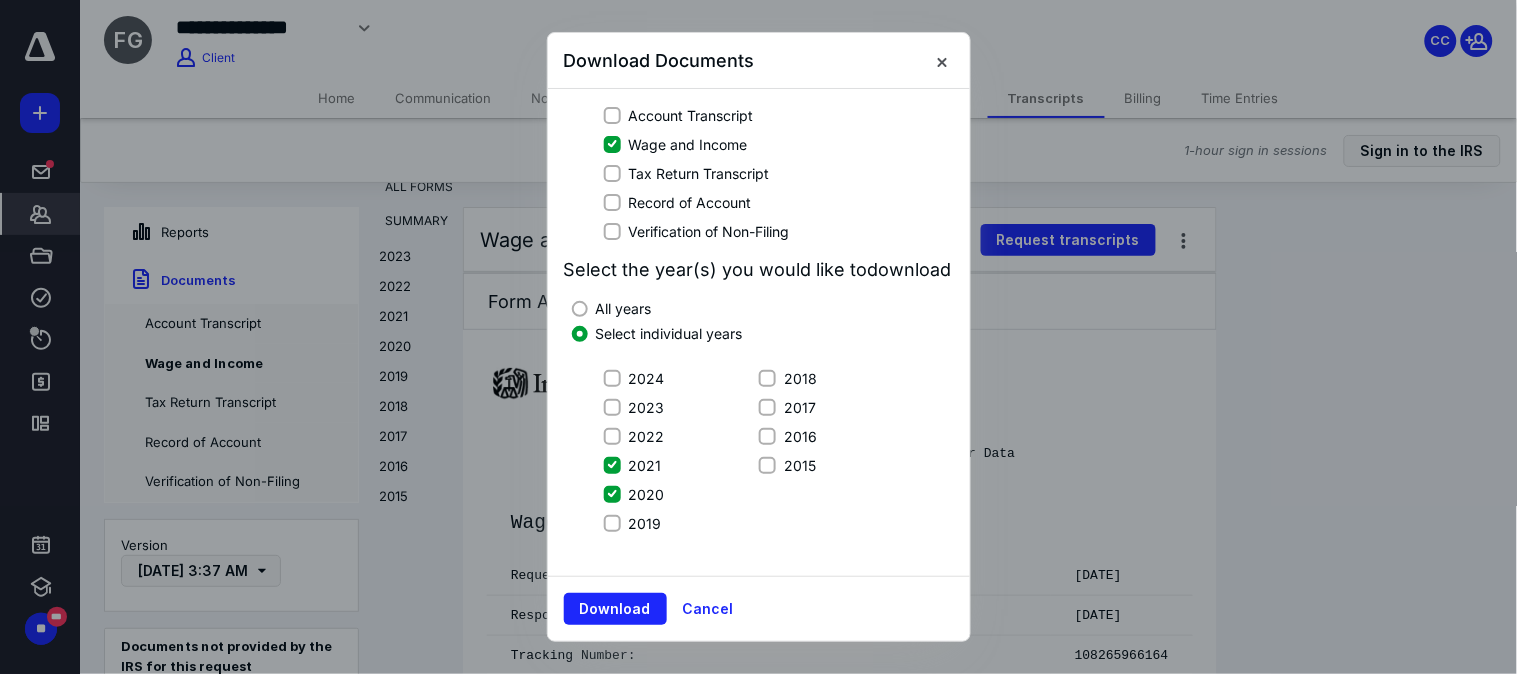 click on "2023" at bounding box center [647, 407] 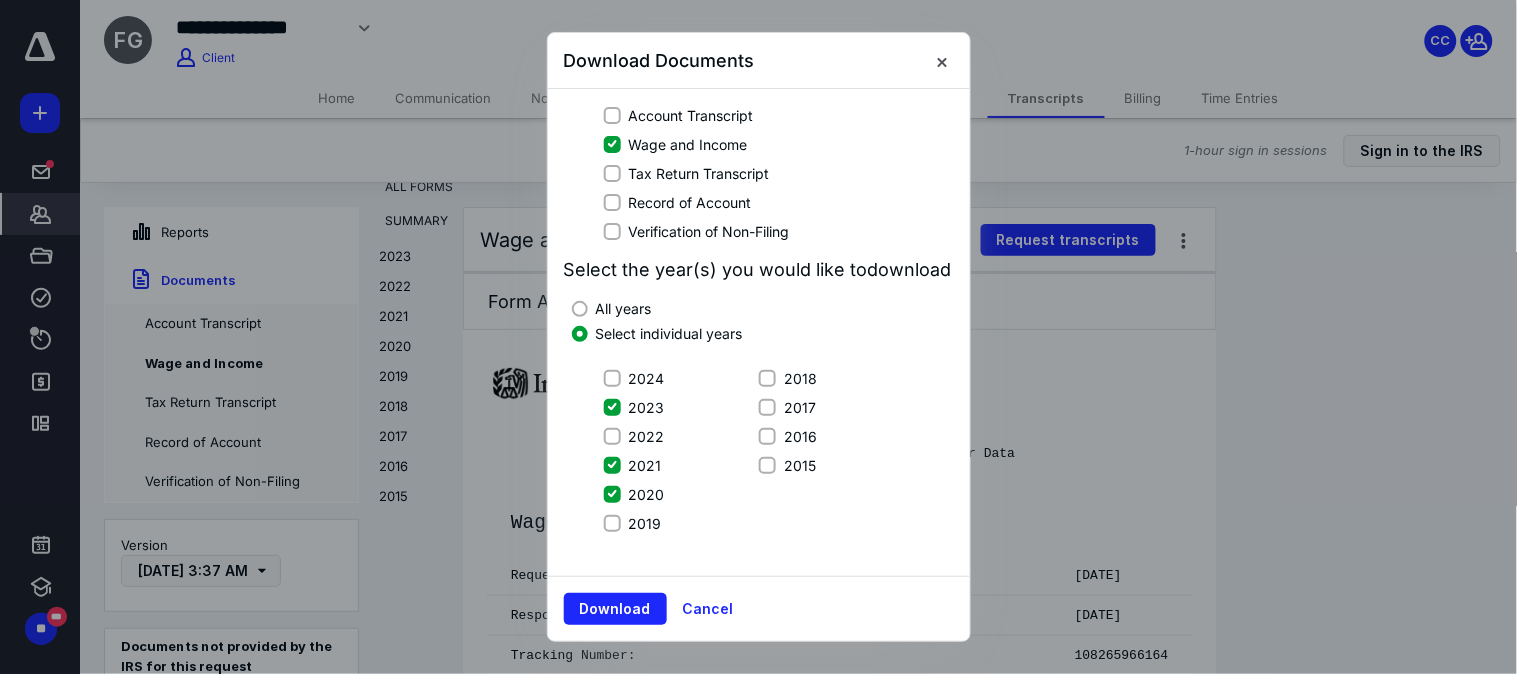 click on "2024" at bounding box center (647, 378) 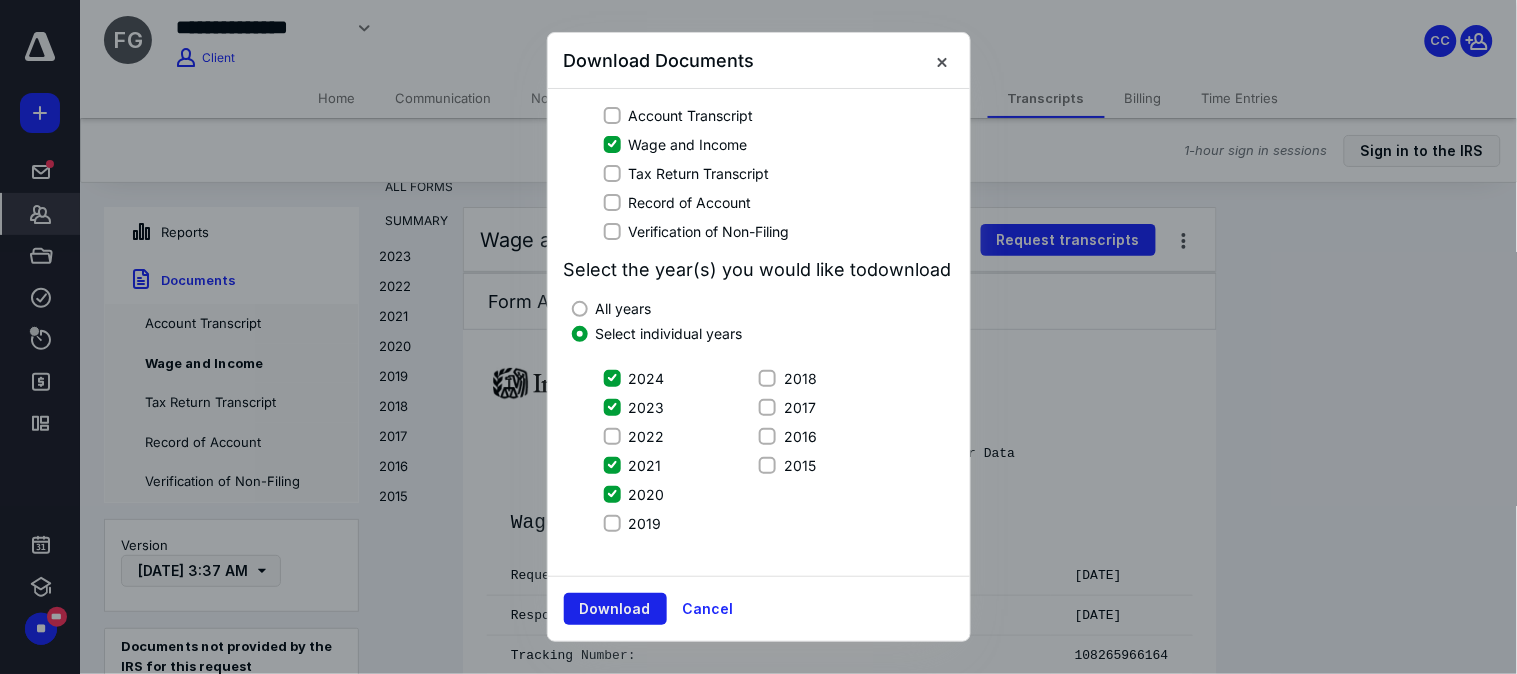 click on "Download" at bounding box center (615, 609) 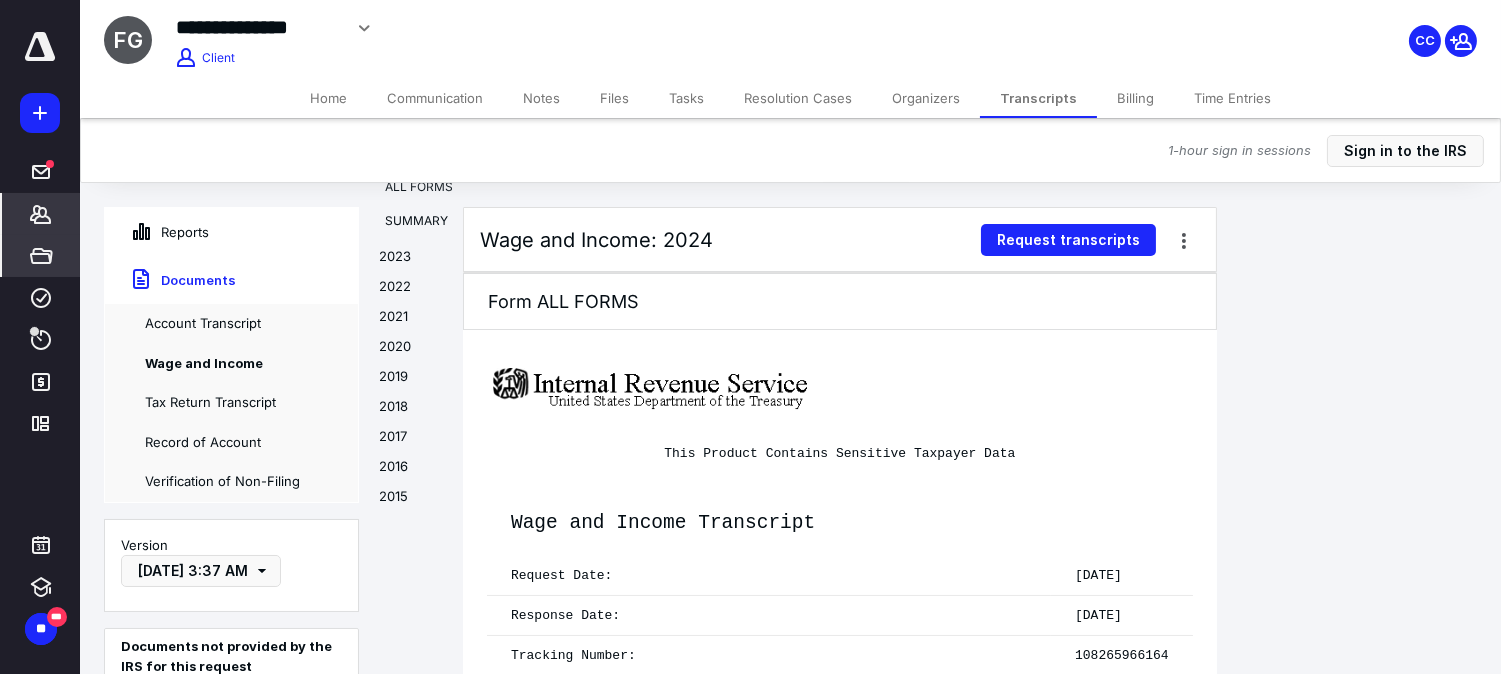 click 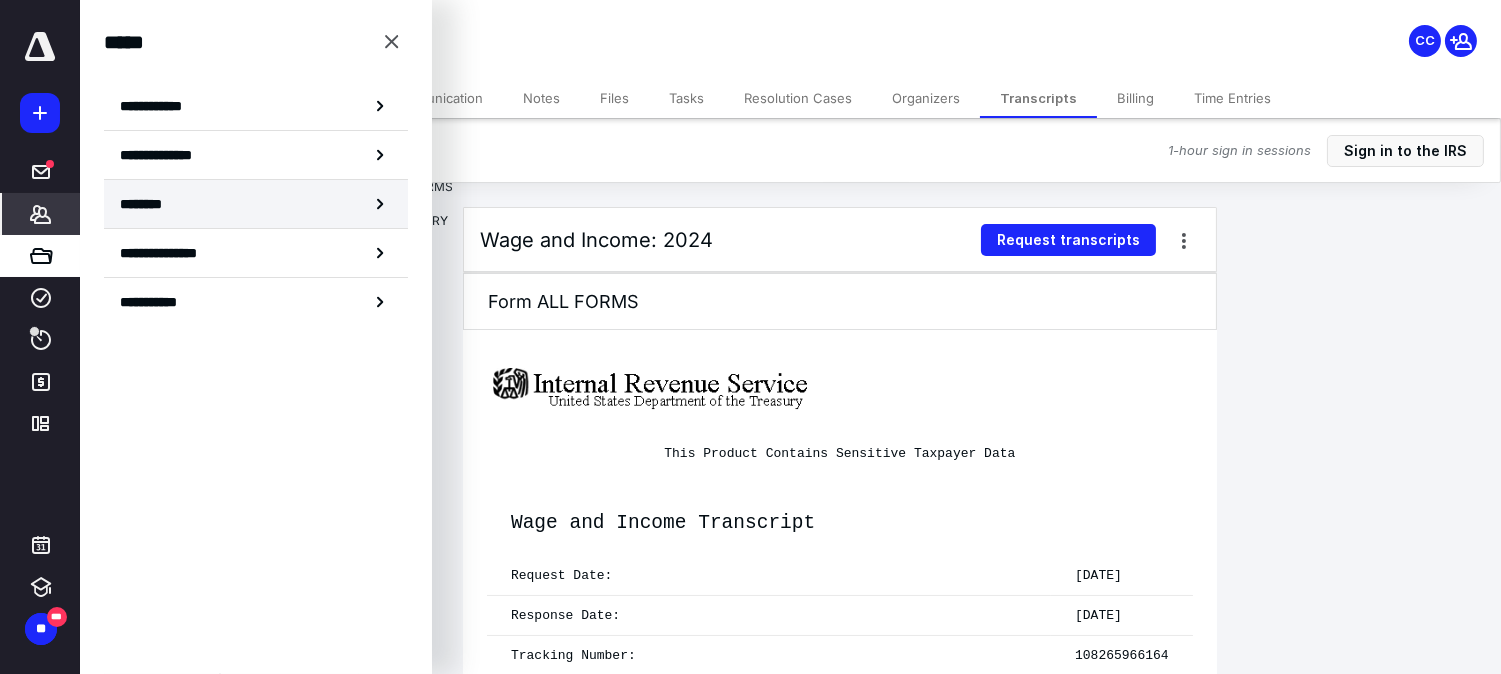 click on "********" at bounding box center [256, 204] 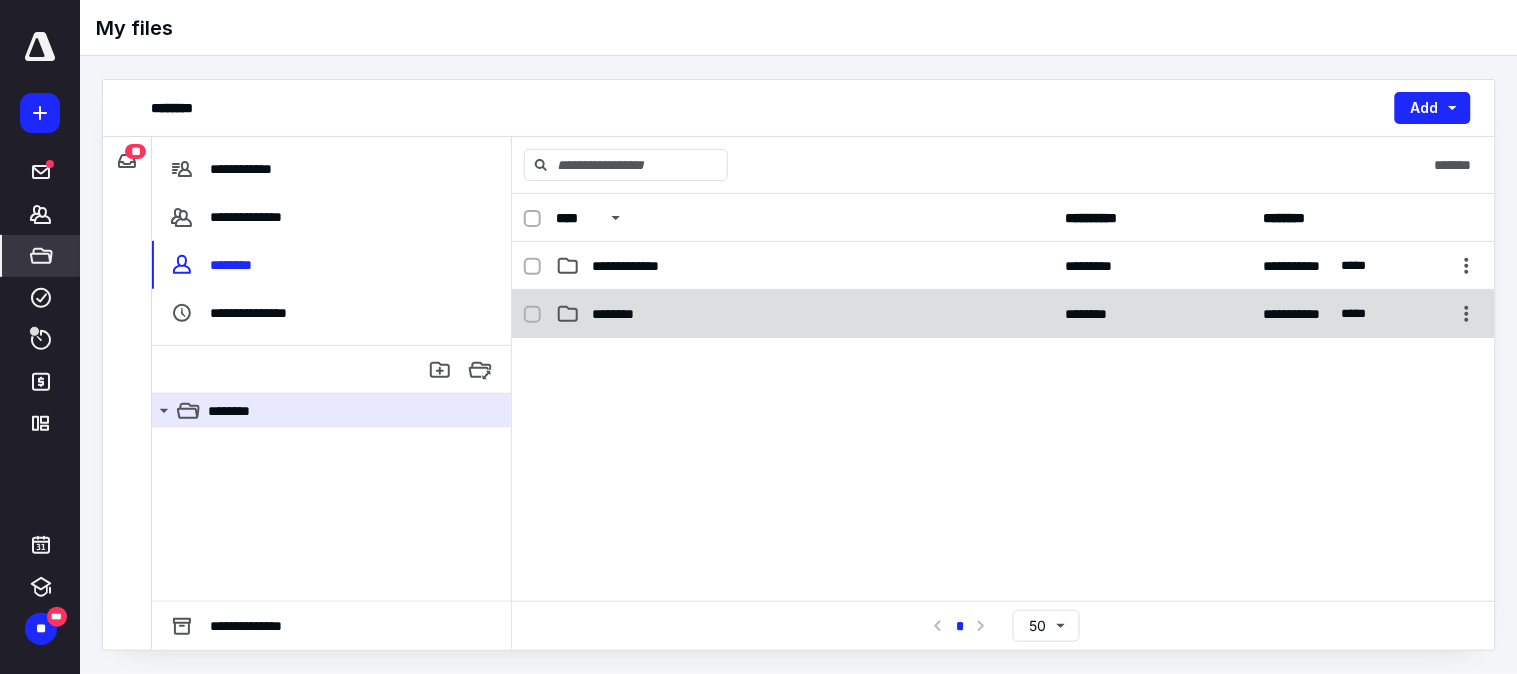 click on "********" at bounding box center [621, 314] 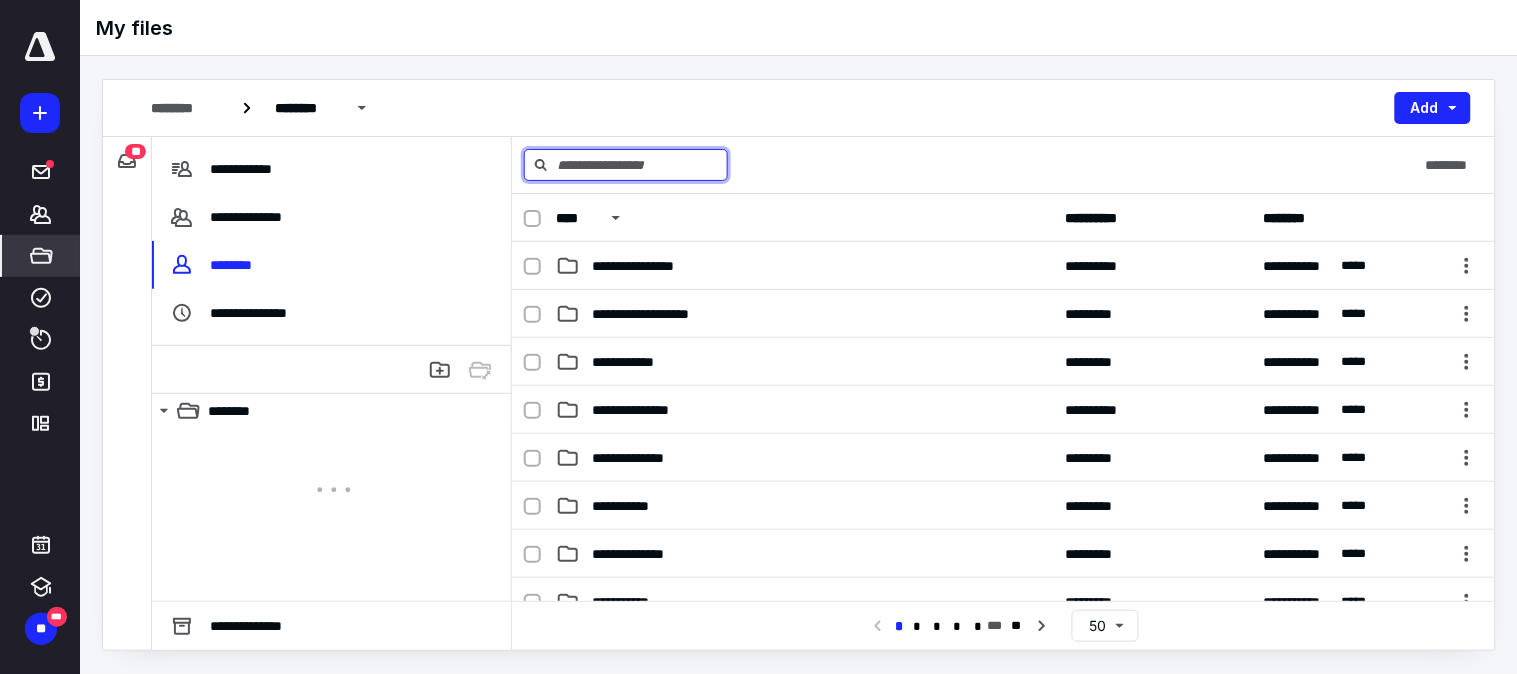 click at bounding box center (626, 165) 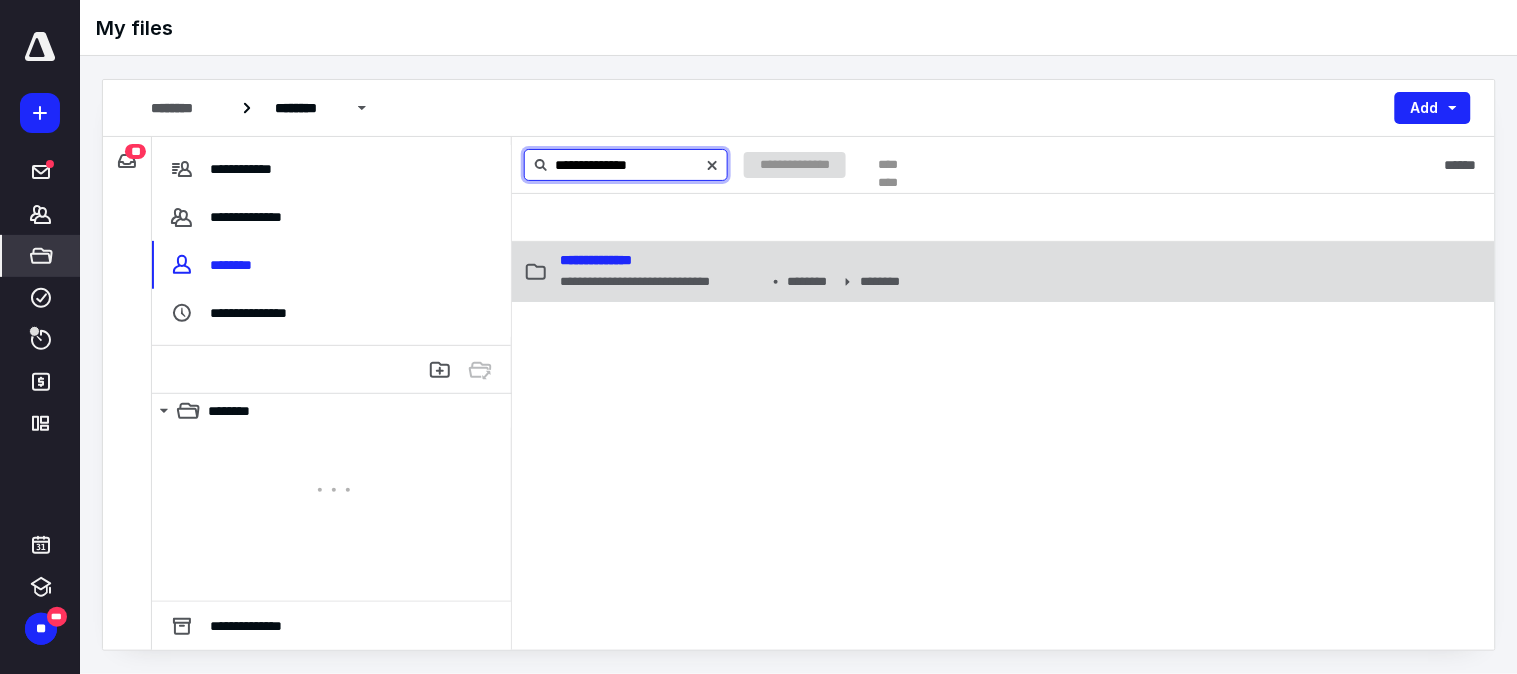 type on "**********" 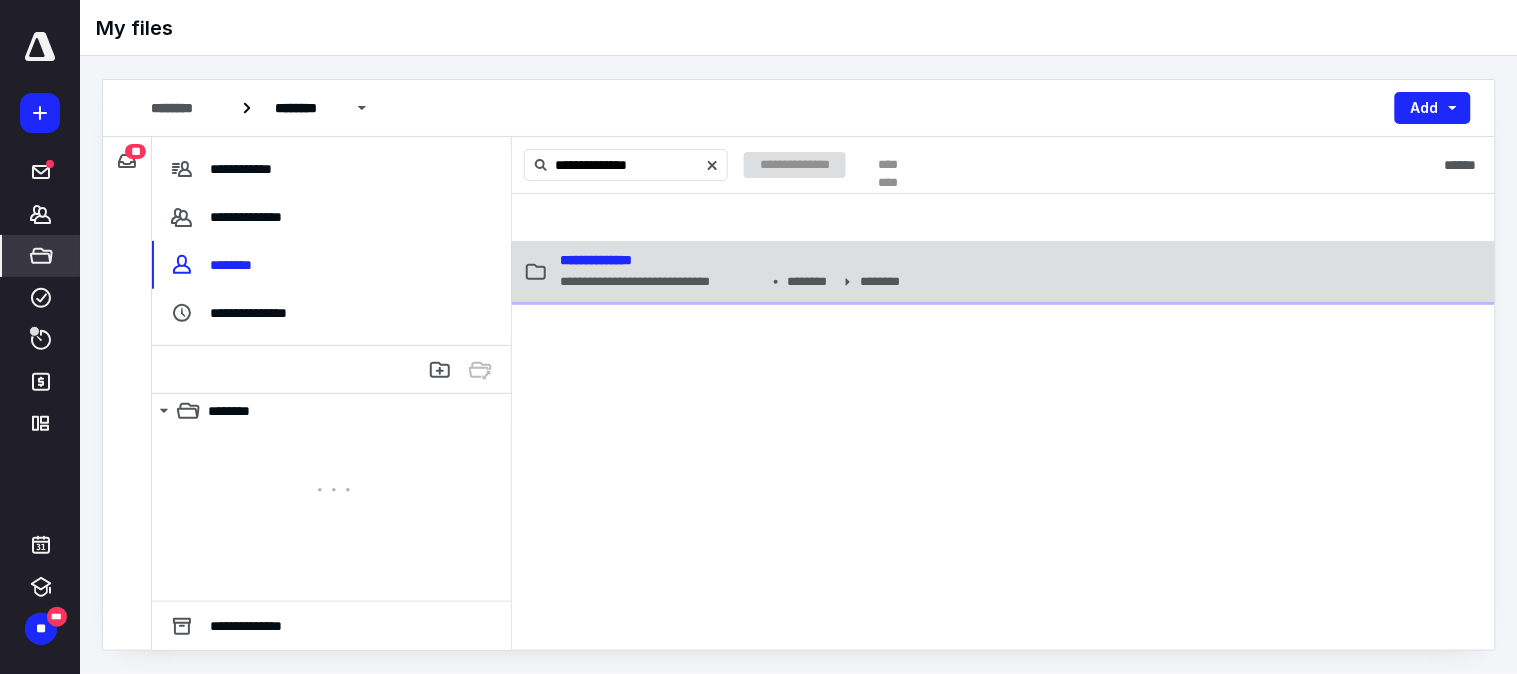 click on "**********" at bounding box center [596, 260] 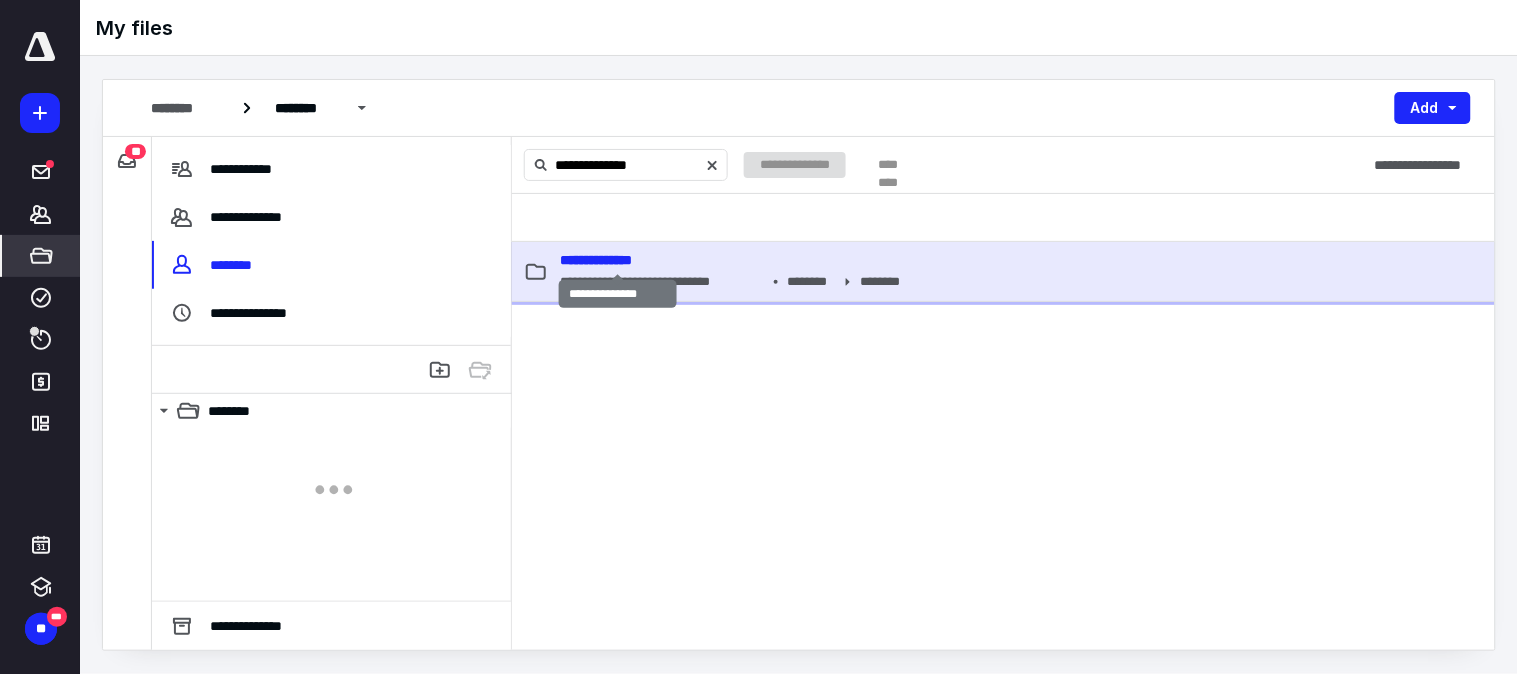 click on "**********" at bounding box center (596, 260) 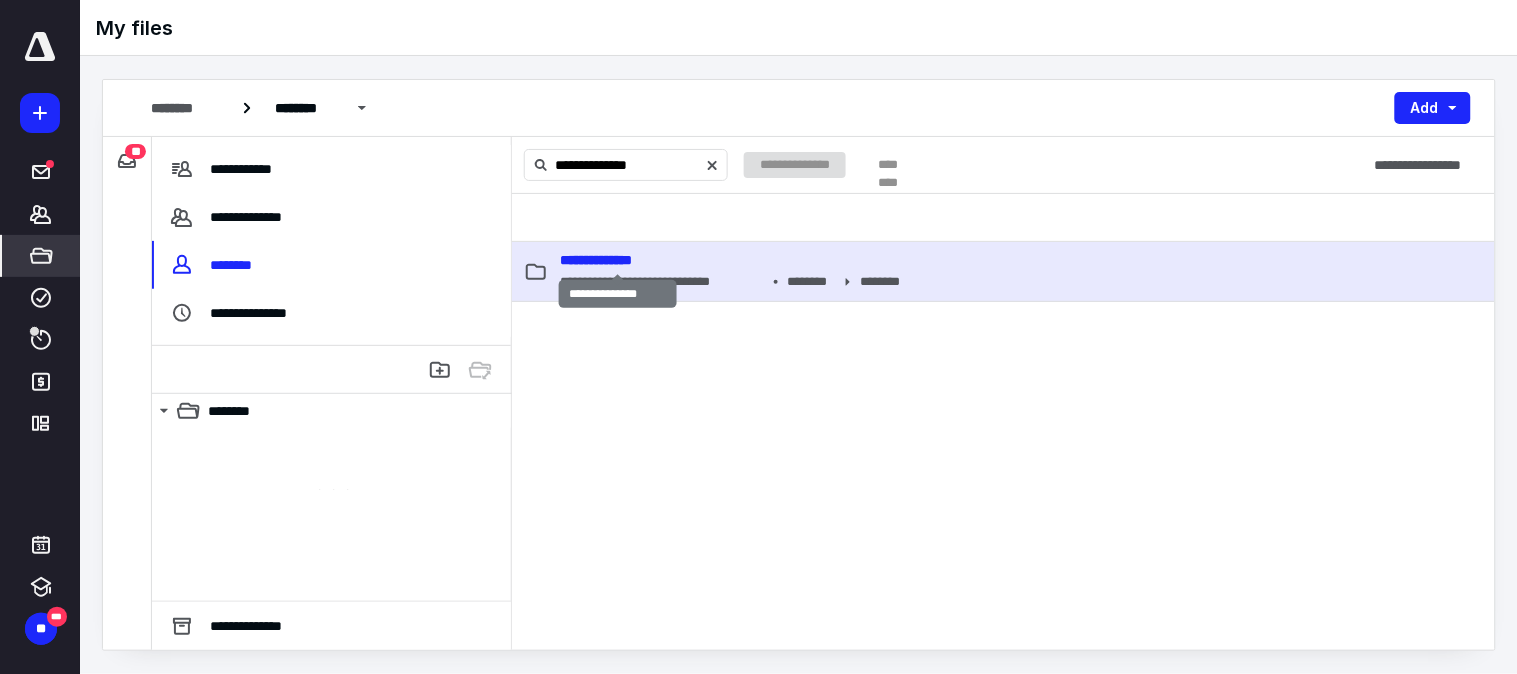 type 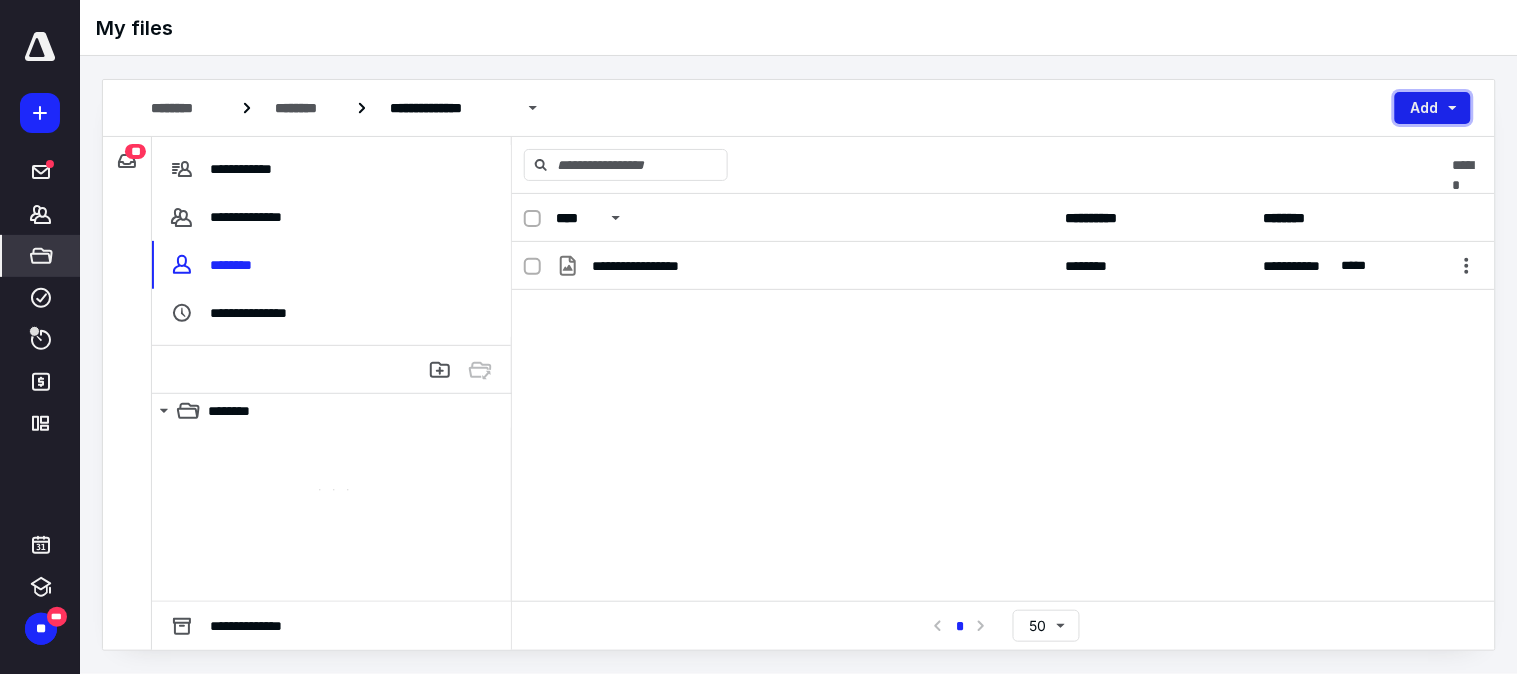 click on "Add" at bounding box center [1433, 108] 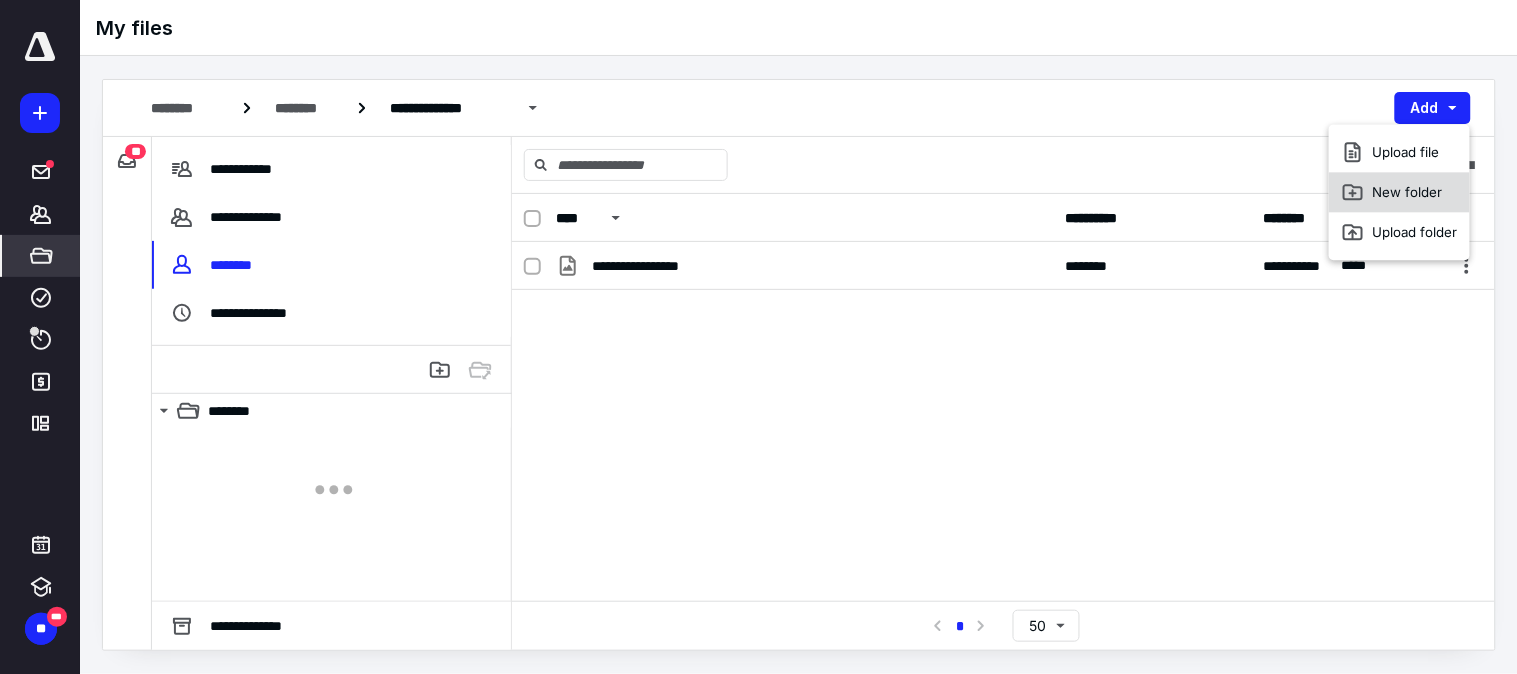 click on "New folder" at bounding box center [1399, 192] 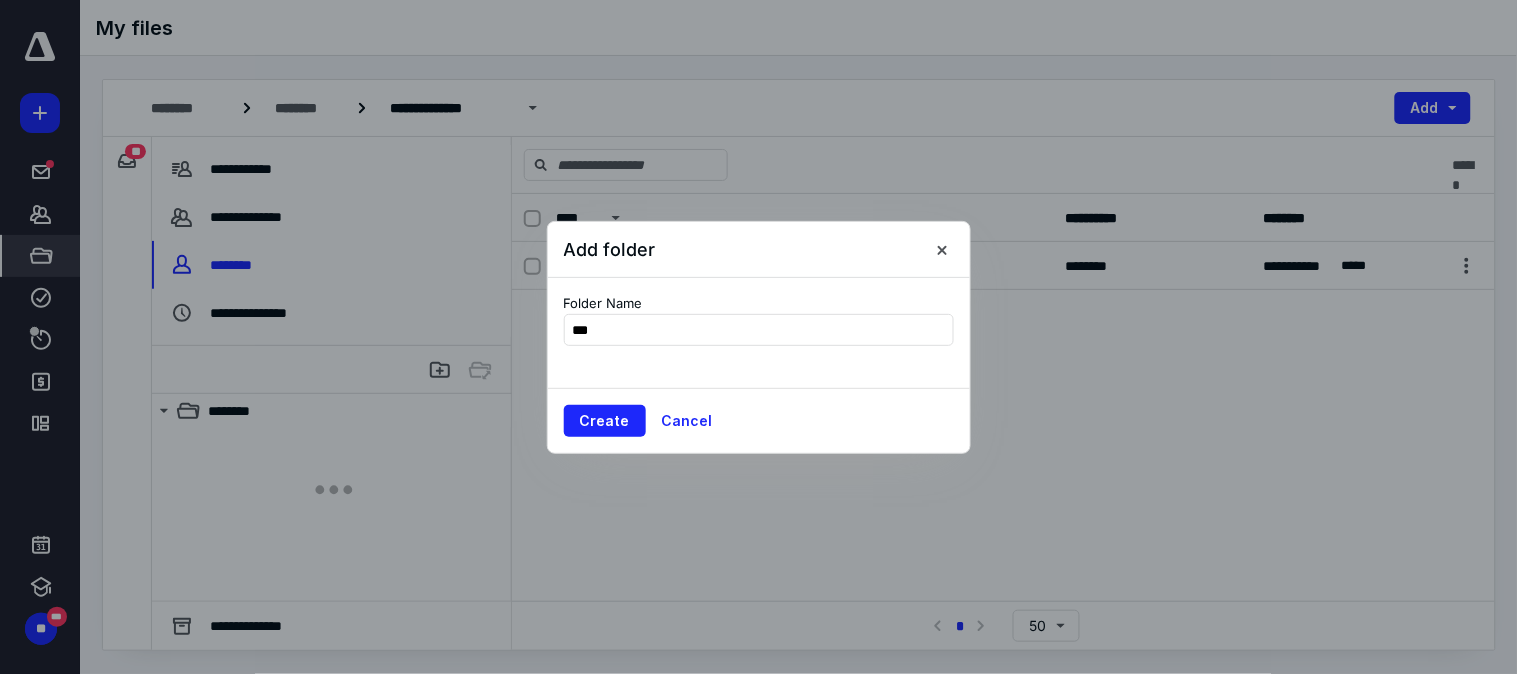 type on "****" 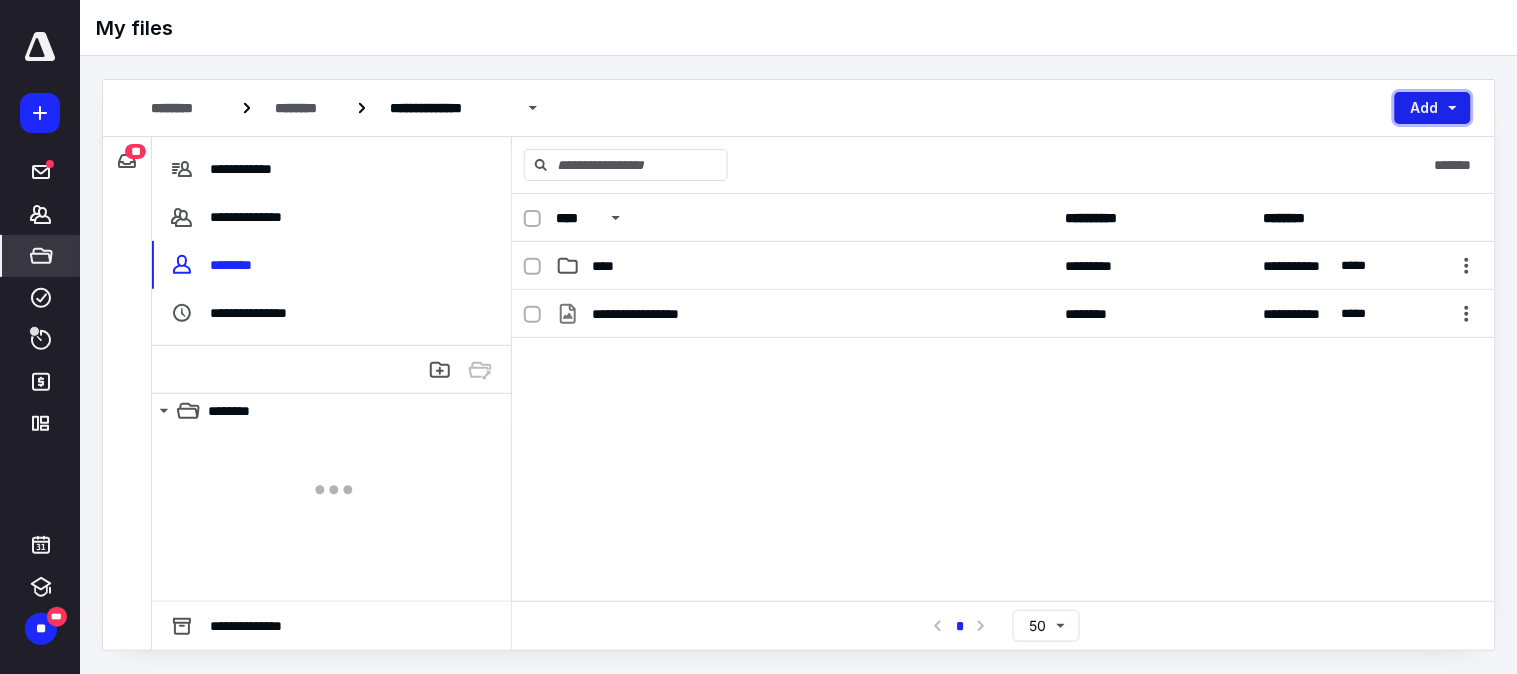 click on "Add" at bounding box center [1433, 108] 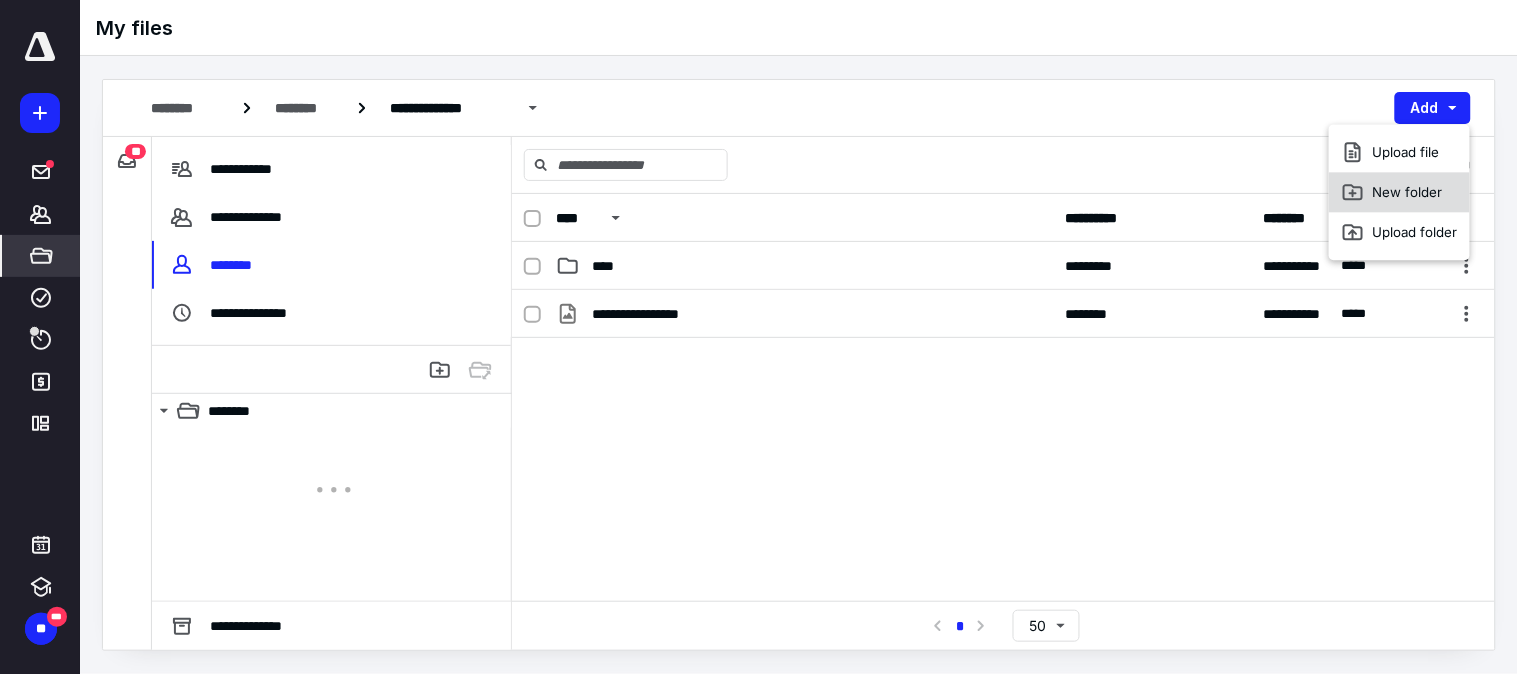click on "New folder" at bounding box center [1399, 192] 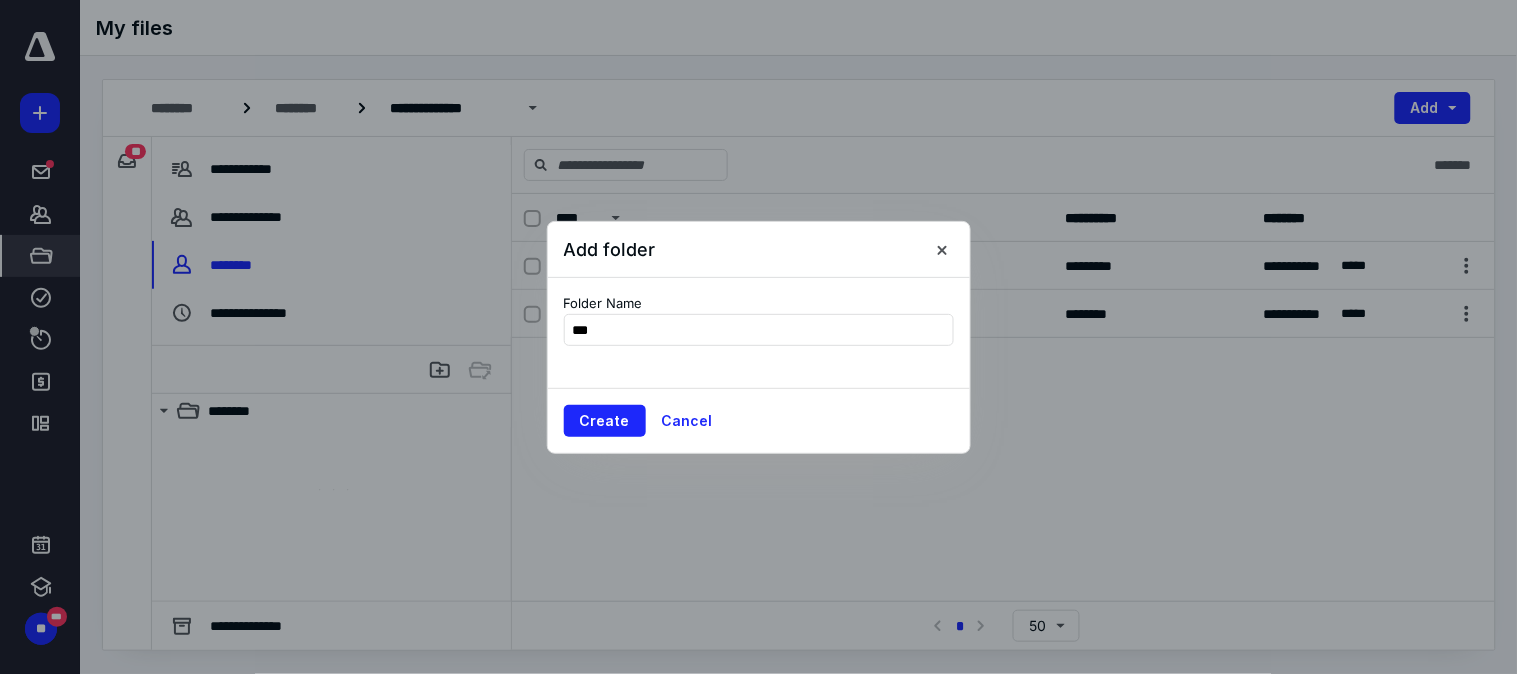 type on "****" 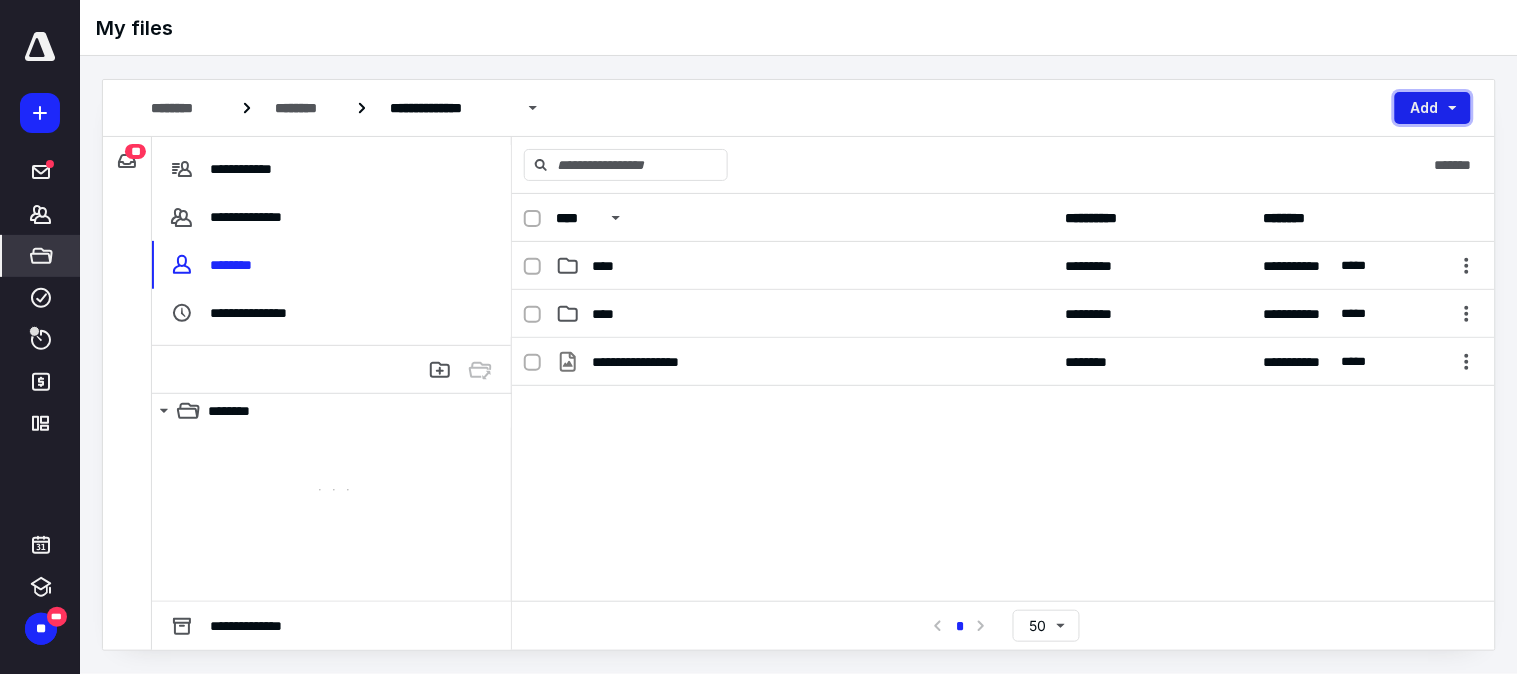 click on "Add" at bounding box center (1433, 108) 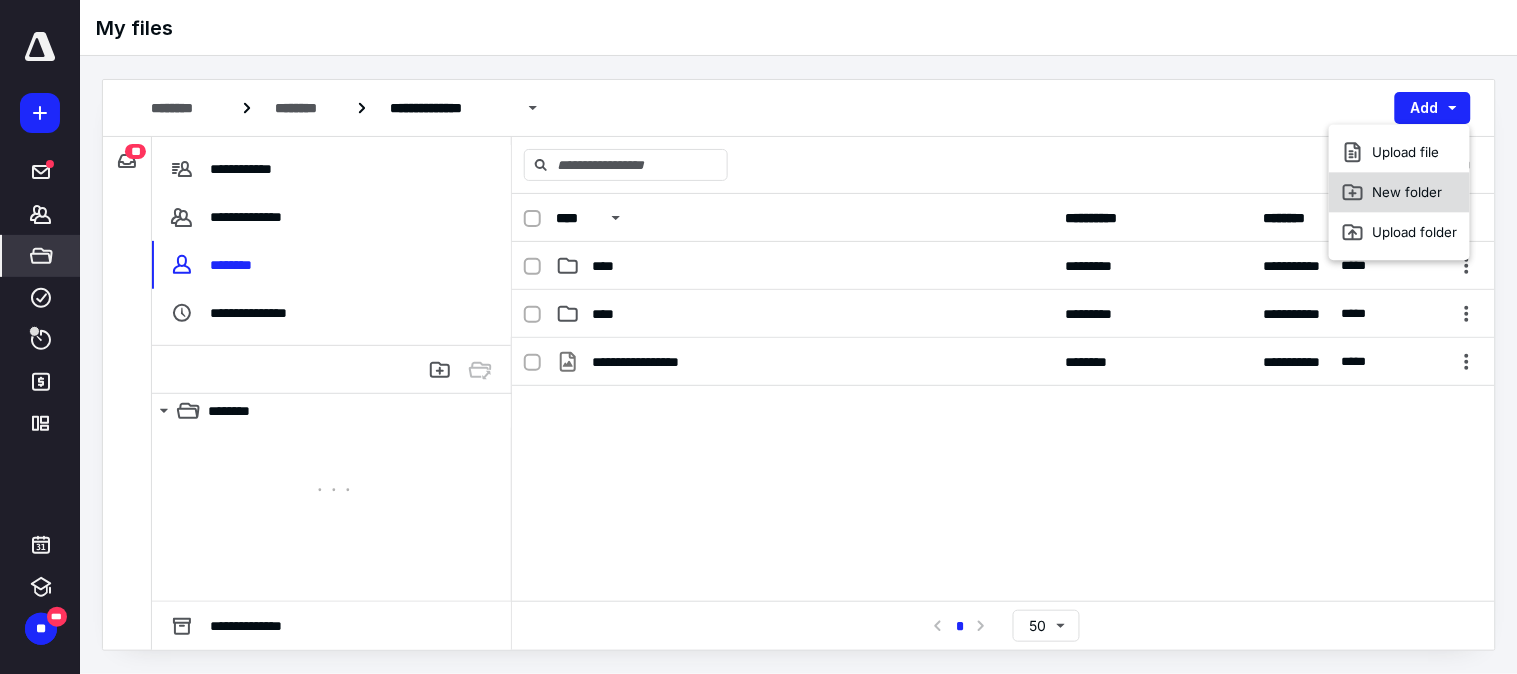 click on "New folder" at bounding box center [1399, 192] 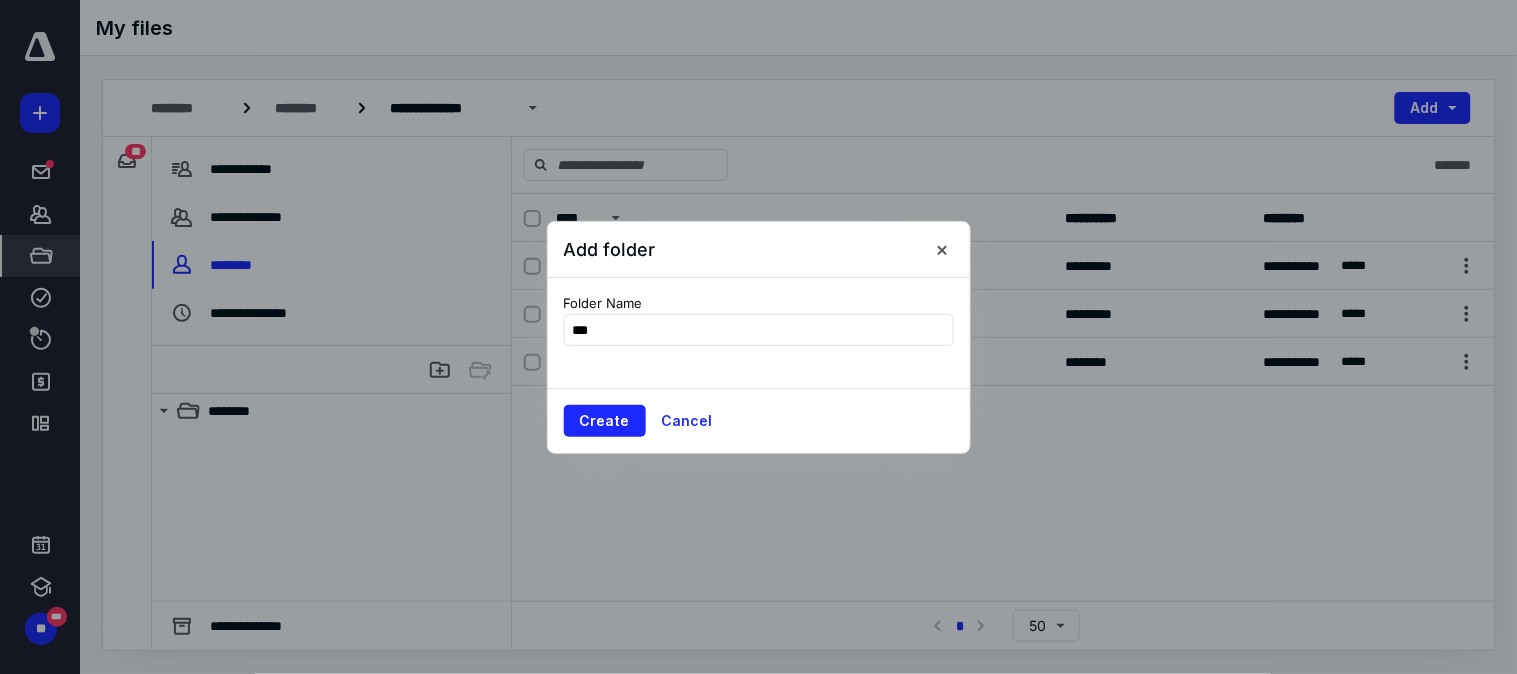 type on "****" 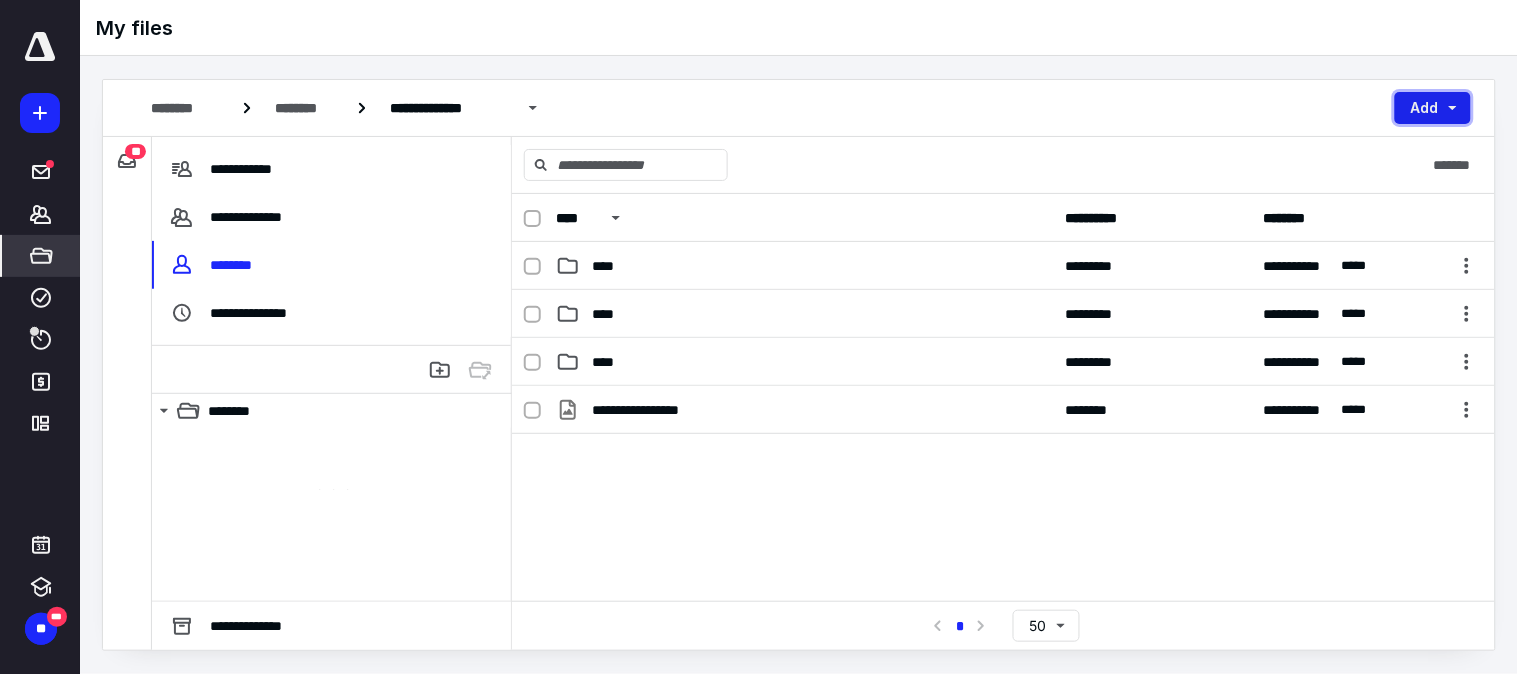 click on "Add" at bounding box center [1433, 108] 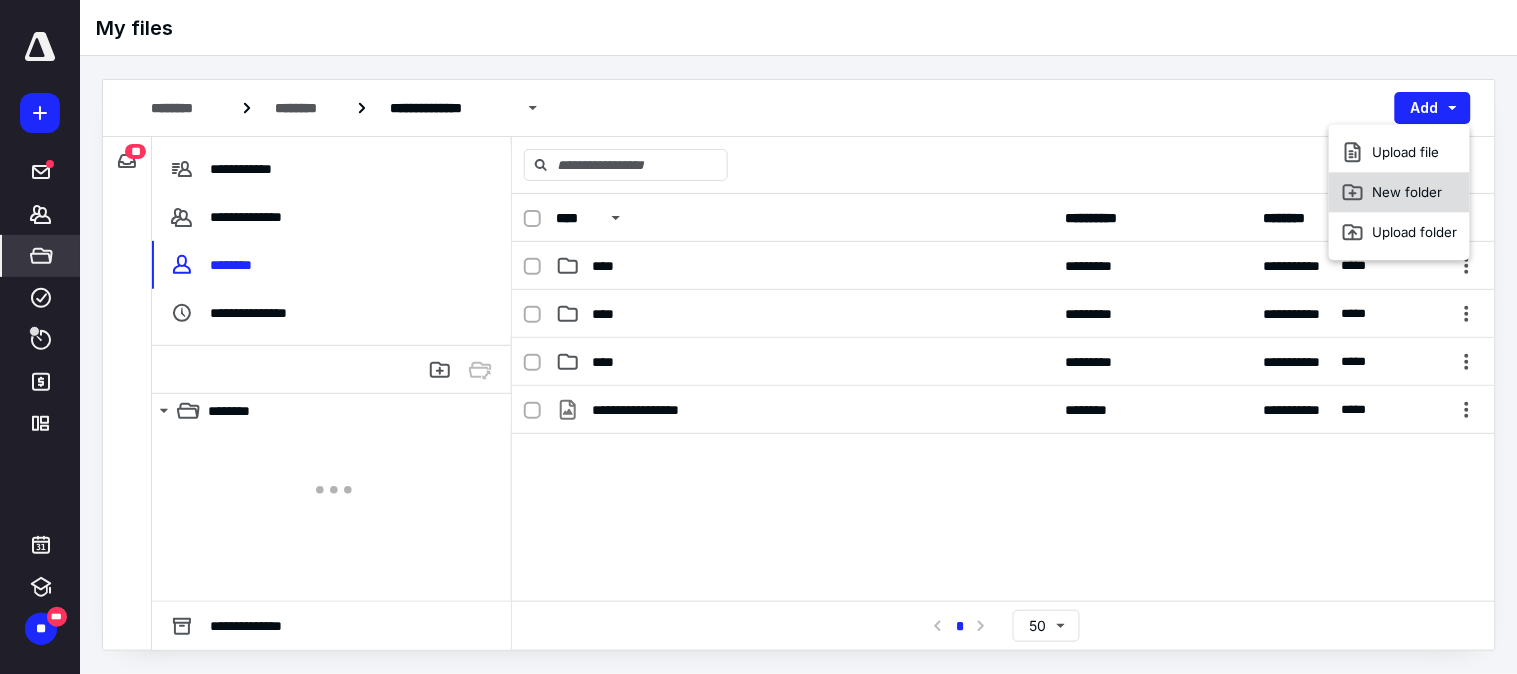 click on "New folder" at bounding box center (1399, 192) 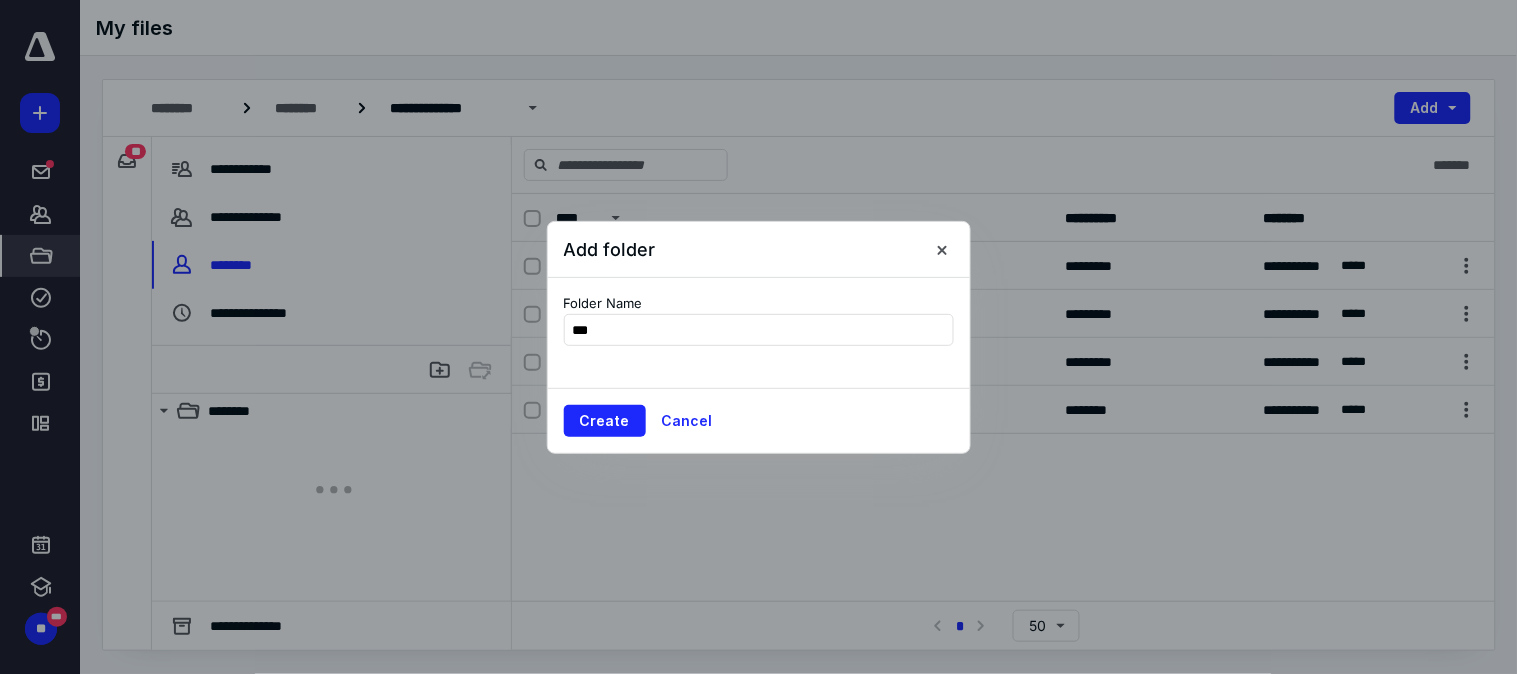 type on "****" 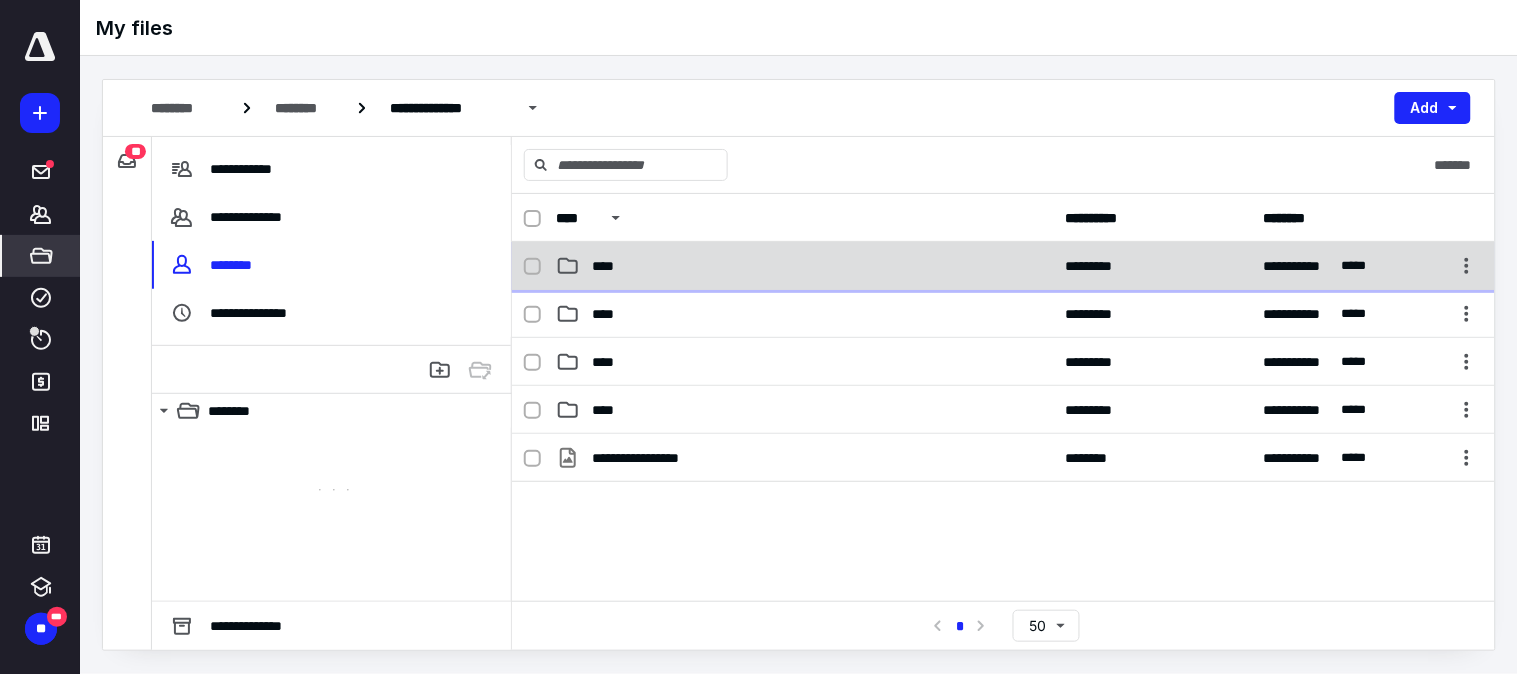 click on "****" at bounding box center (609, 266) 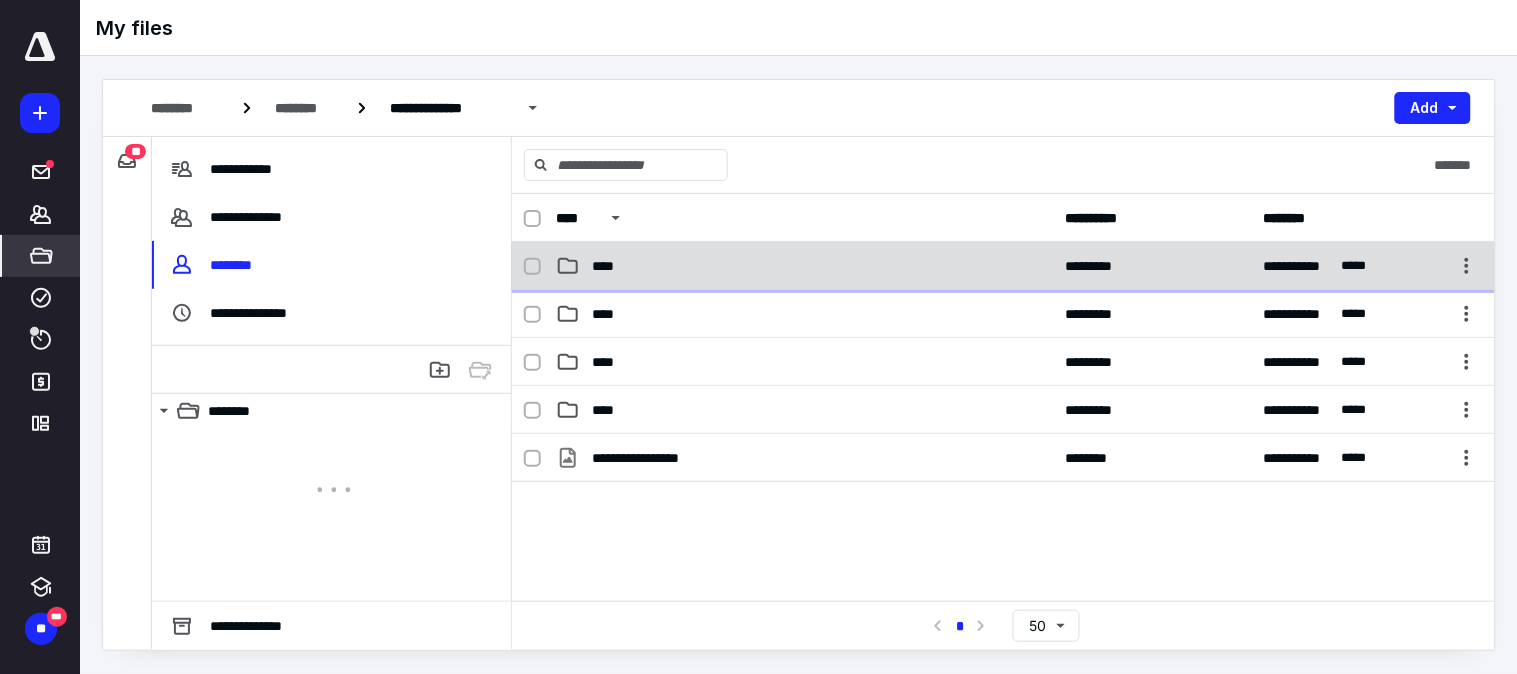 checkbox on "true" 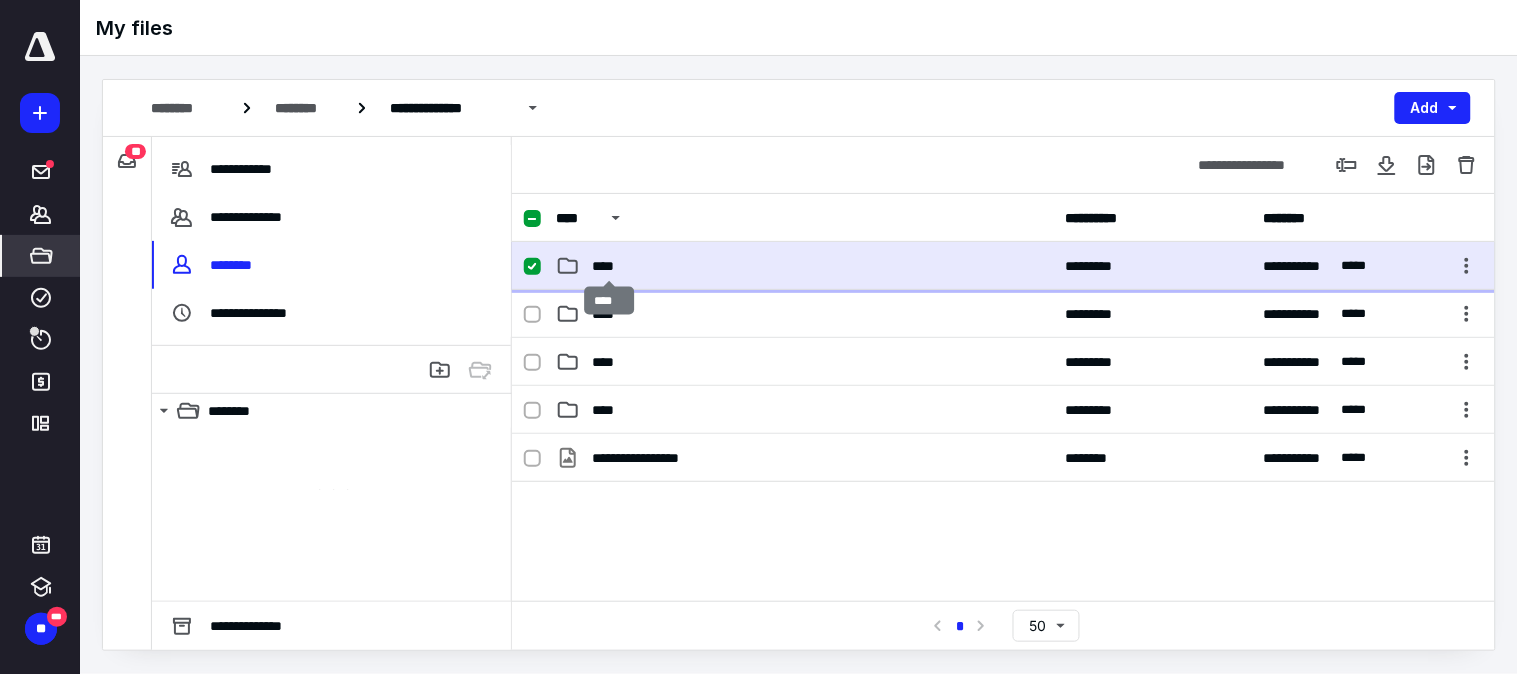 click on "****" at bounding box center [609, 266] 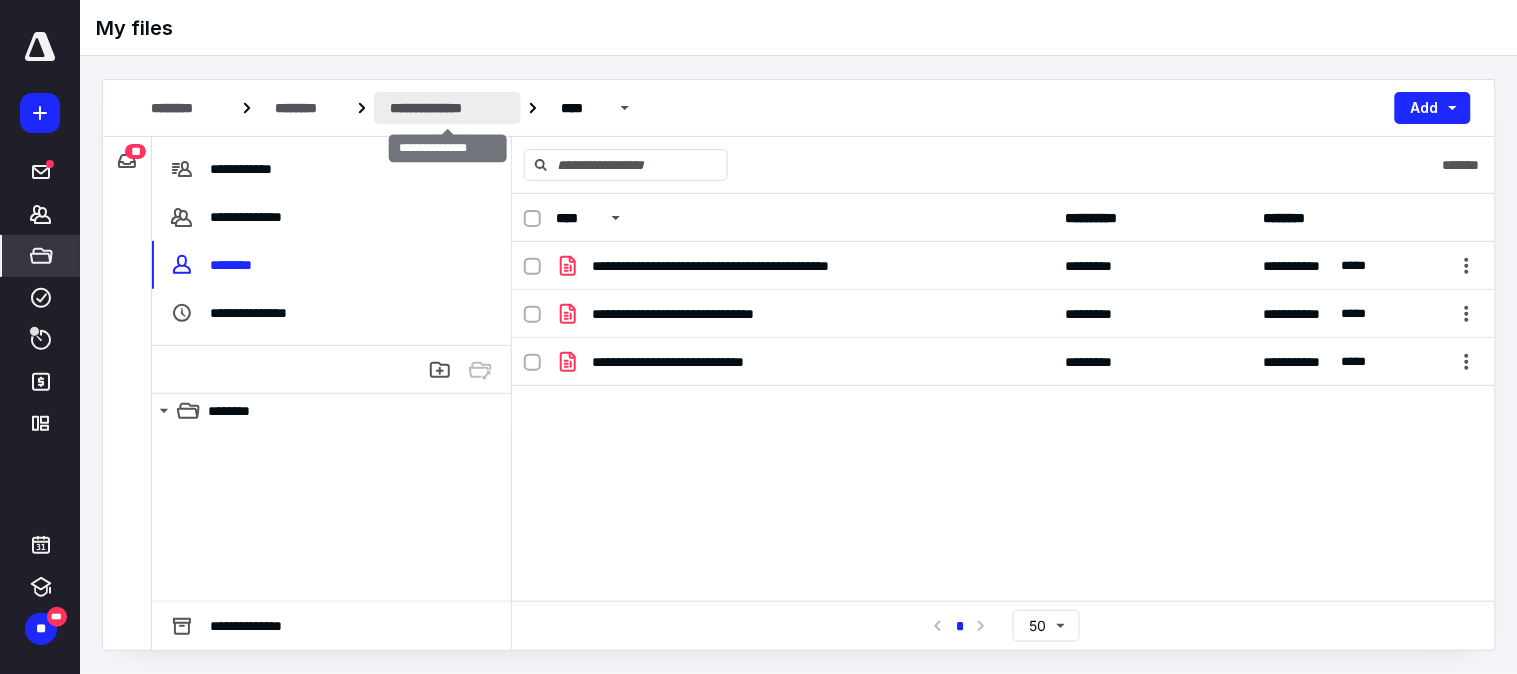 click on "**********" at bounding box center (447, 108) 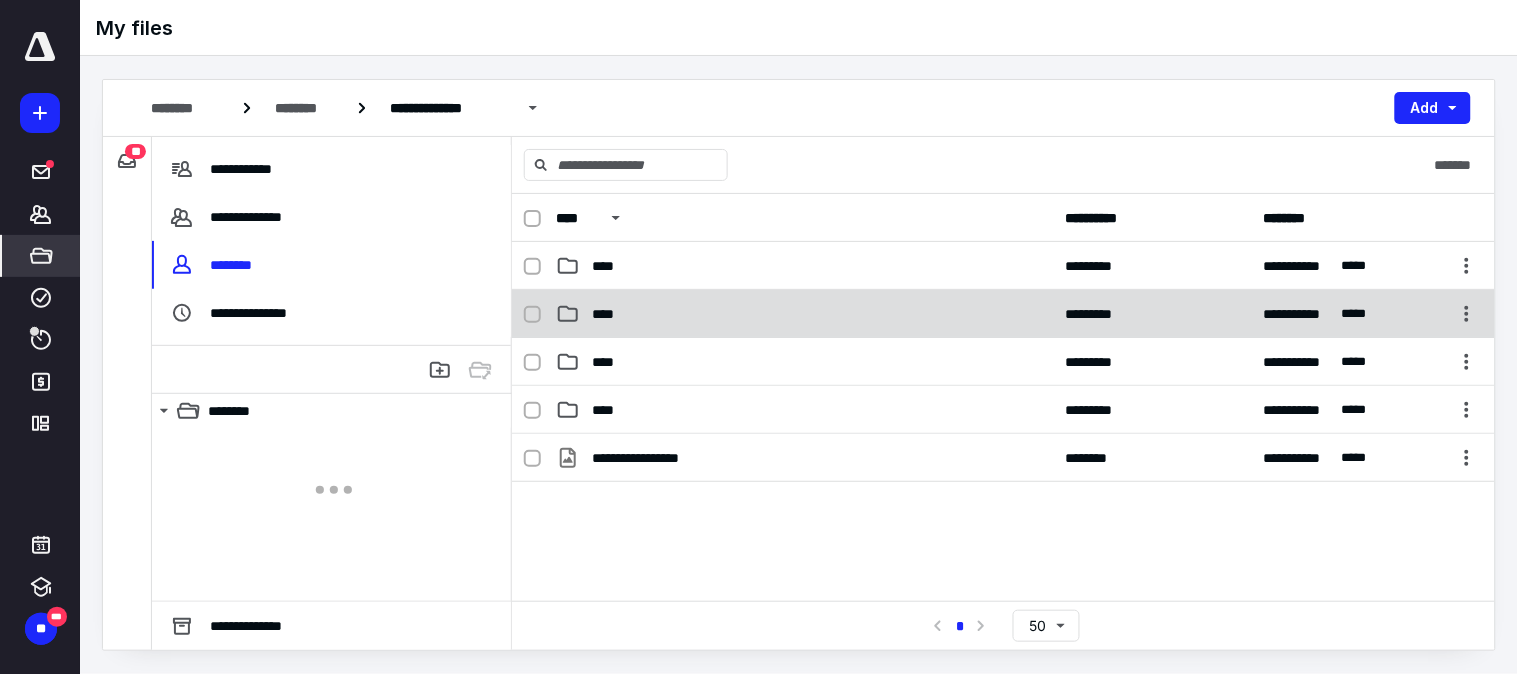 click on "****" at bounding box center [608, 314] 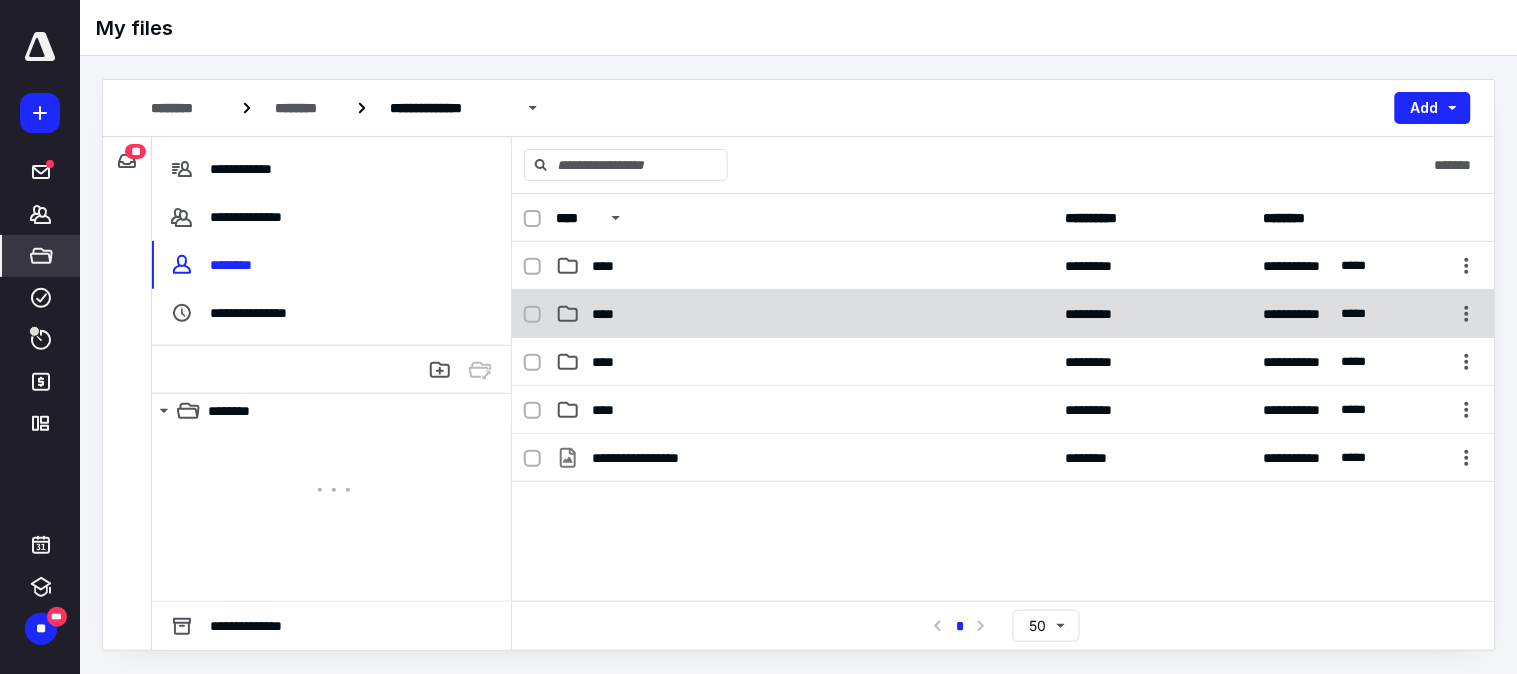 checkbox on "true" 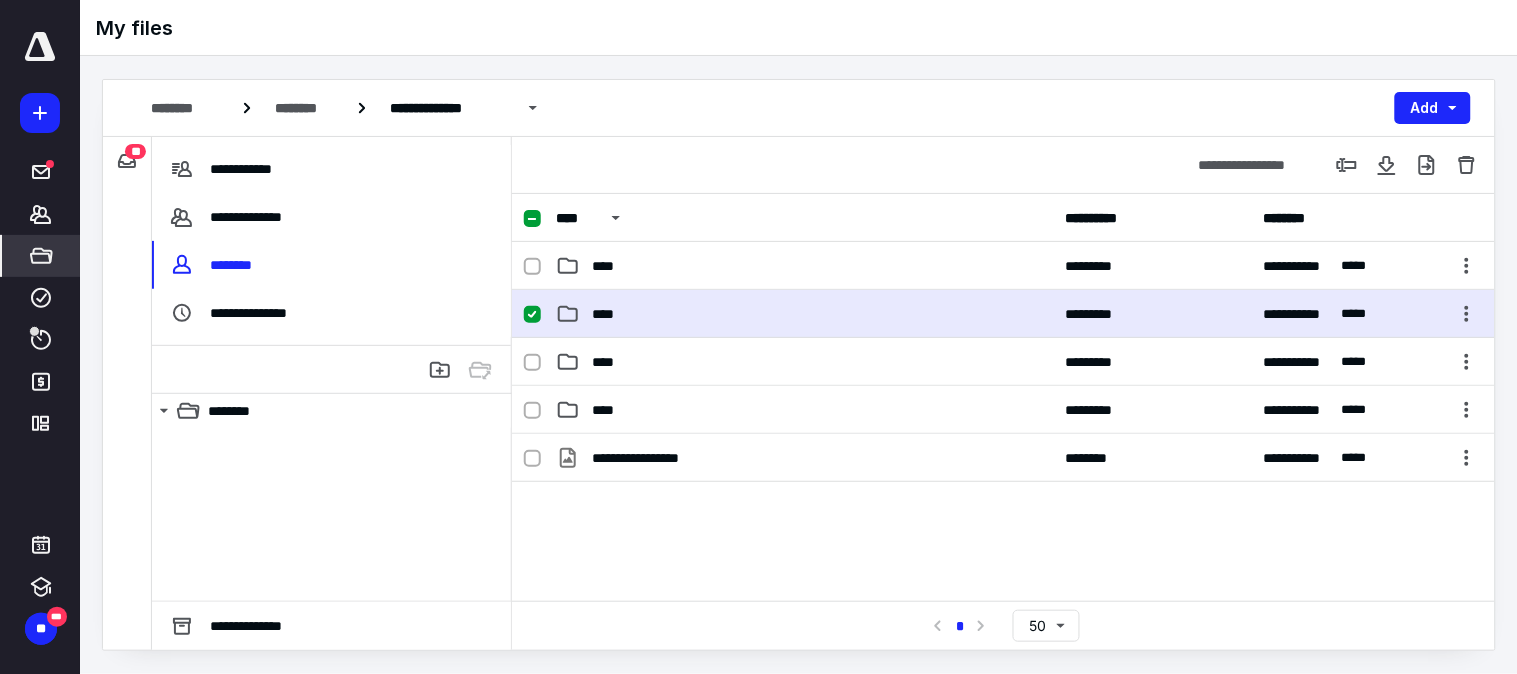 click on "****" at bounding box center [608, 314] 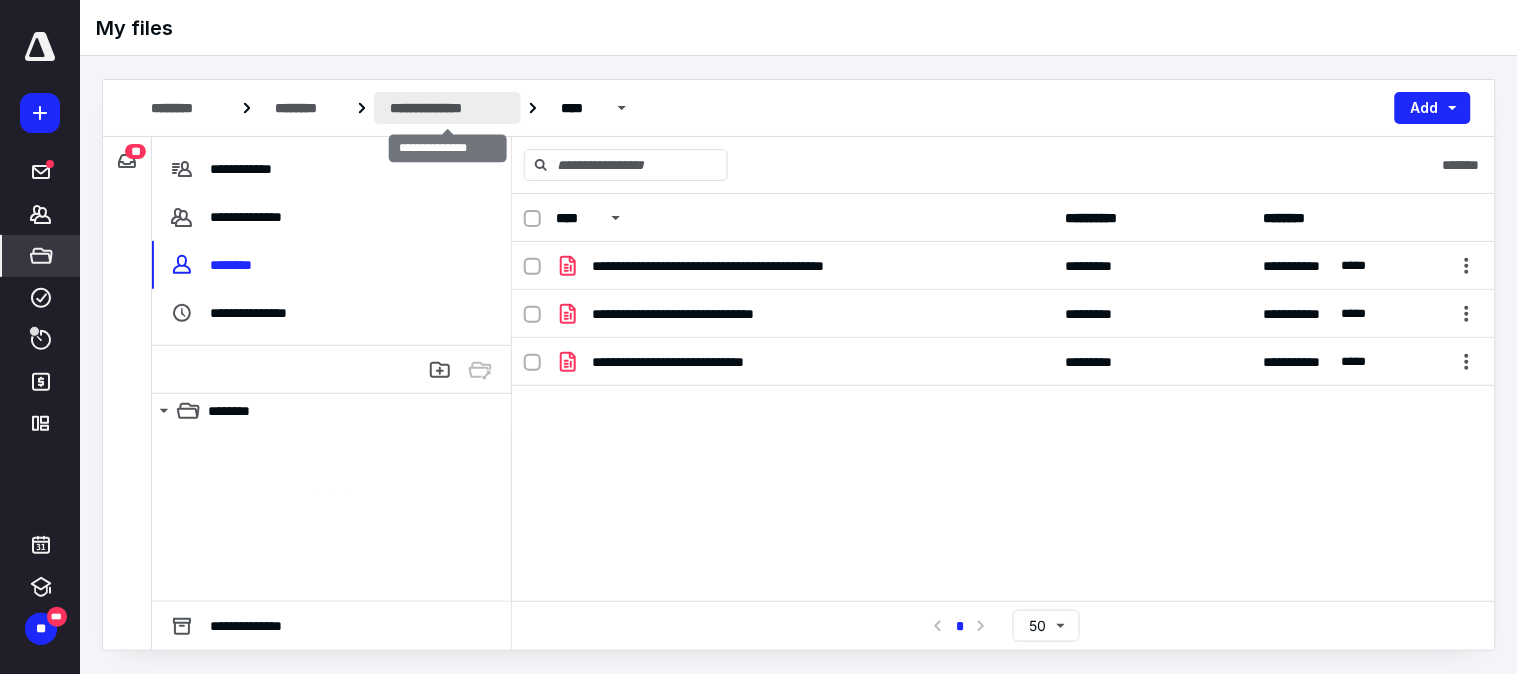 click on "**********" at bounding box center [447, 108] 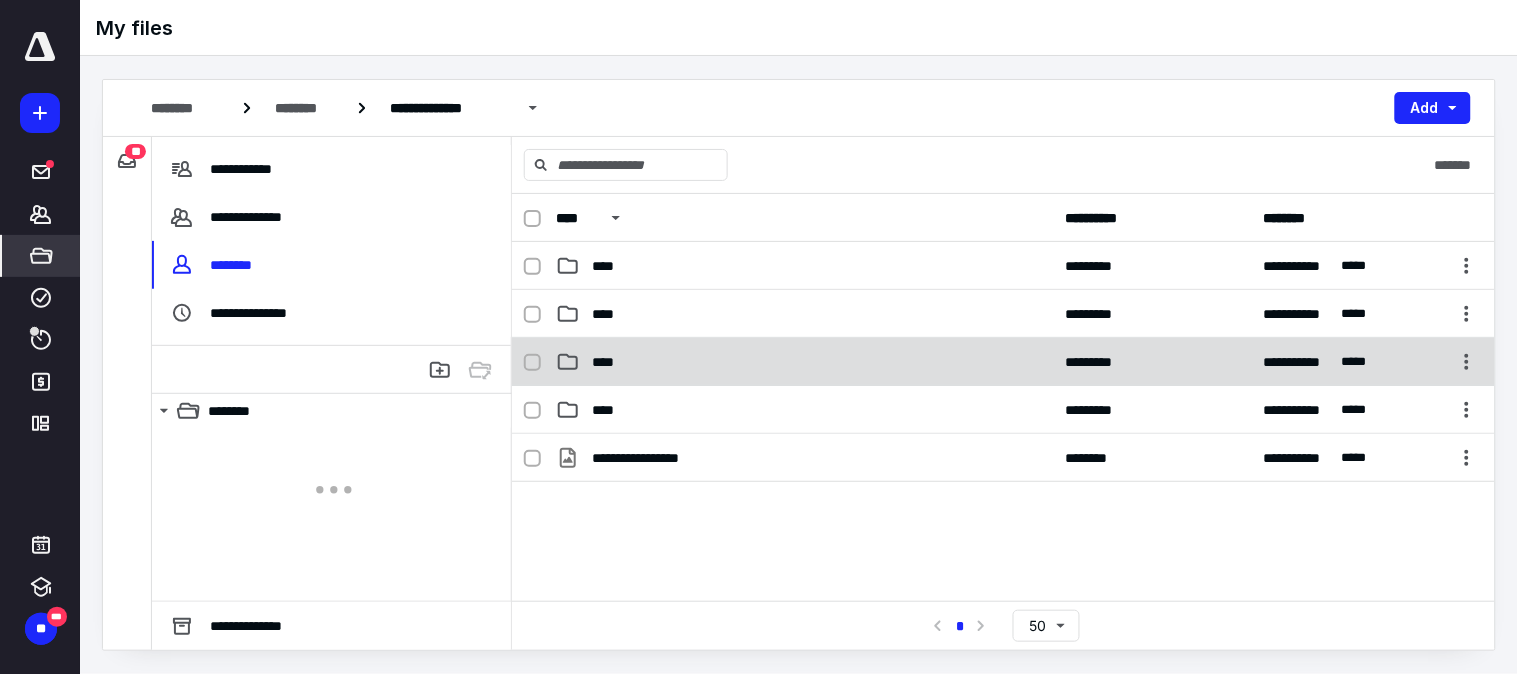 click on "****" at bounding box center (609, 362) 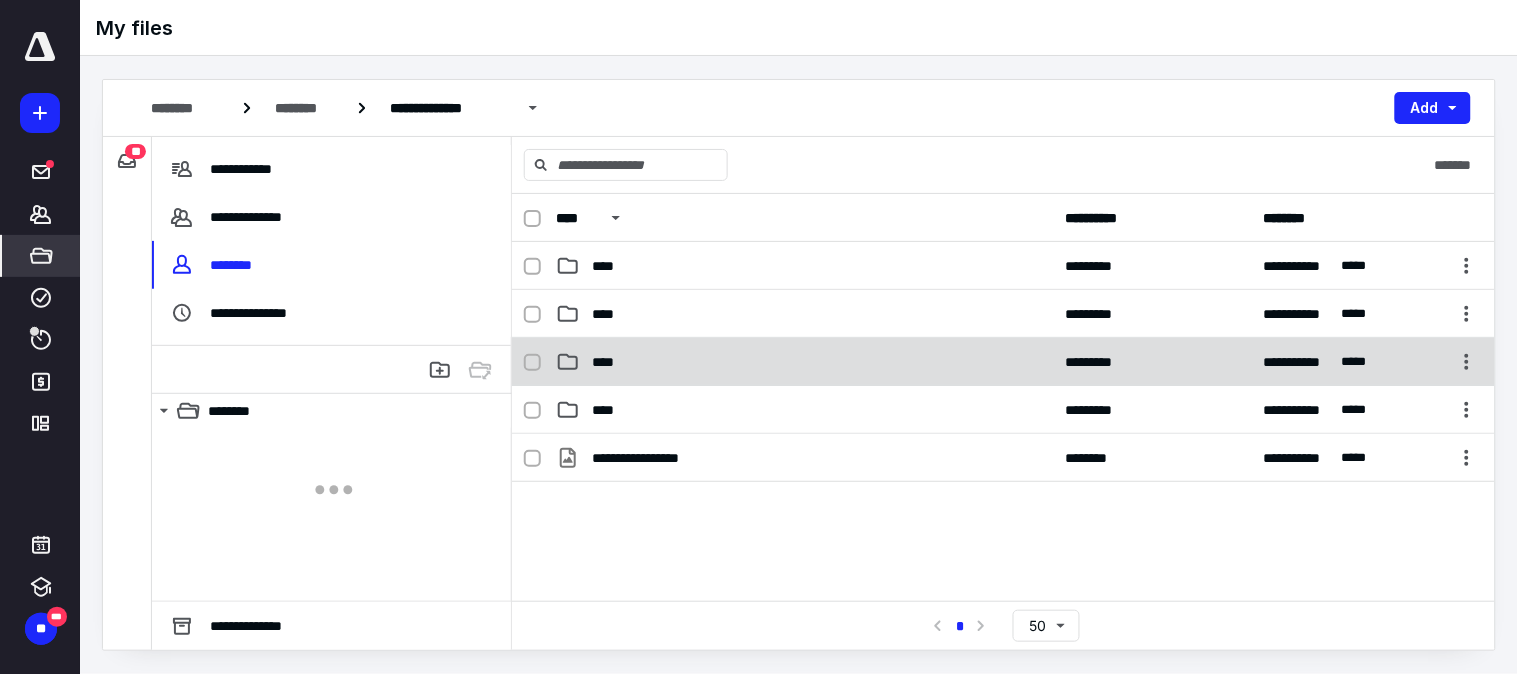 checkbox on "true" 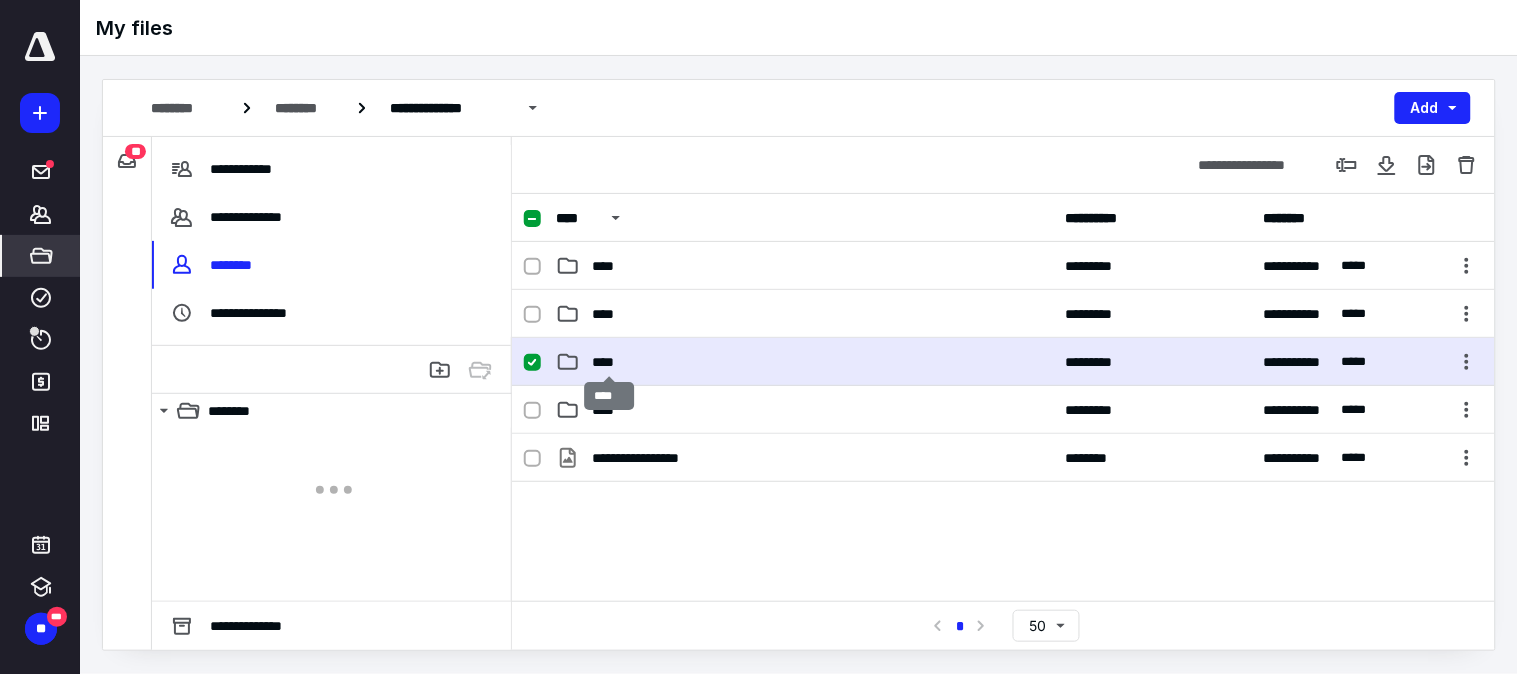 click on "****" at bounding box center [609, 362] 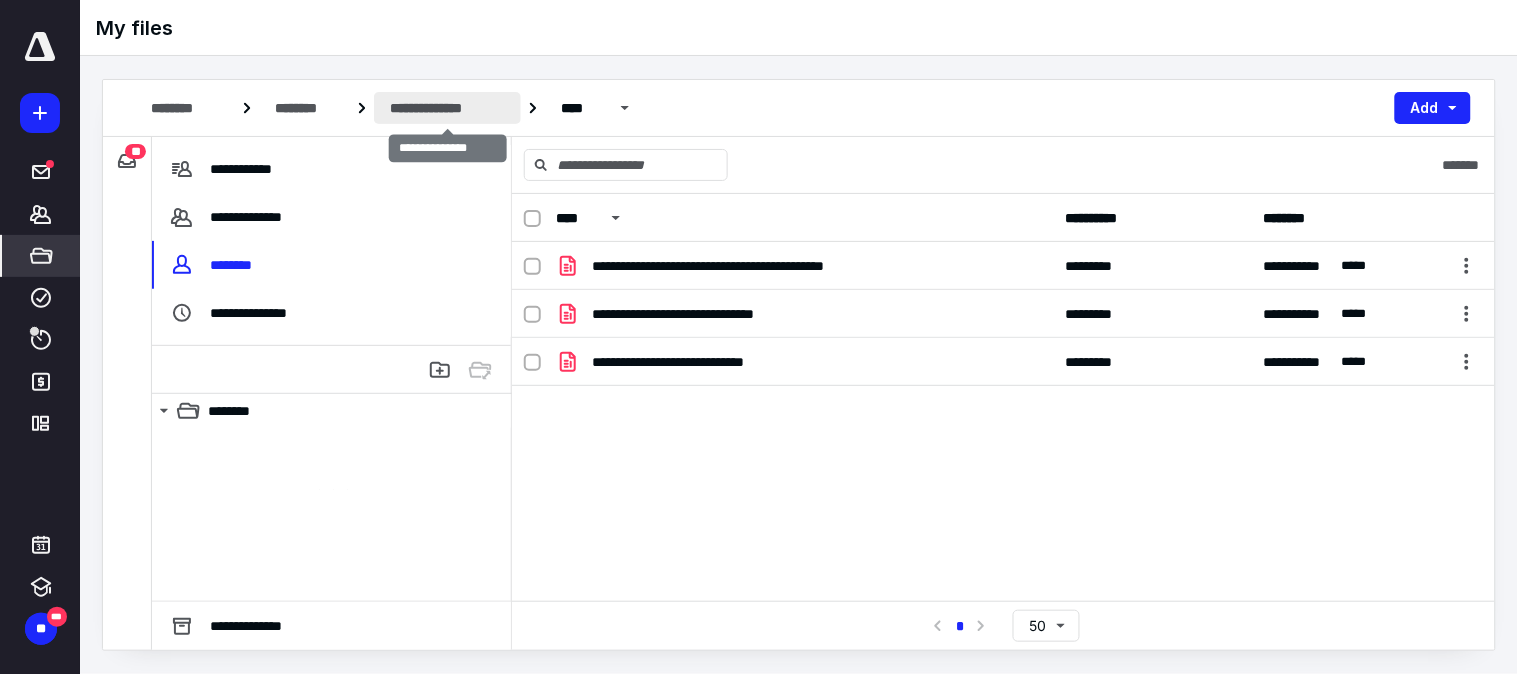 click on "**********" at bounding box center [447, 108] 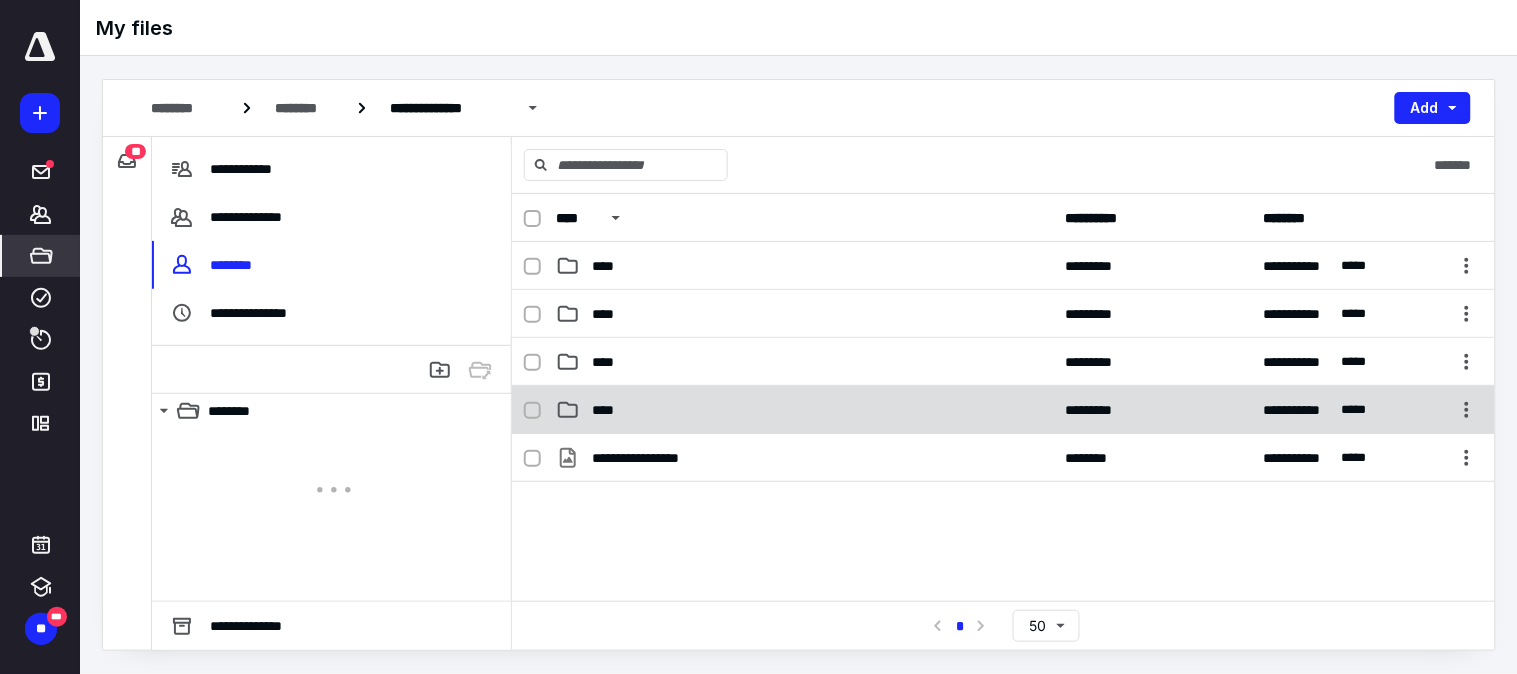 click on "****" at bounding box center [804, 410] 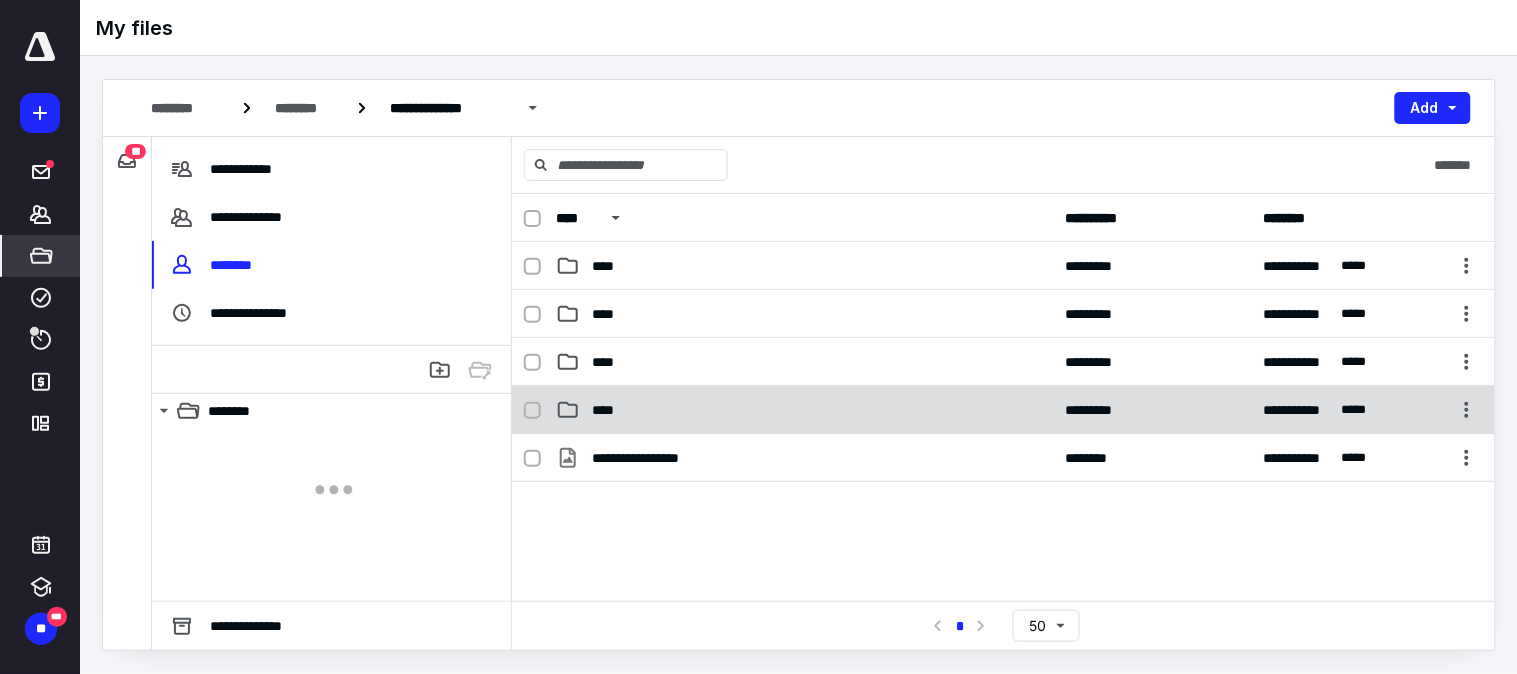 checkbox on "true" 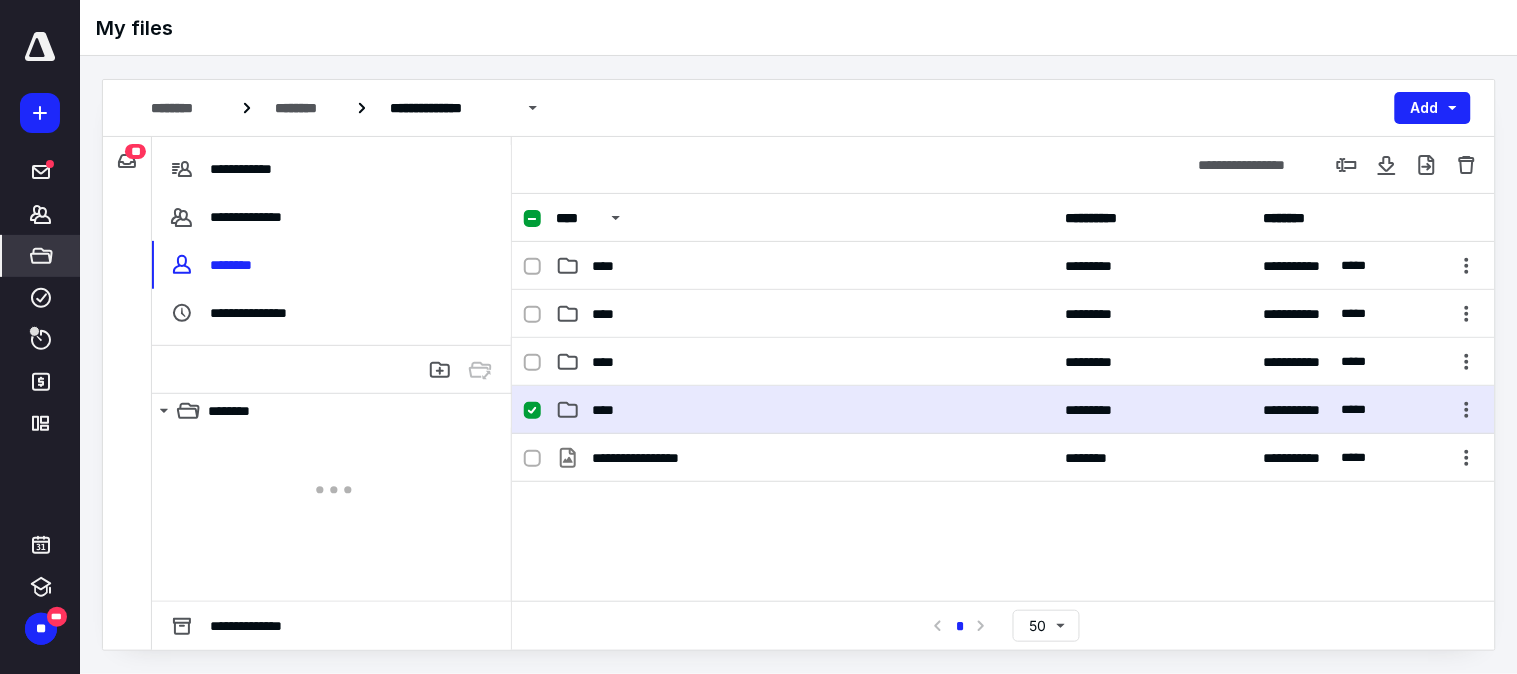 click on "****" at bounding box center (804, 410) 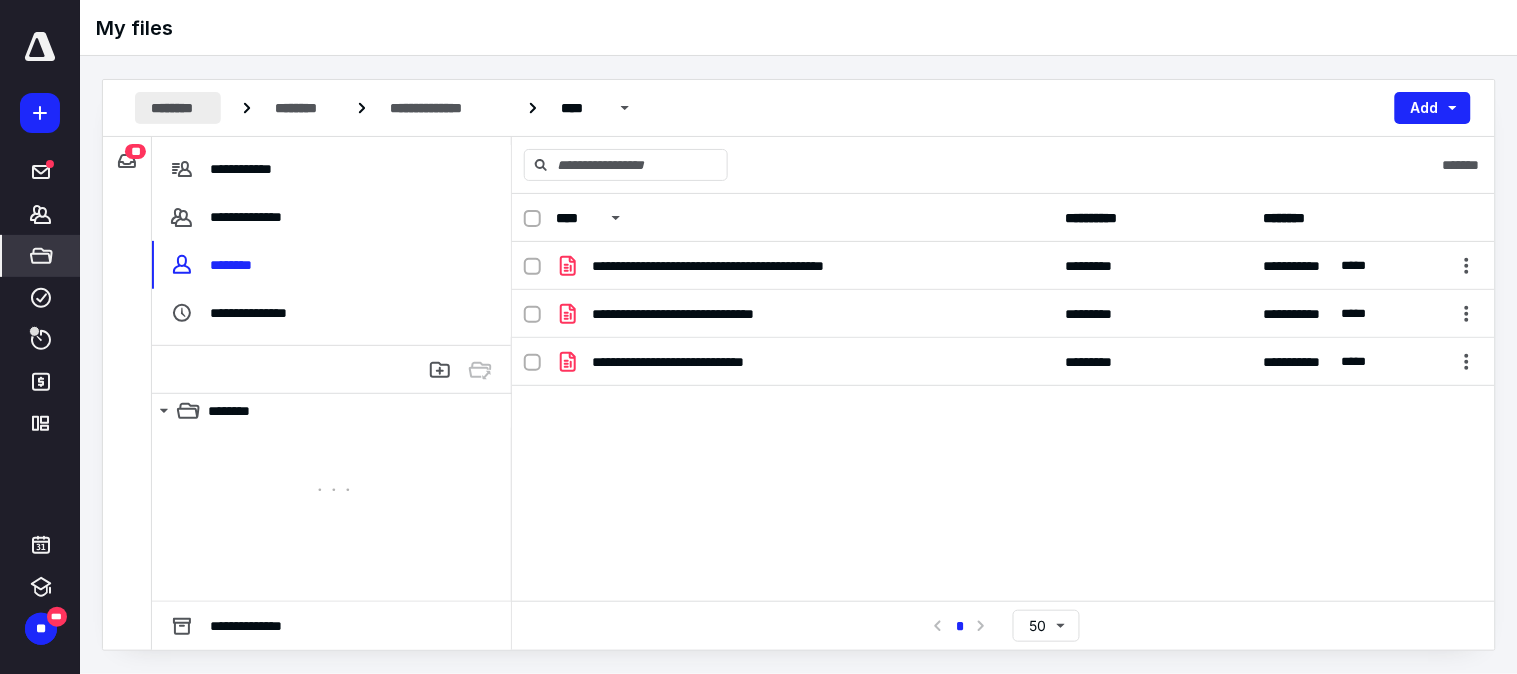 click on "********" at bounding box center (178, 108) 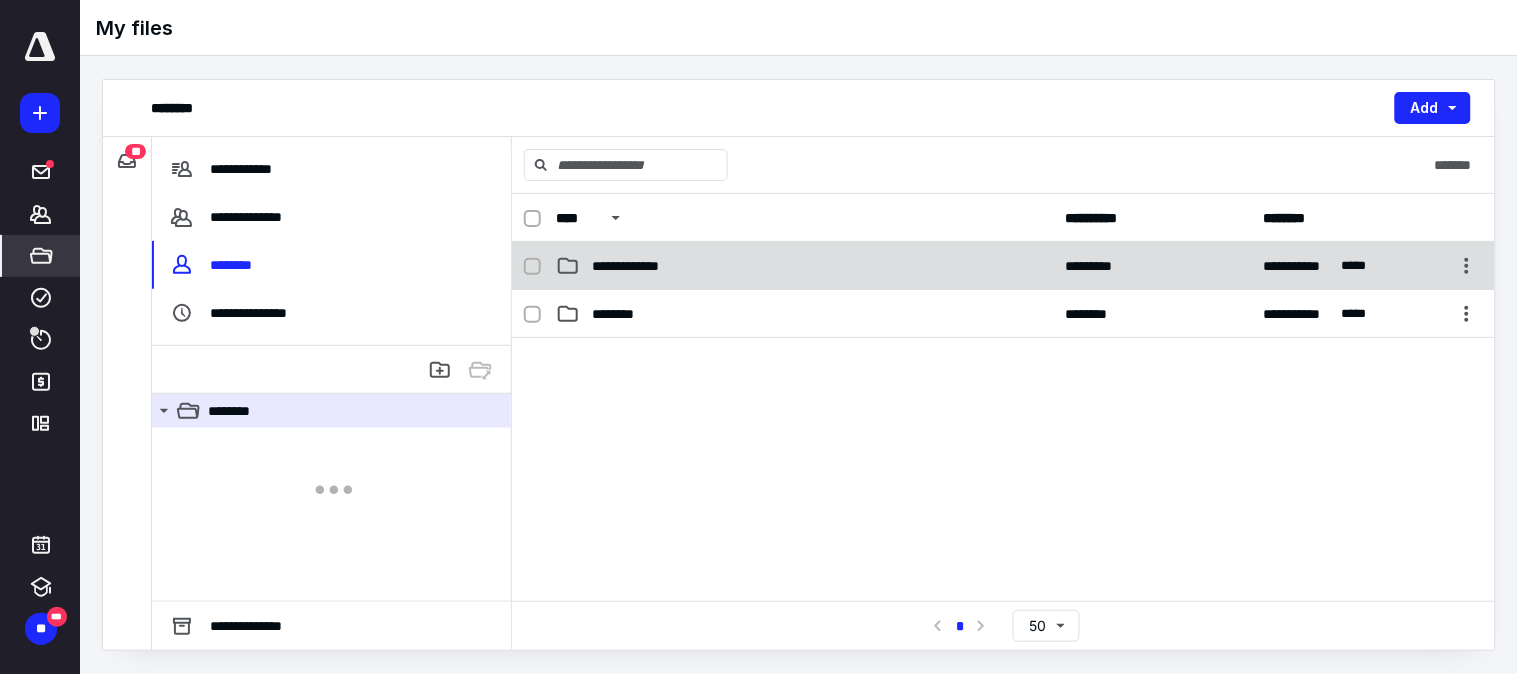 click on "**********" at bounding box center [640, 266] 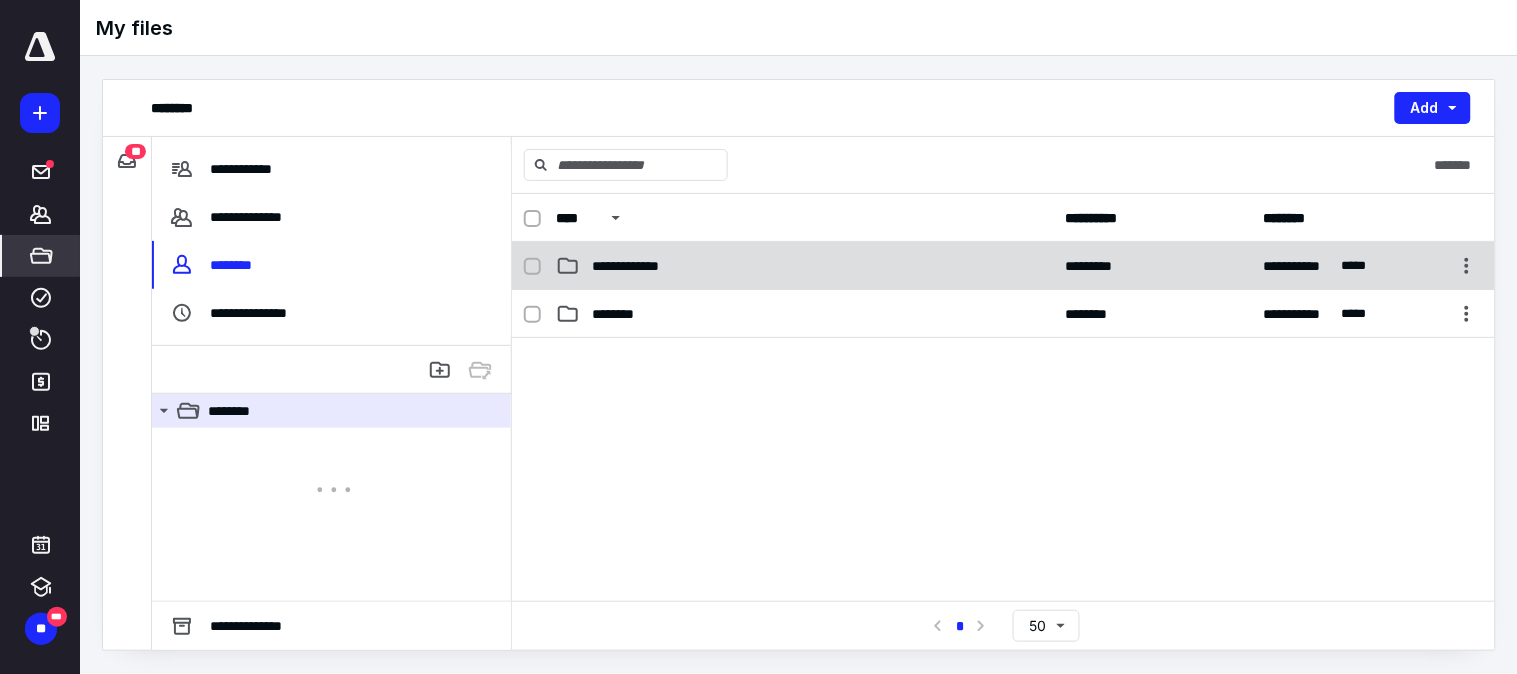 checkbox on "true" 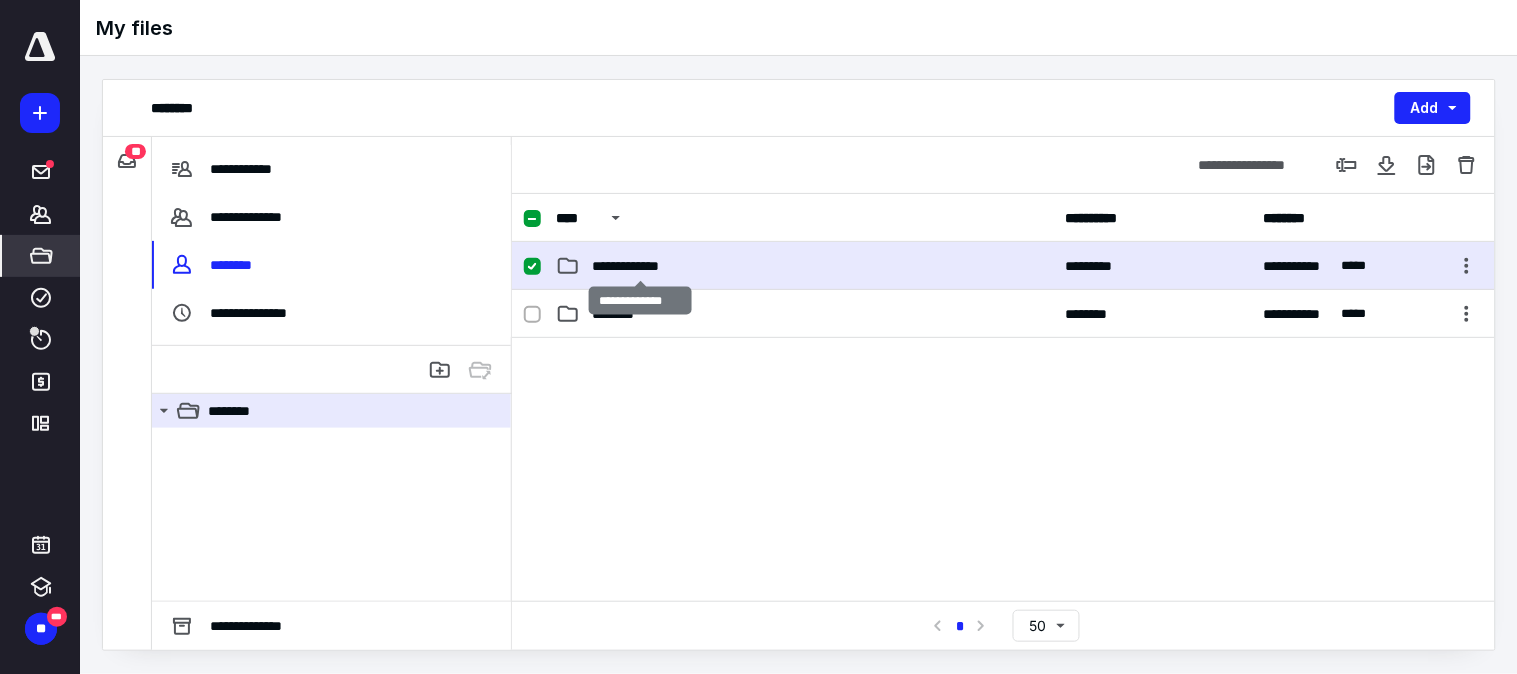 click on "**********" at bounding box center [640, 266] 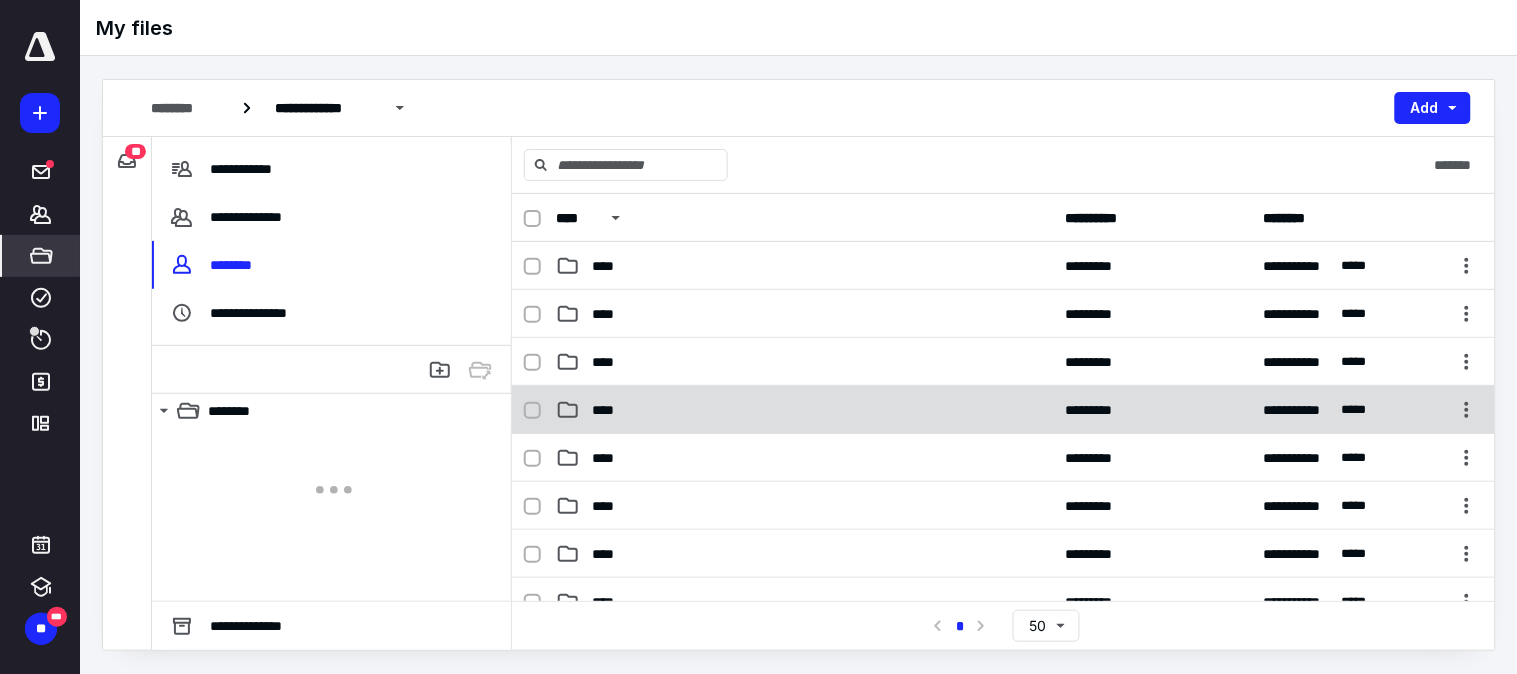 click on "****" at bounding box center (804, 410) 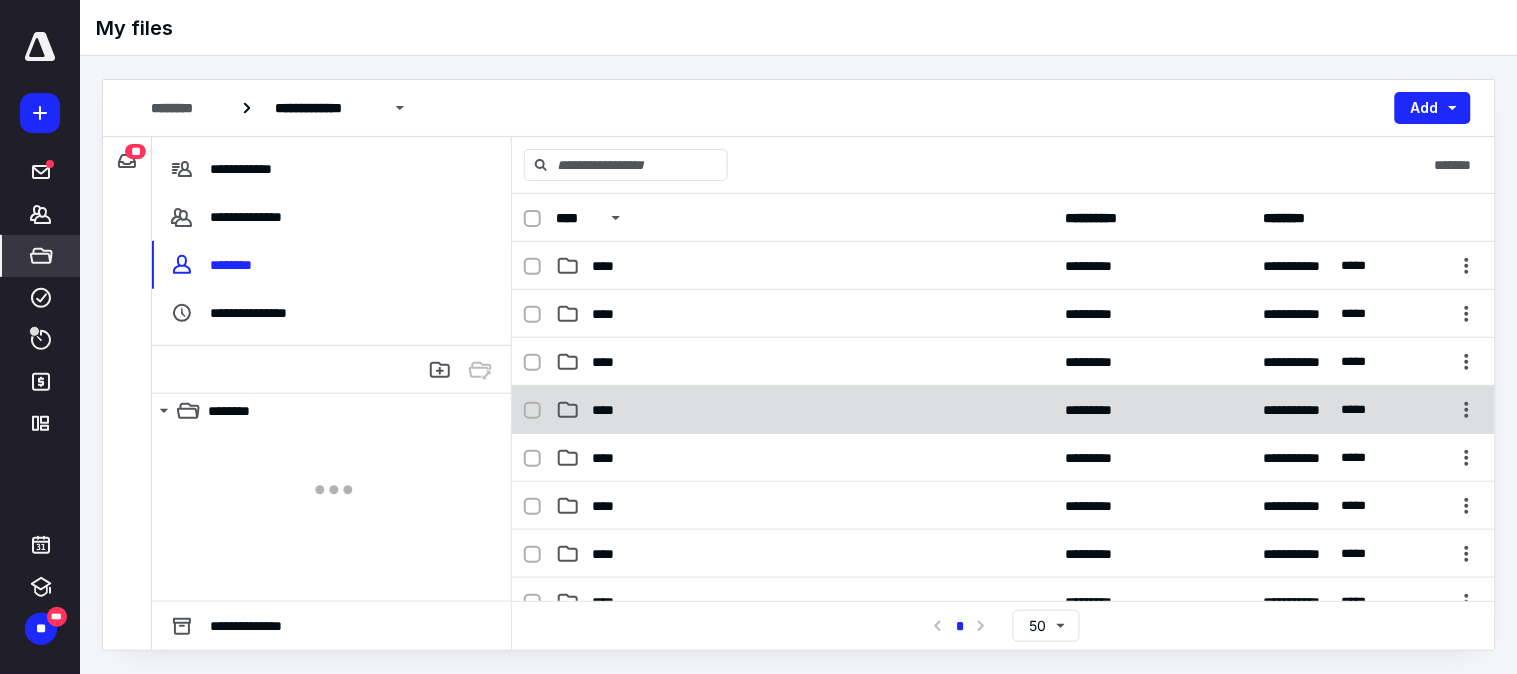 checkbox on "true" 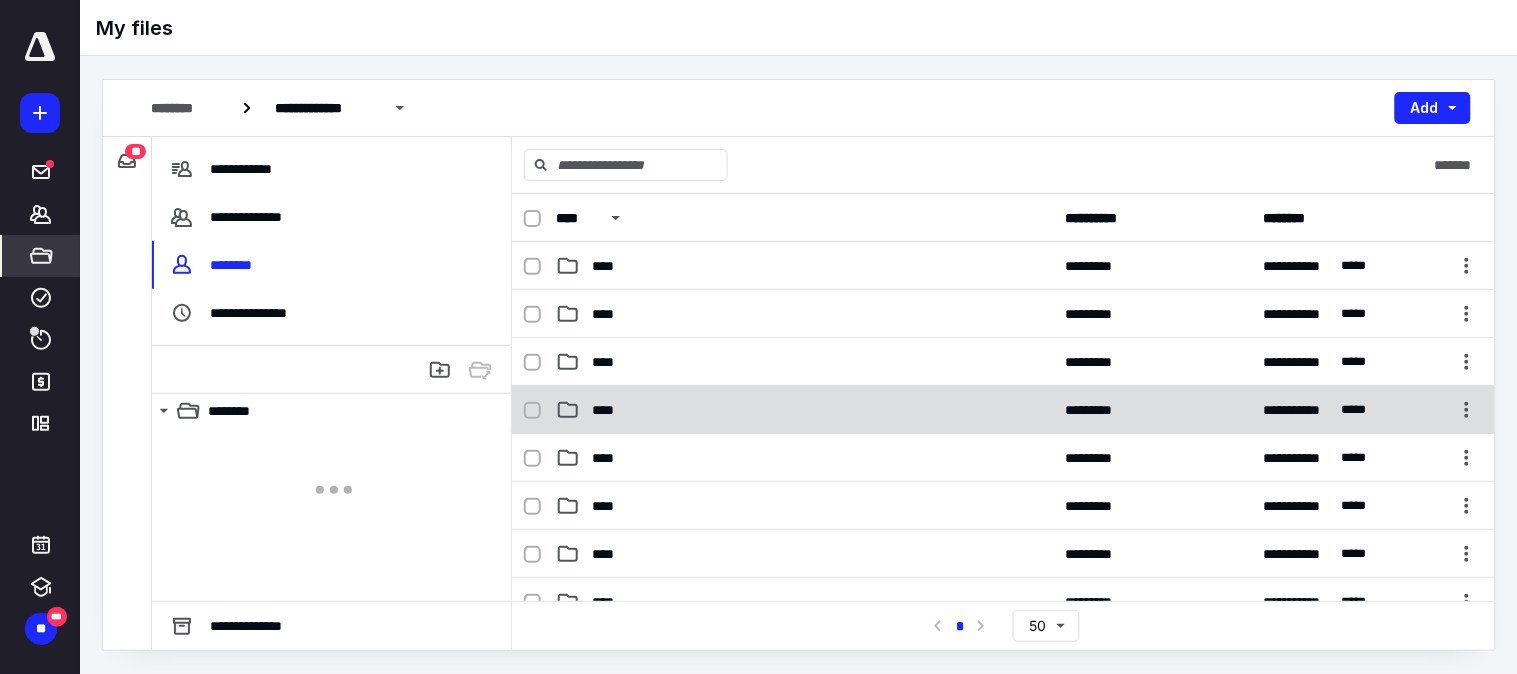 click on "****" at bounding box center [804, 410] 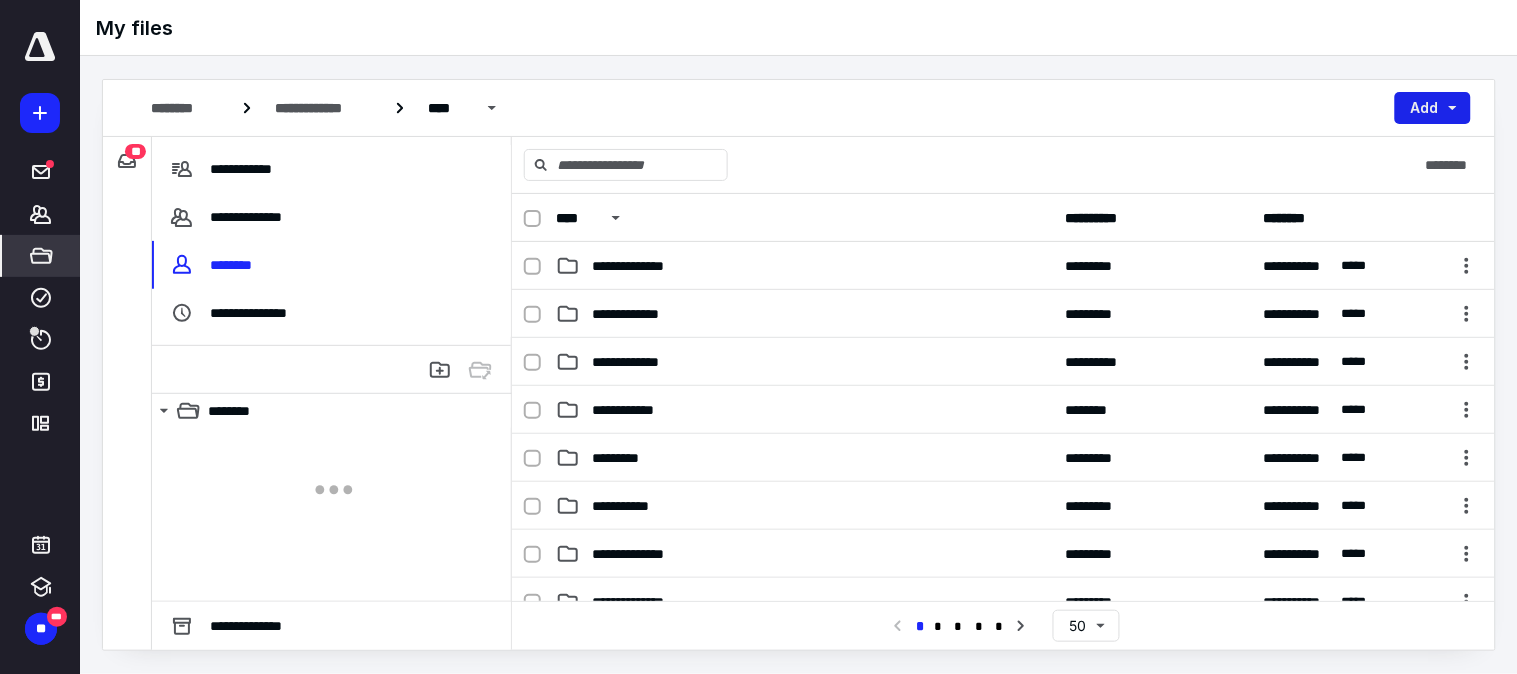 click on "Add" at bounding box center [1433, 108] 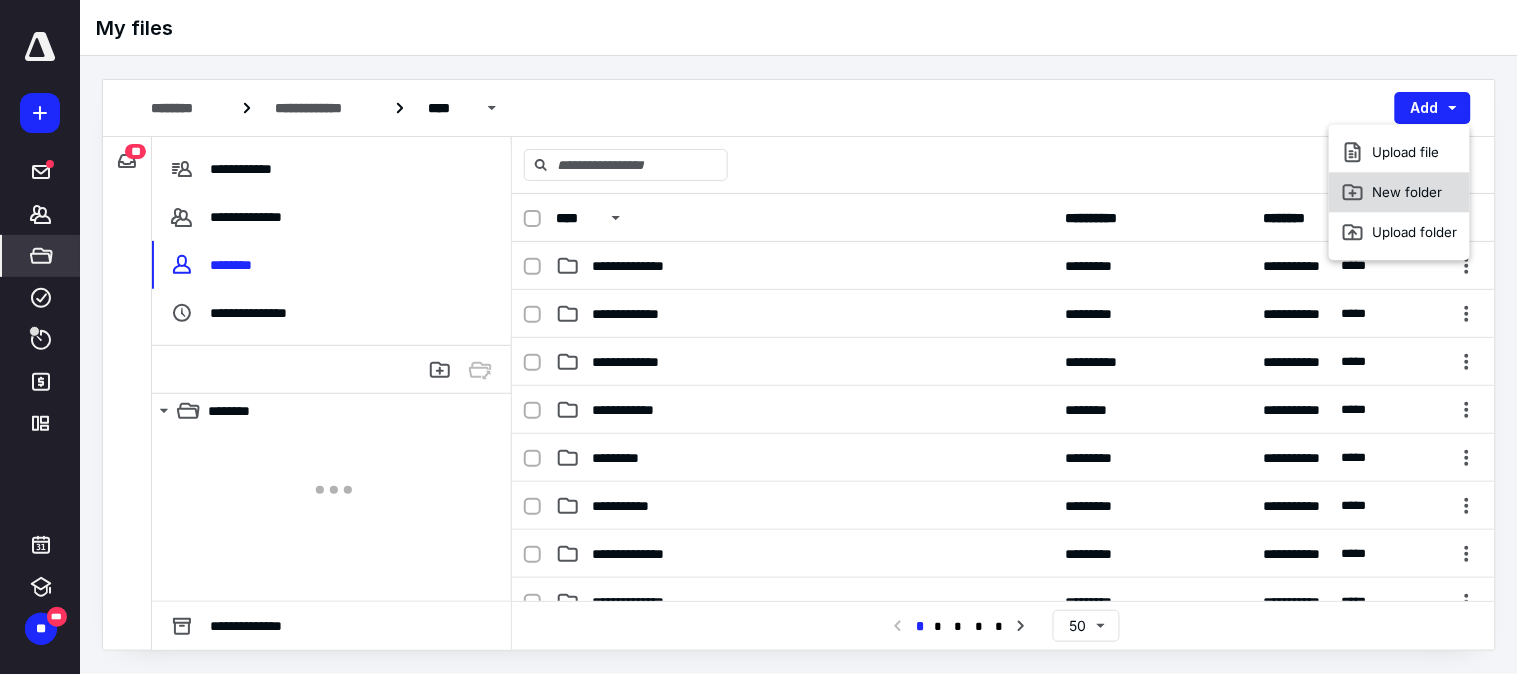 click on "New folder" at bounding box center (1399, 192) 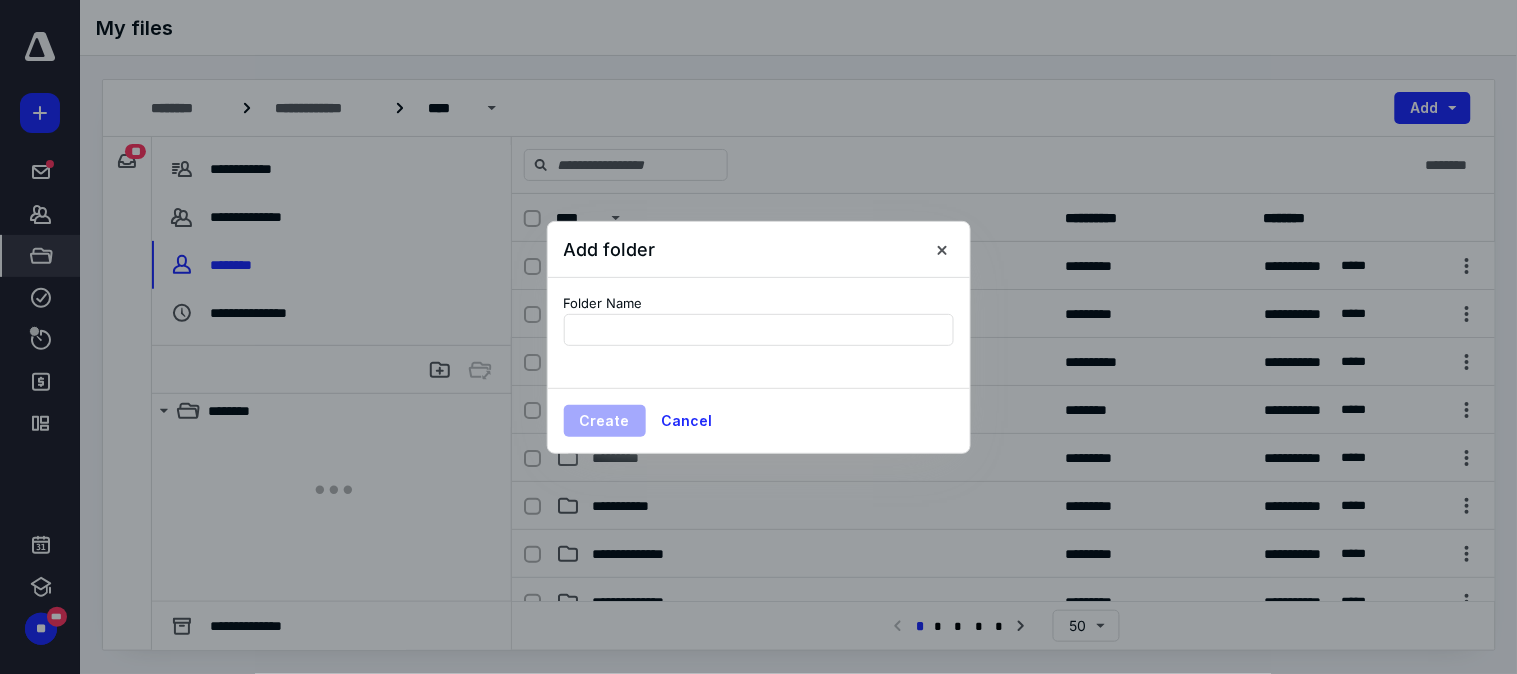 type on "**********" 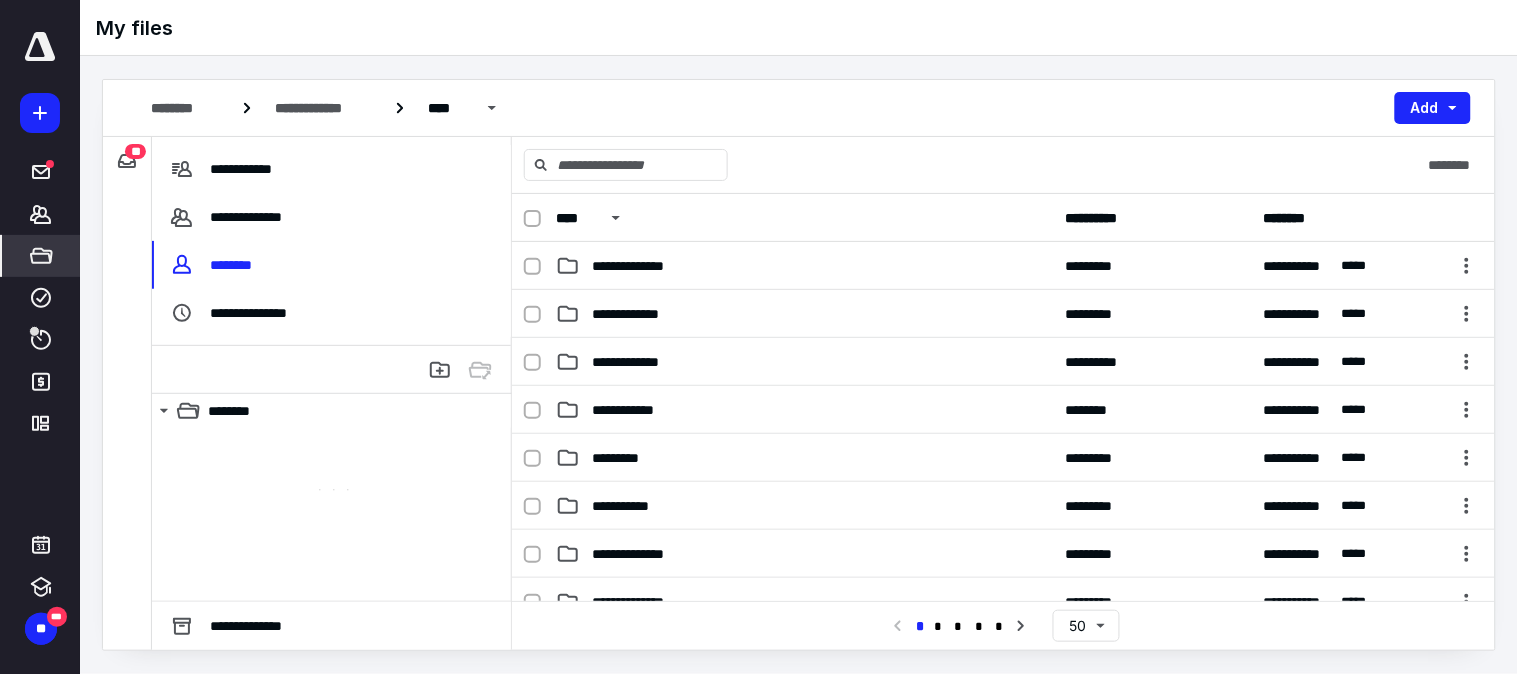 click on "********" at bounding box center (1003, 165) 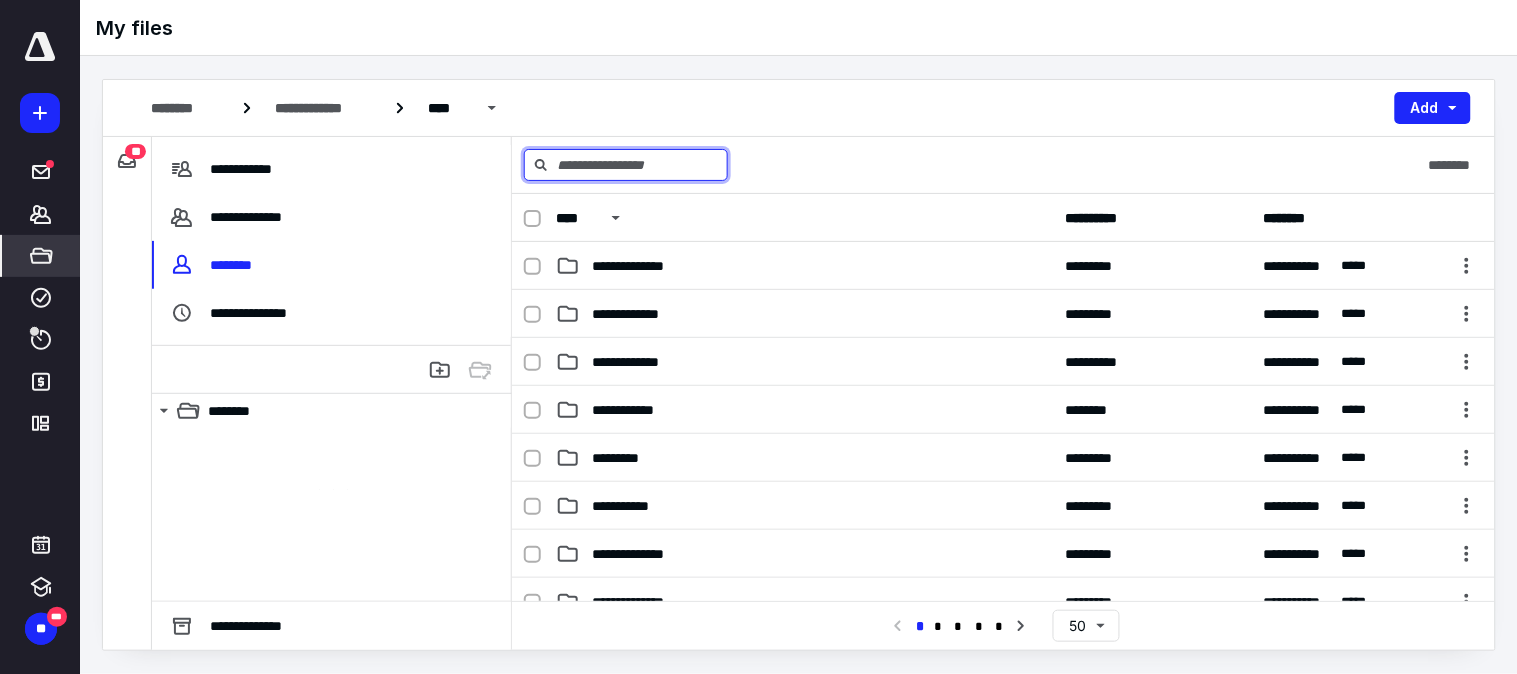 click at bounding box center (626, 165) 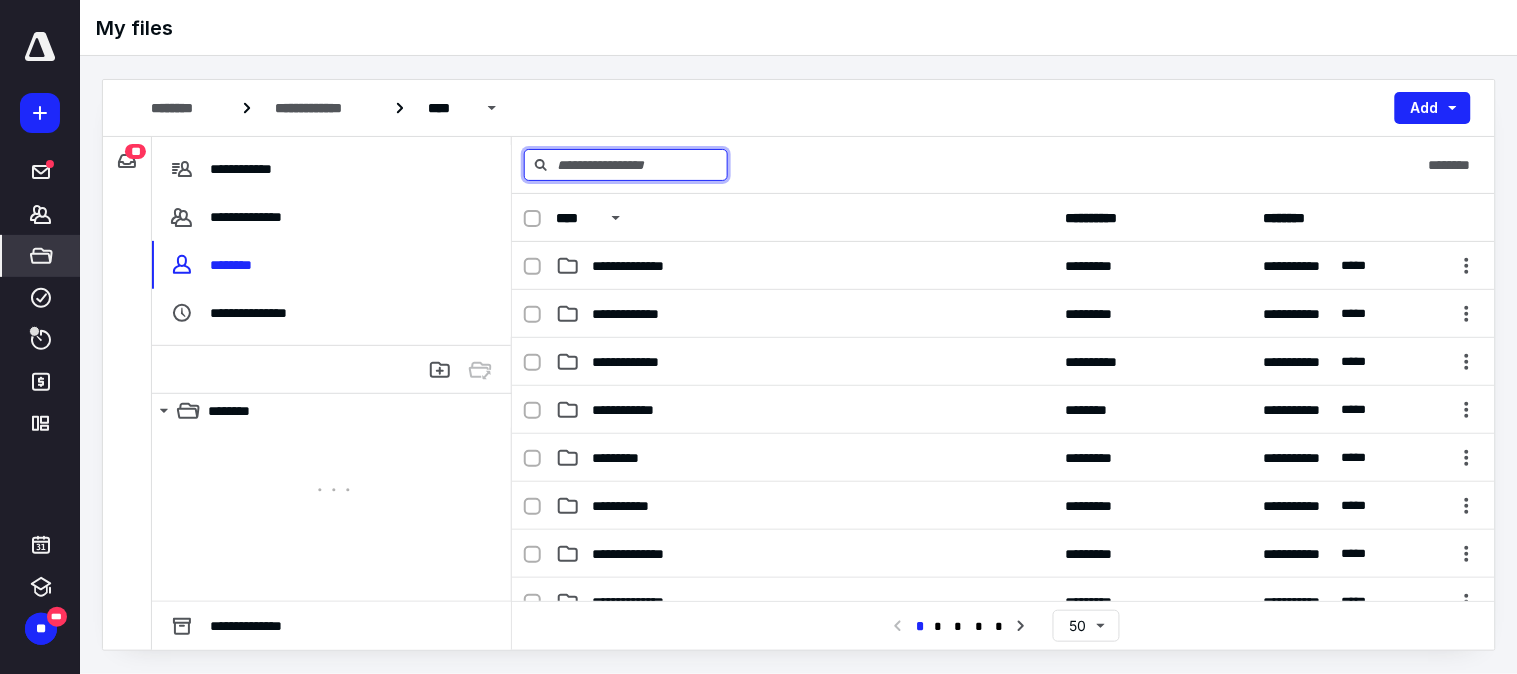 paste on "**********" 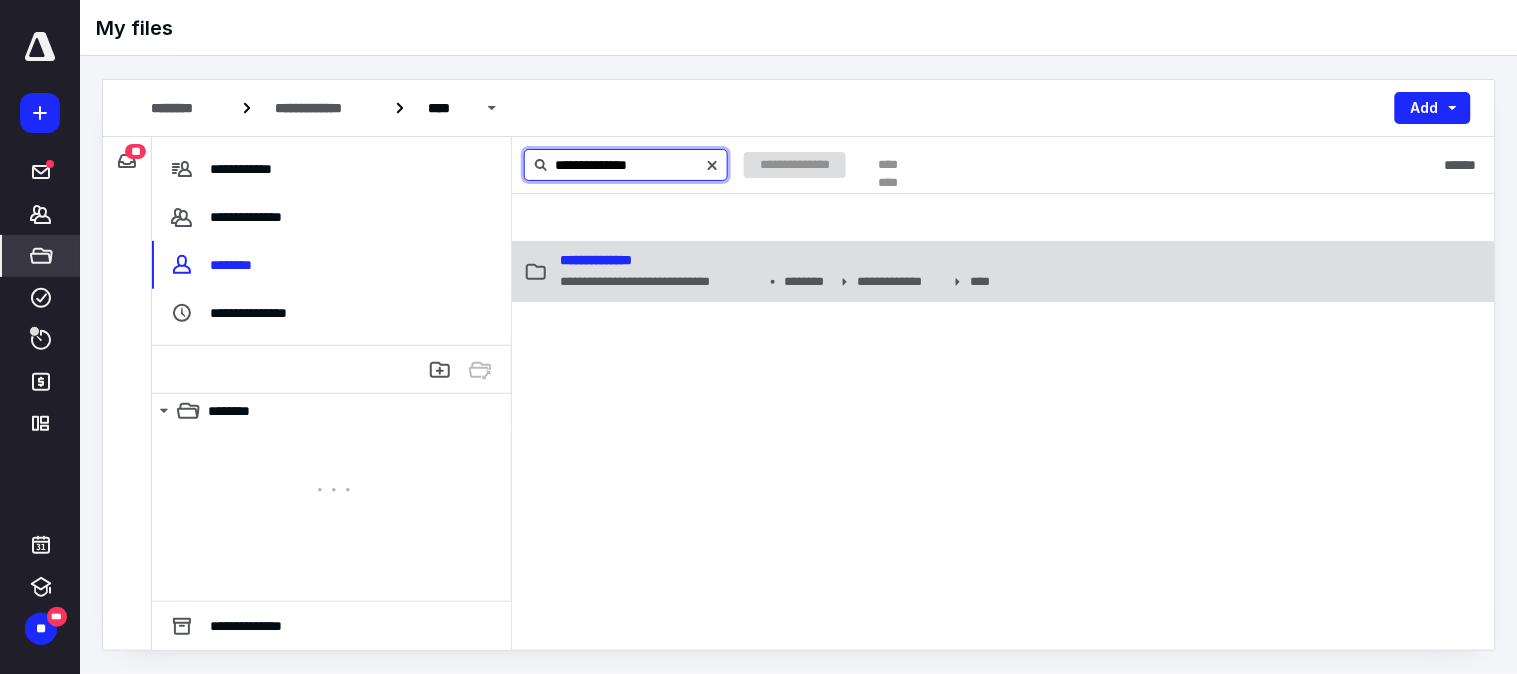 type on "**********" 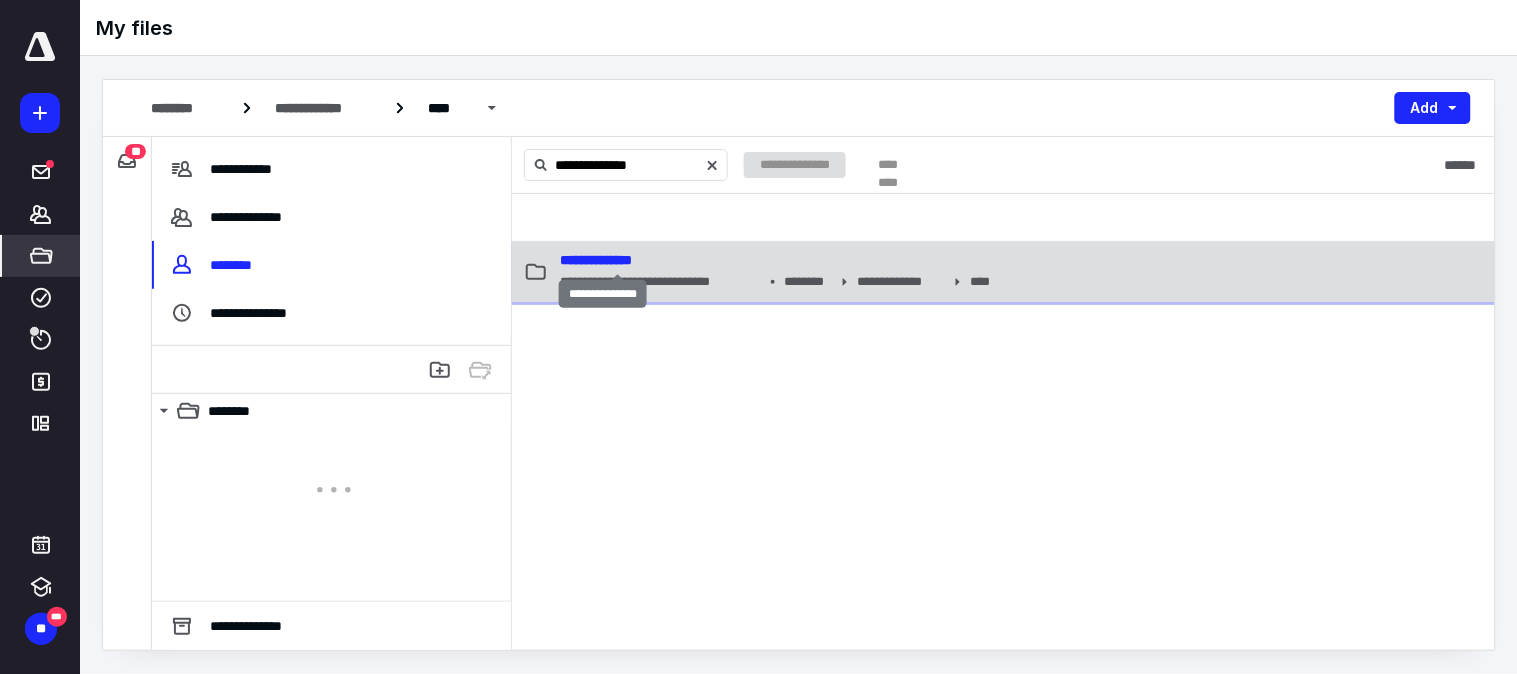 click on "**********" at bounding box center (596, 260) 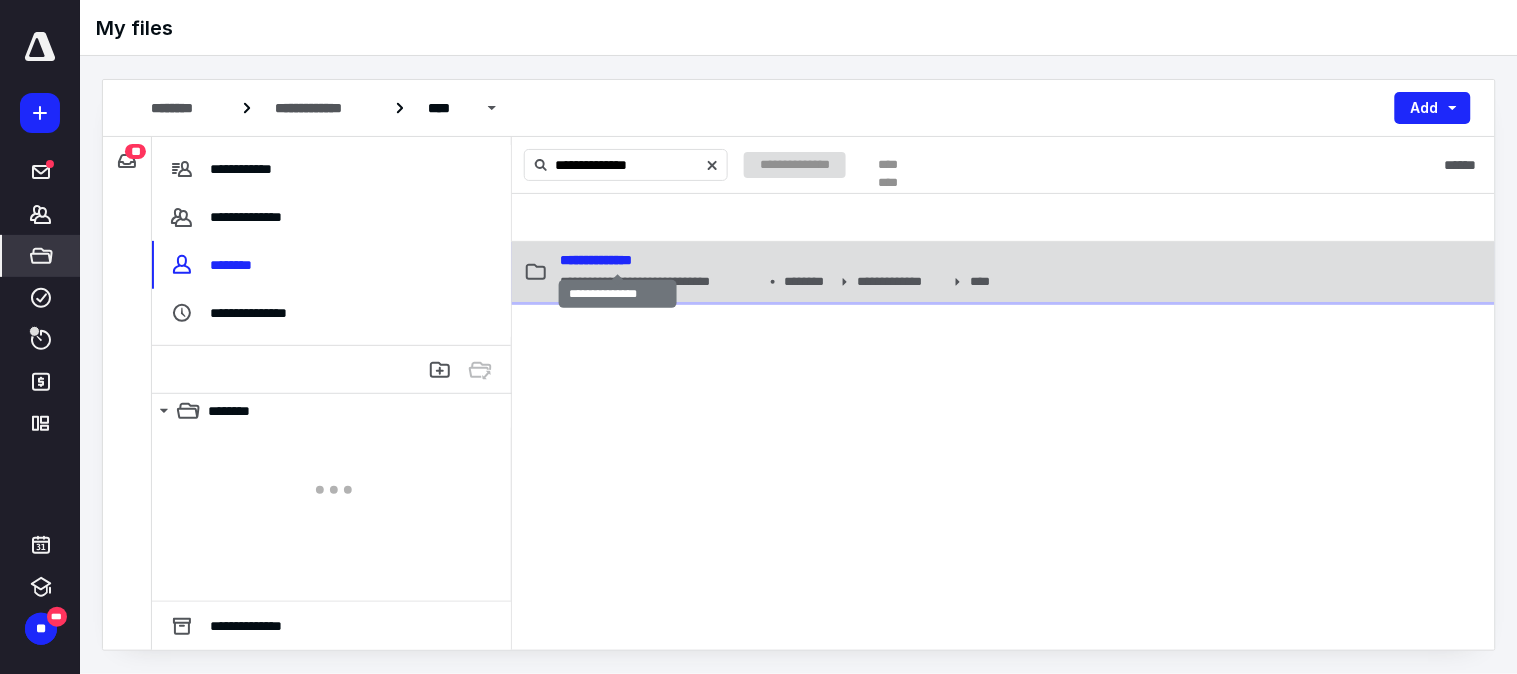 click on "**********" at bounding box center (596, 260) 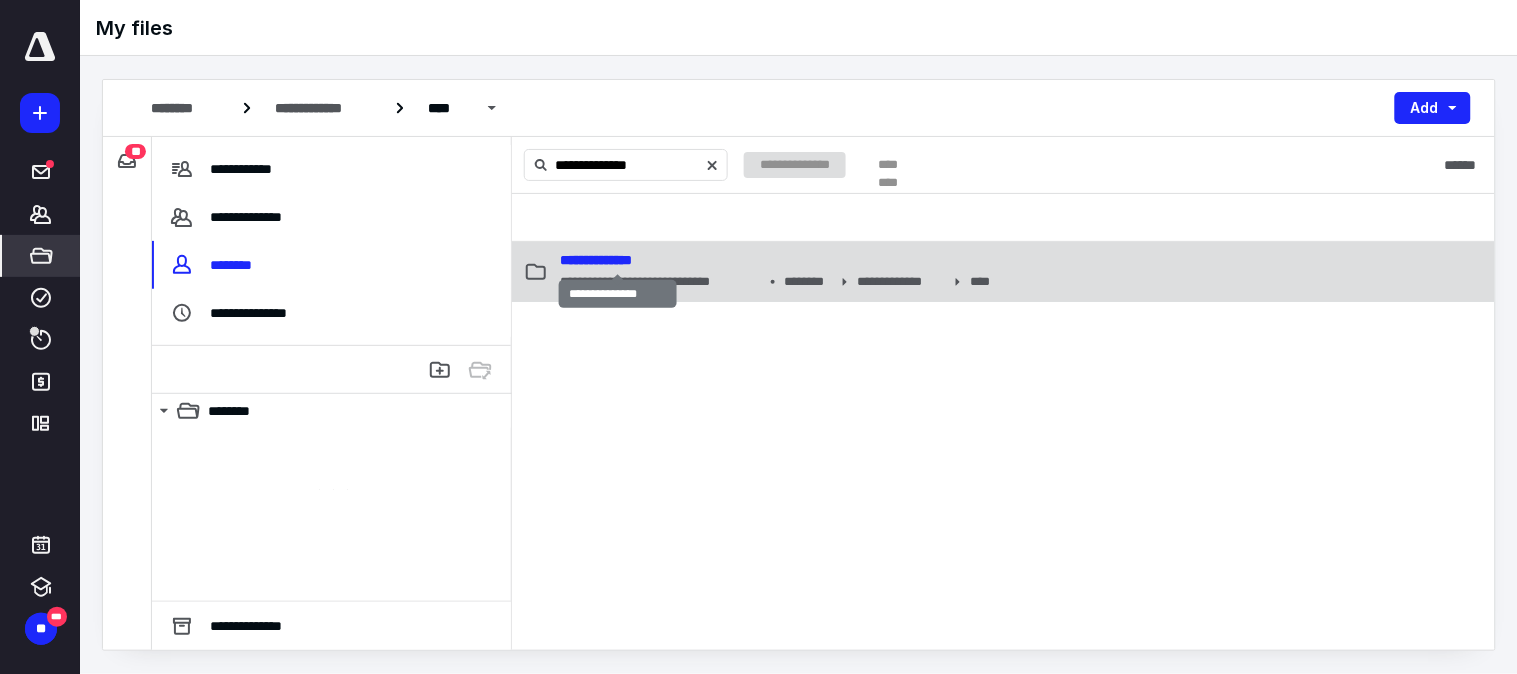 type 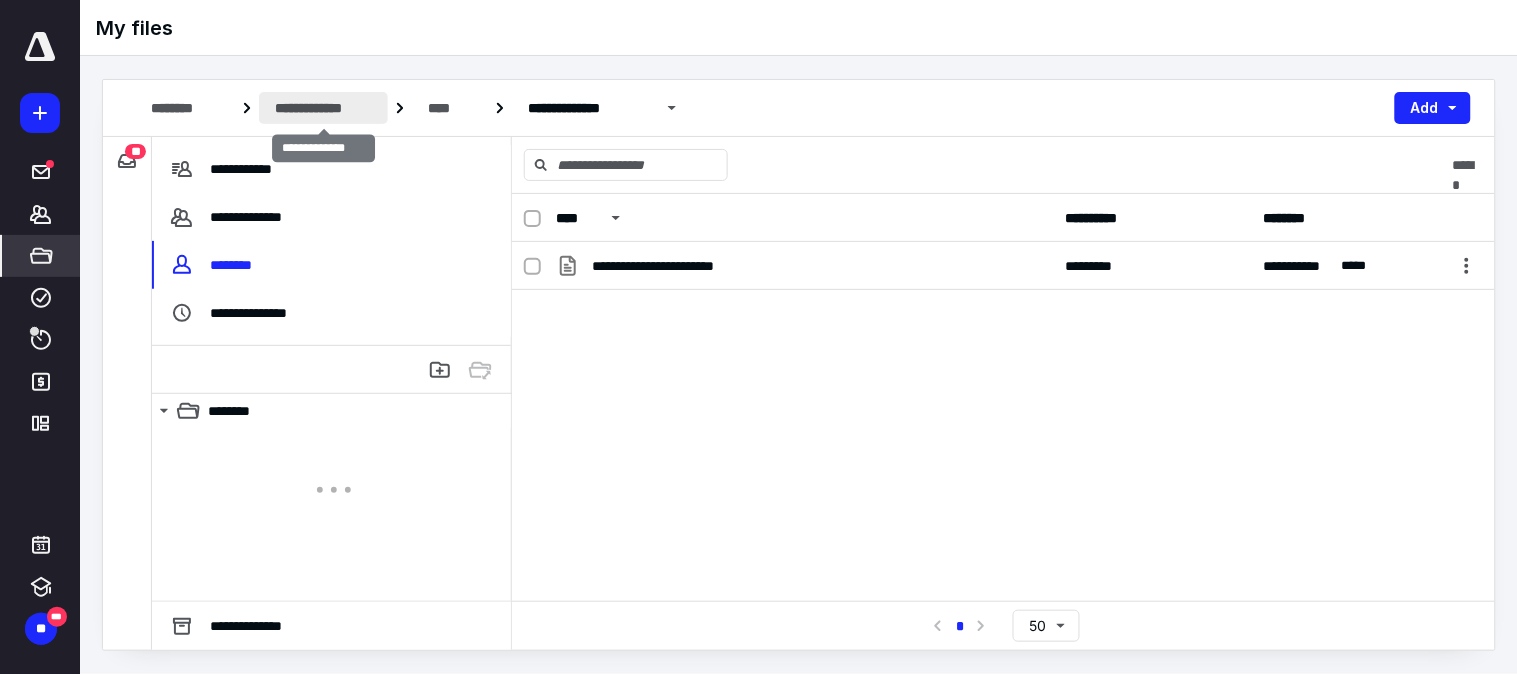click on "**********" at bounding box center (323, 108) 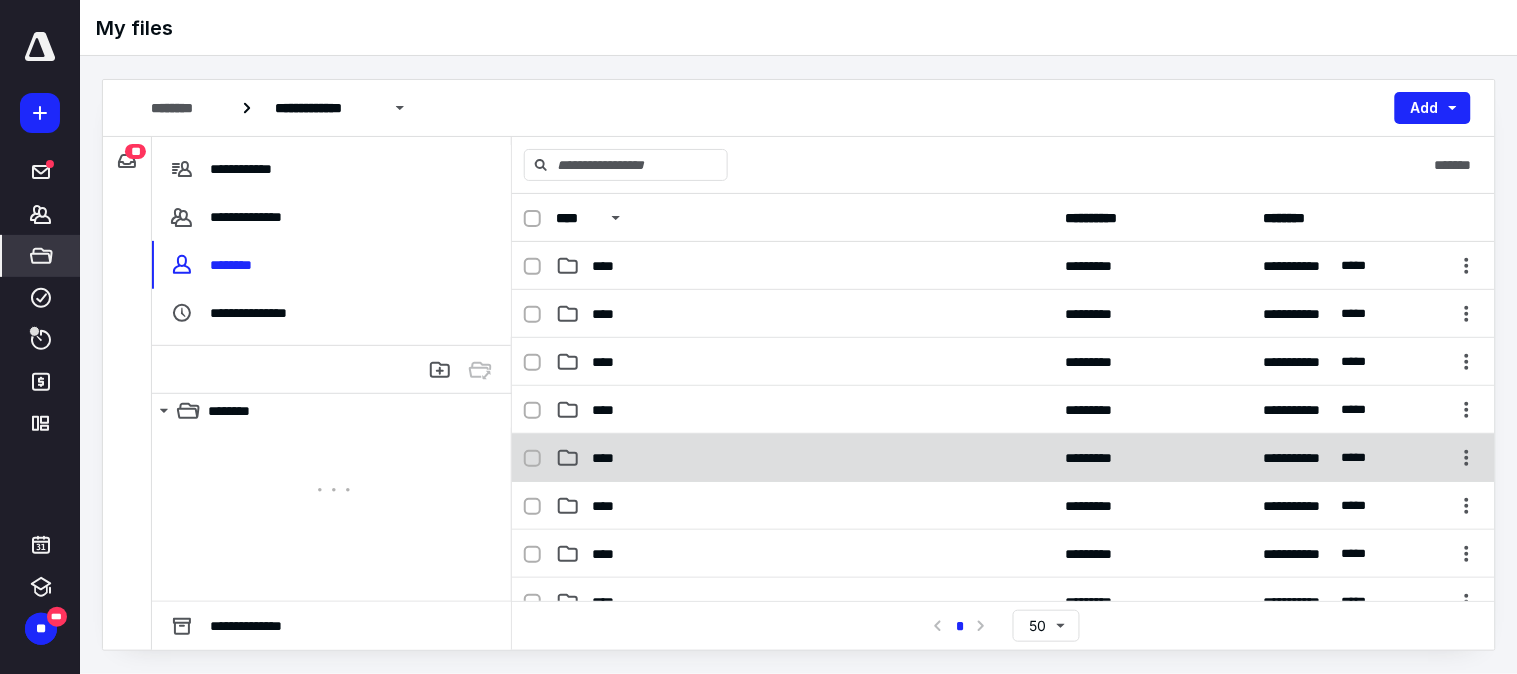 click on "****" at bounding box center [804, 458] 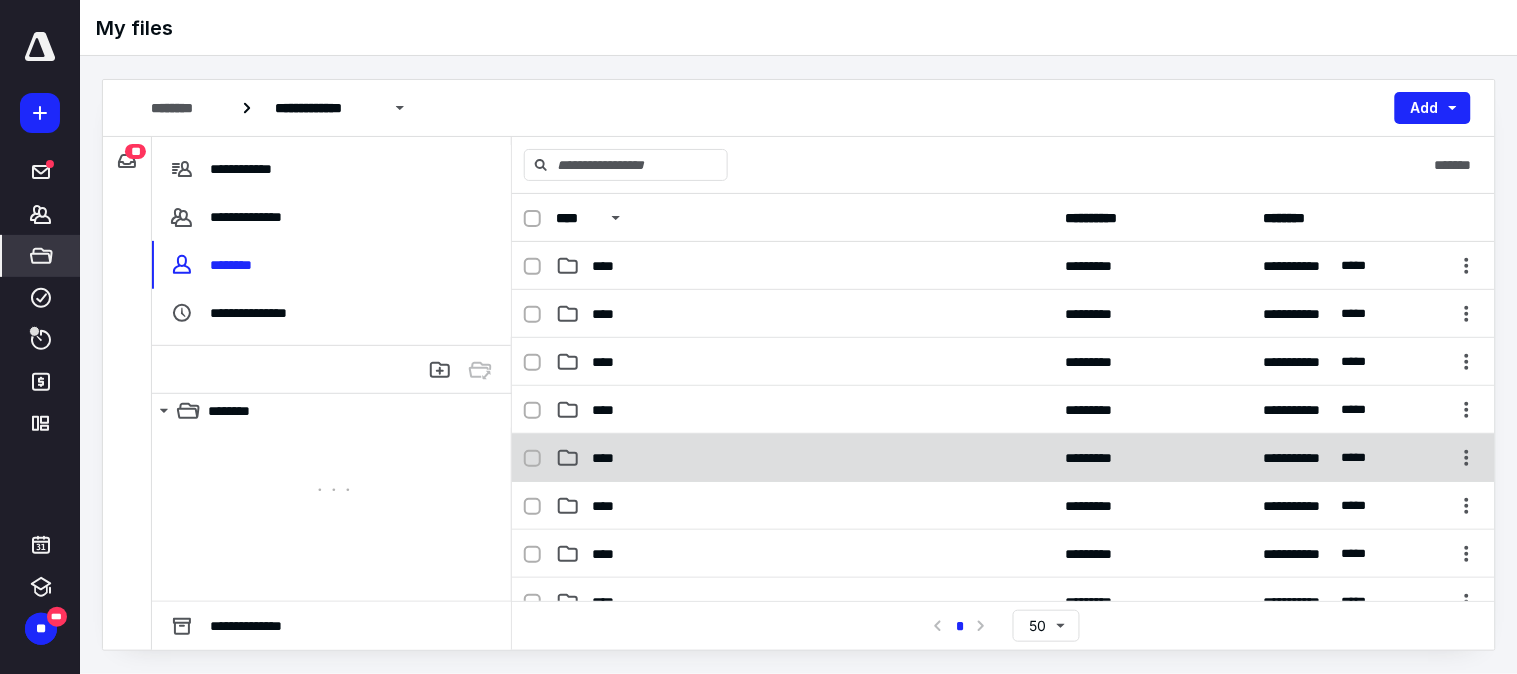 checkbox on "true" 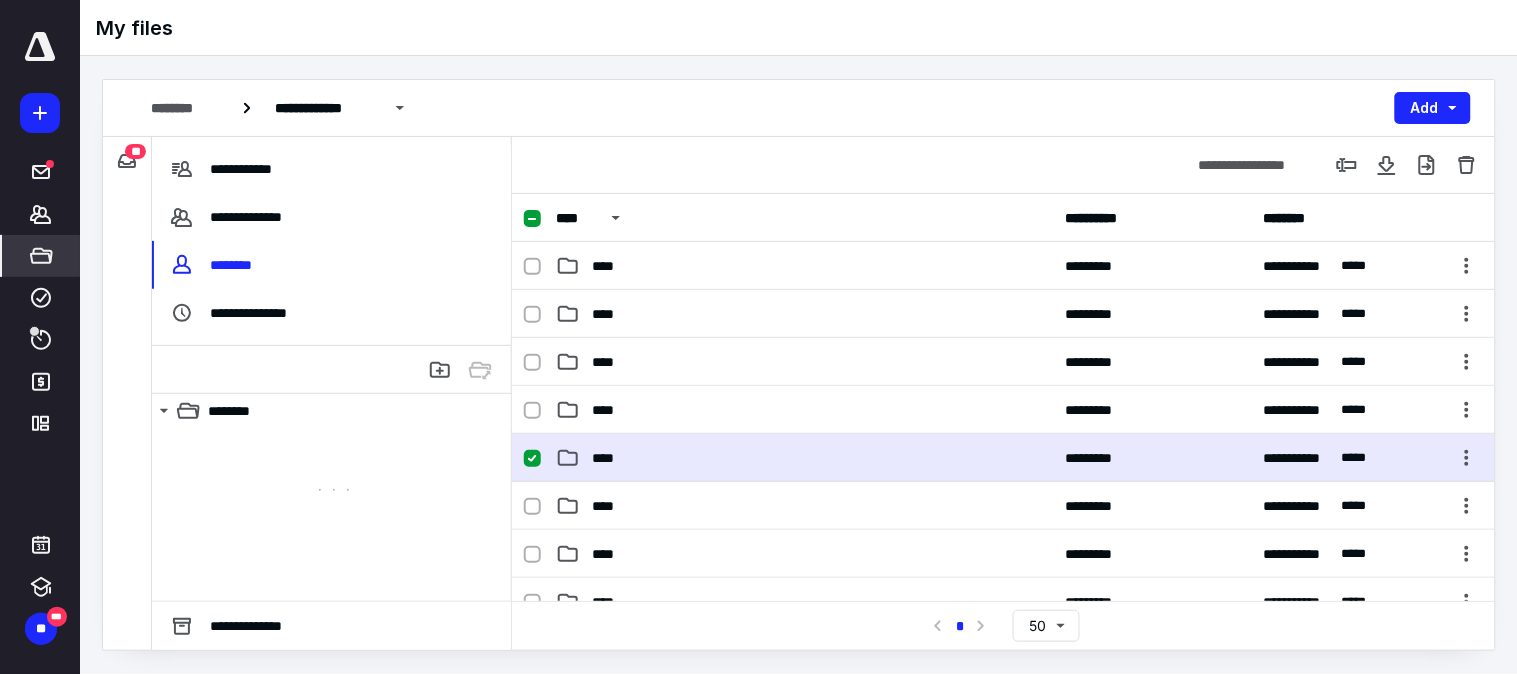 click on "****" at bounding box center [804, 458] 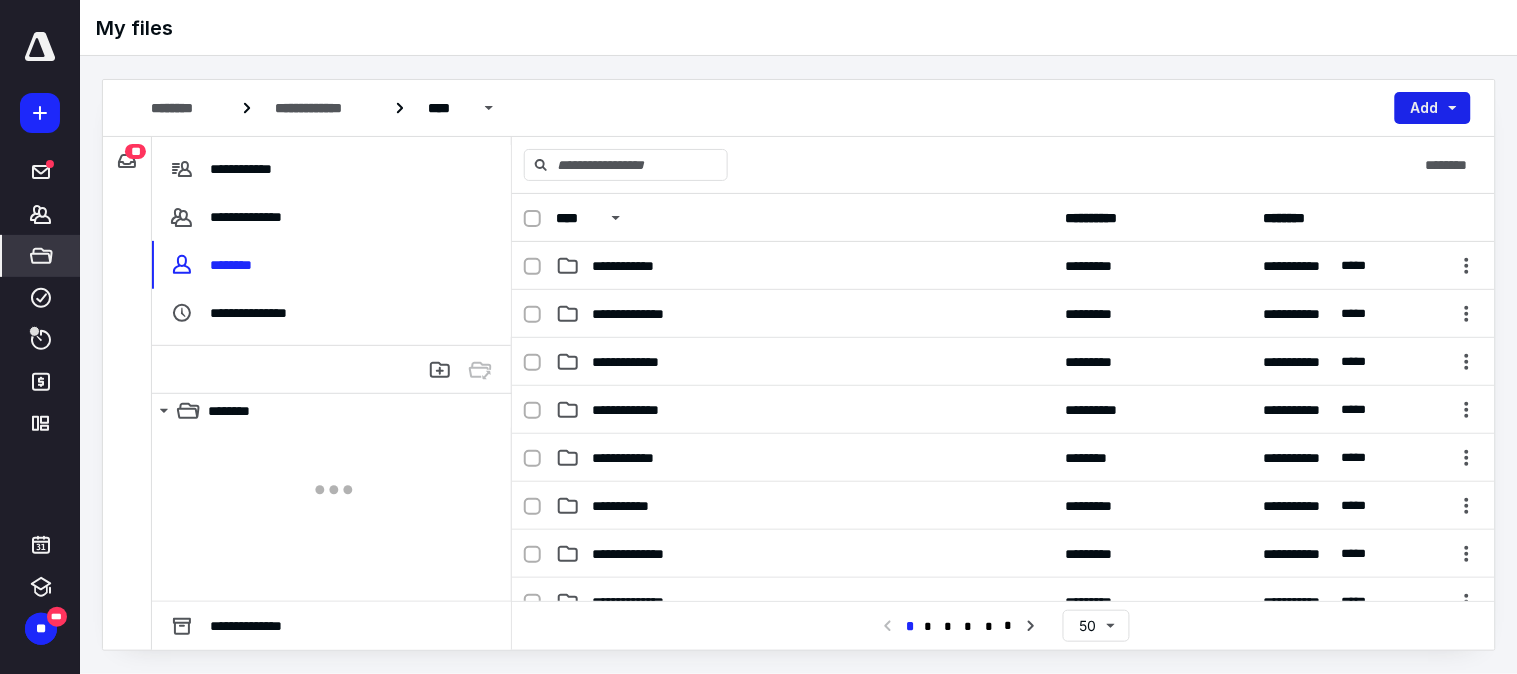 click on "Add" at bounding box center [1433, 108] 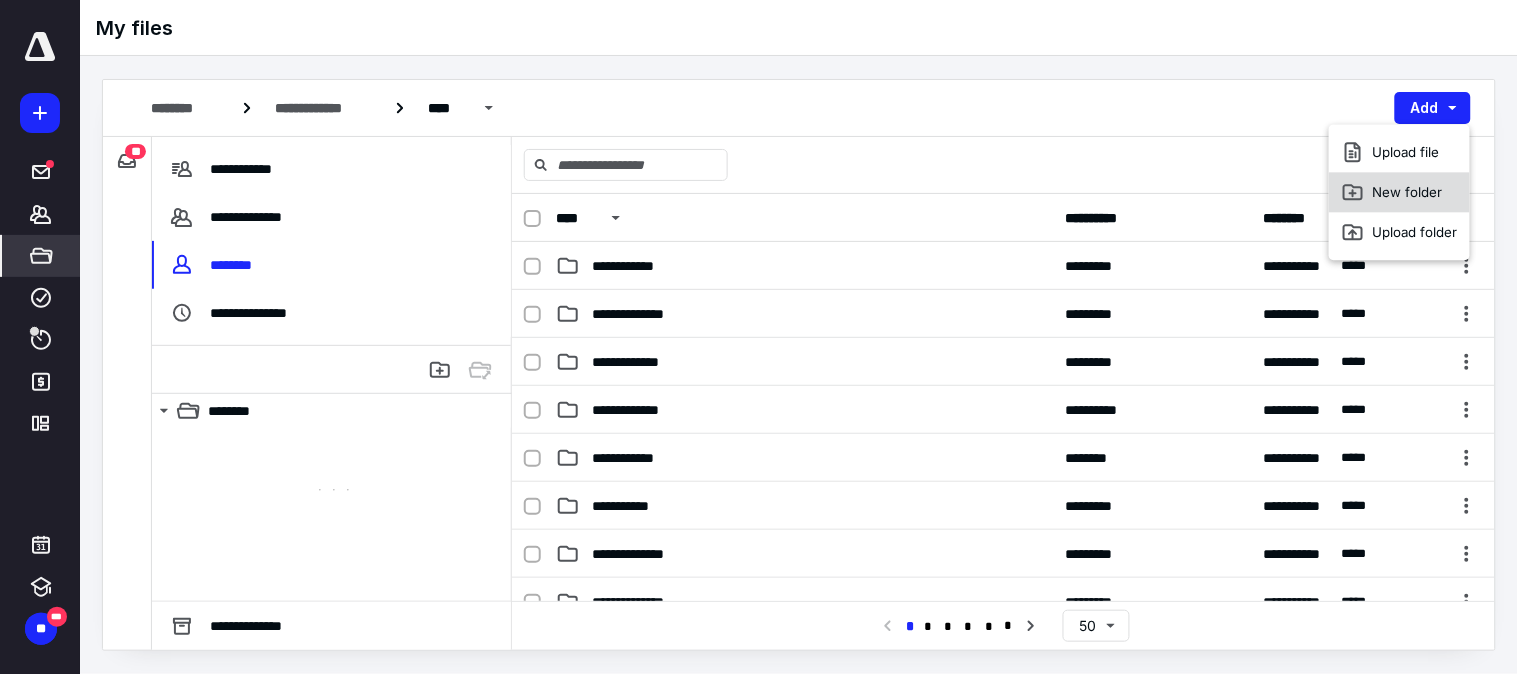click on "New folder" at bounding box center [1399, 192] 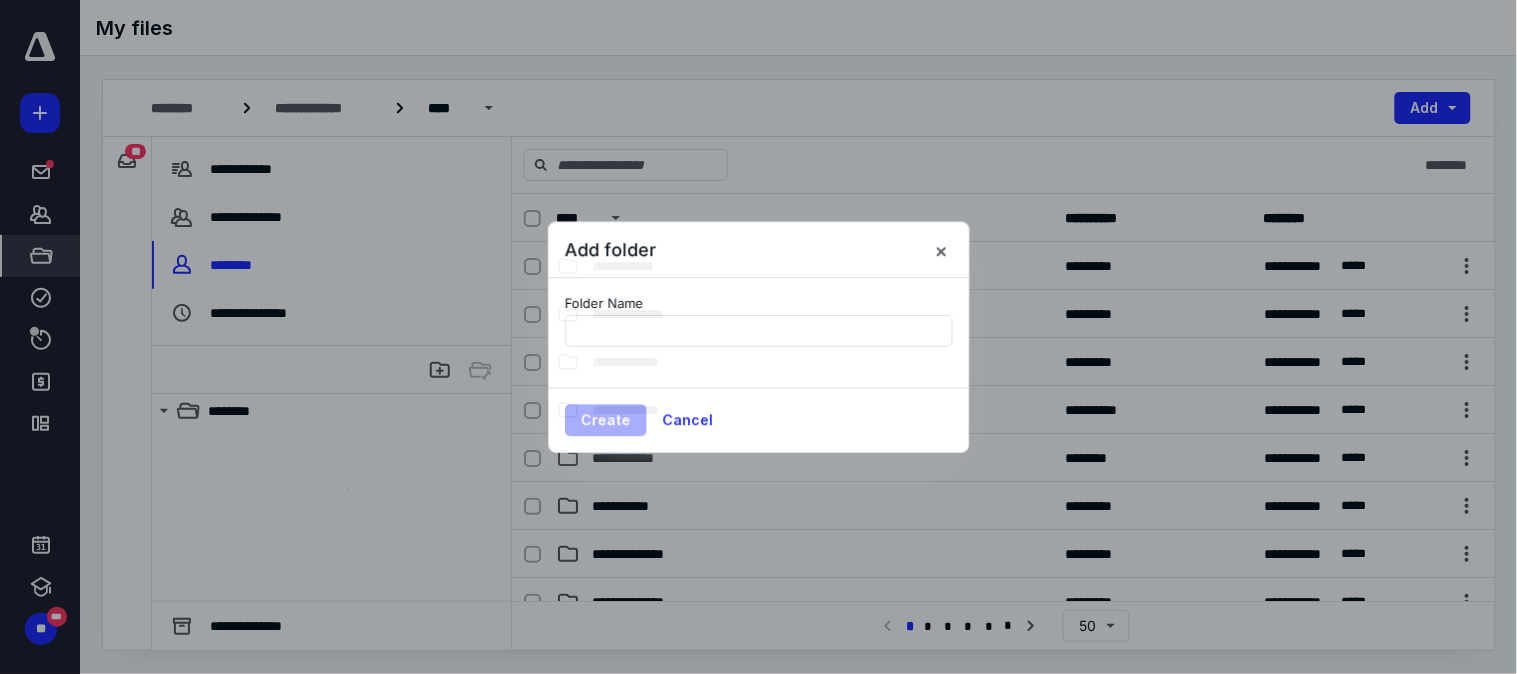 type on "**********" 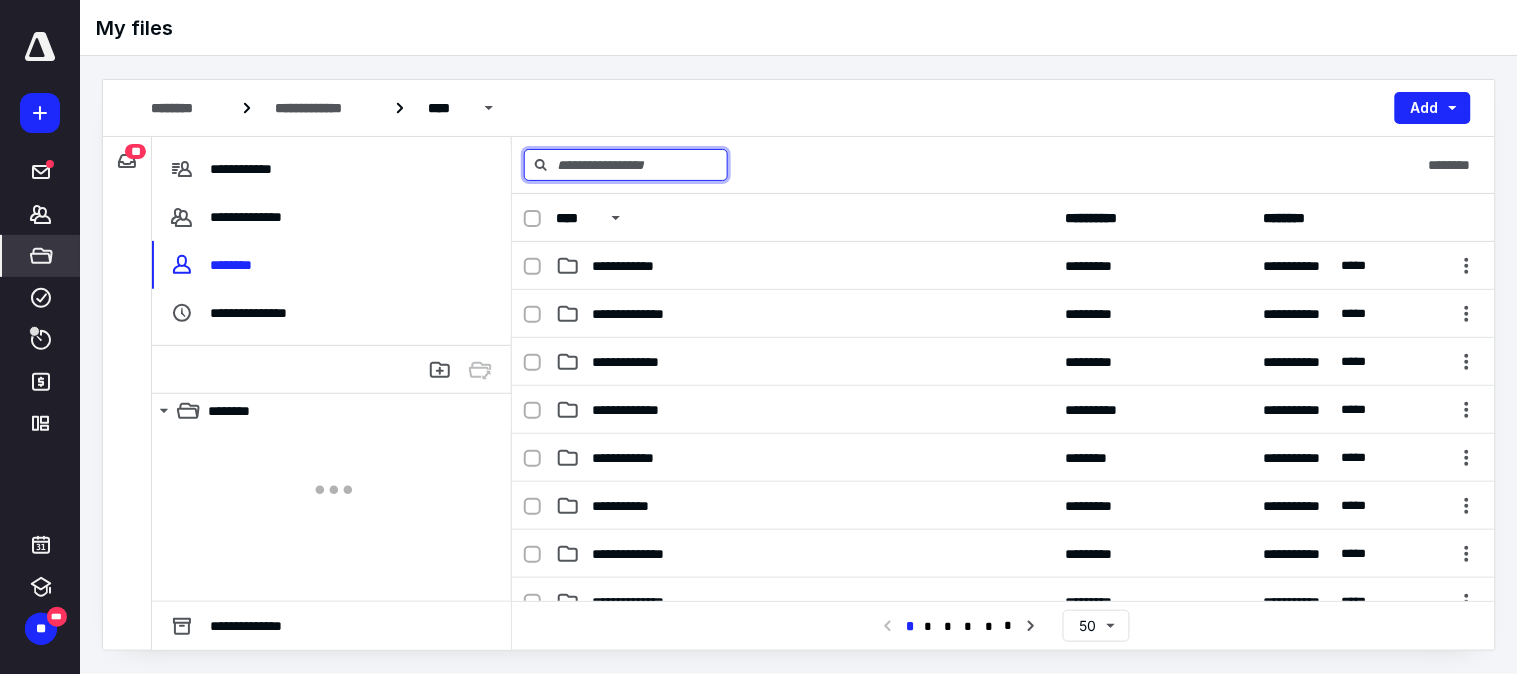 click at bounding box center (626, 165) 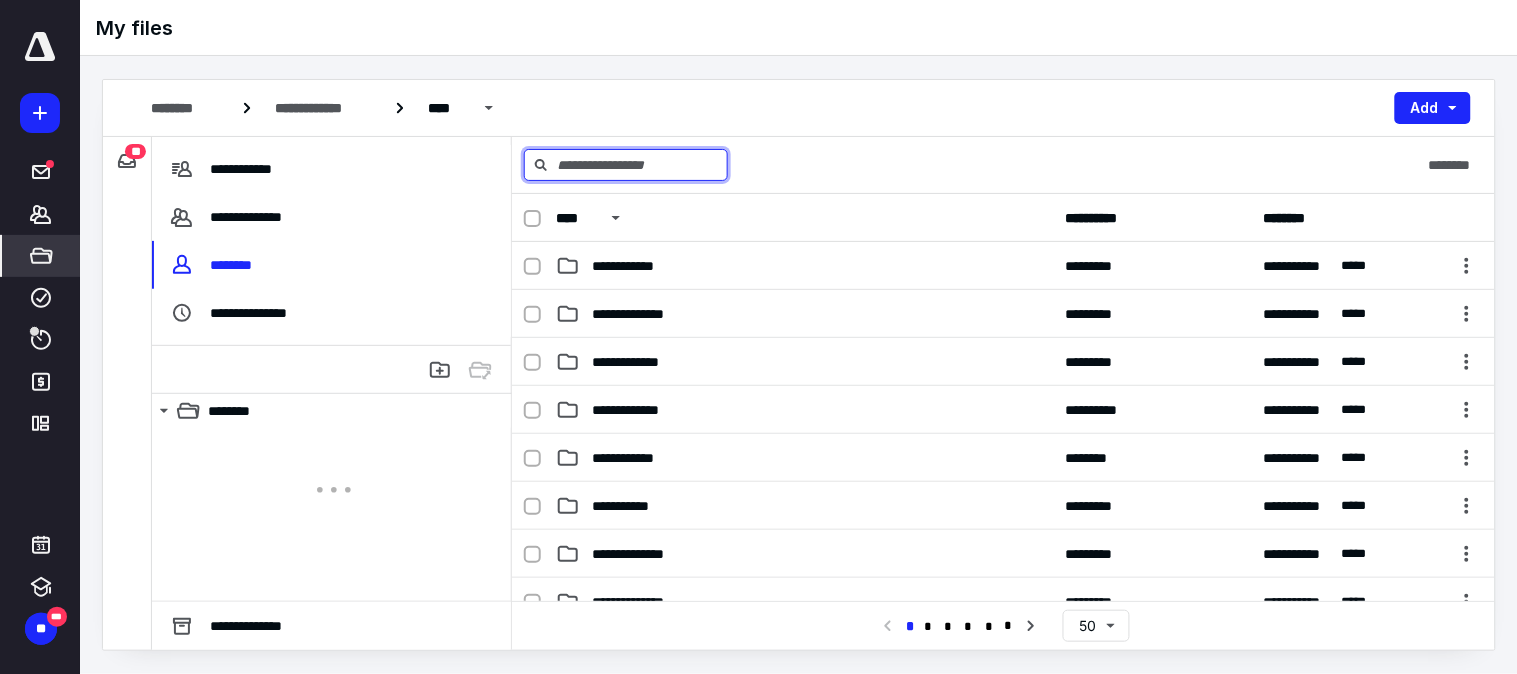 paste on "**********" 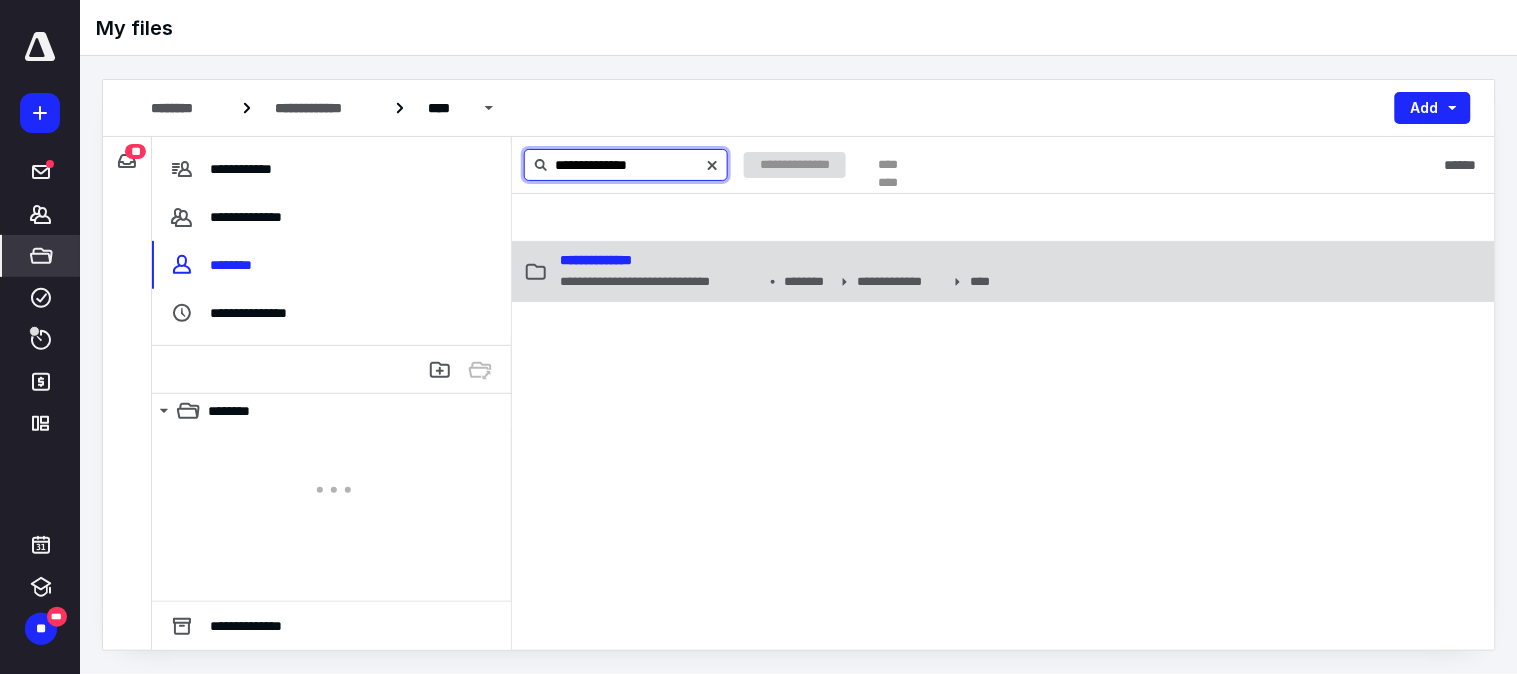type on "**********" 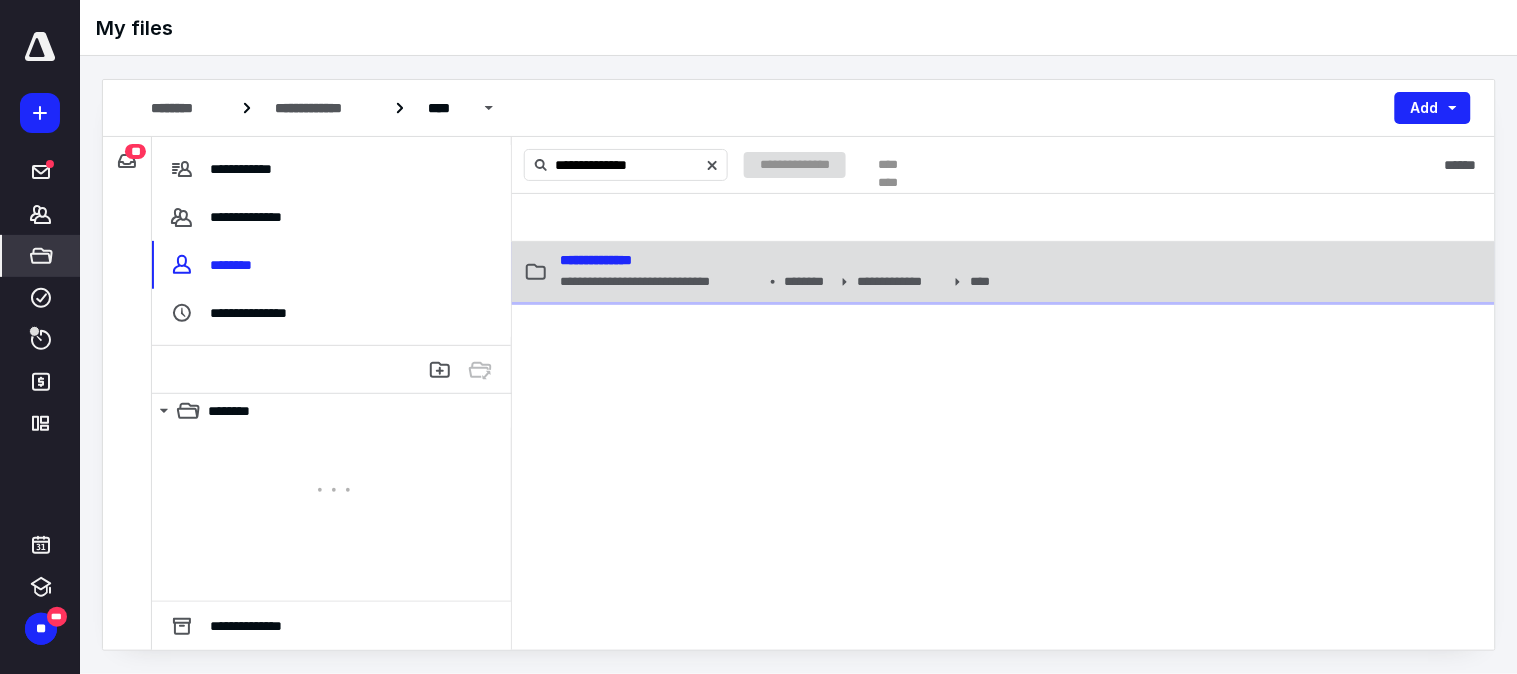click on "**********" at bounding box center (1003, 272) 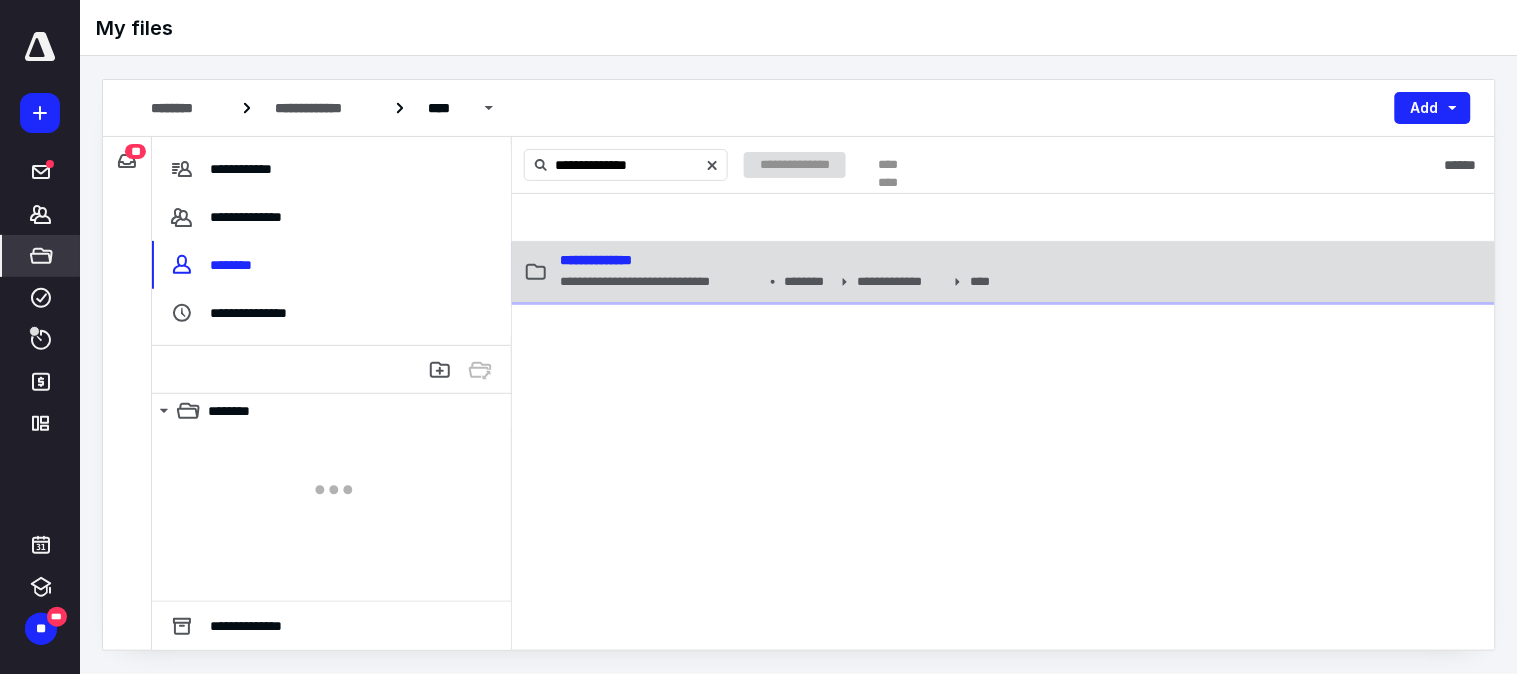 click on "**********" at bounding box center [1003, 272] 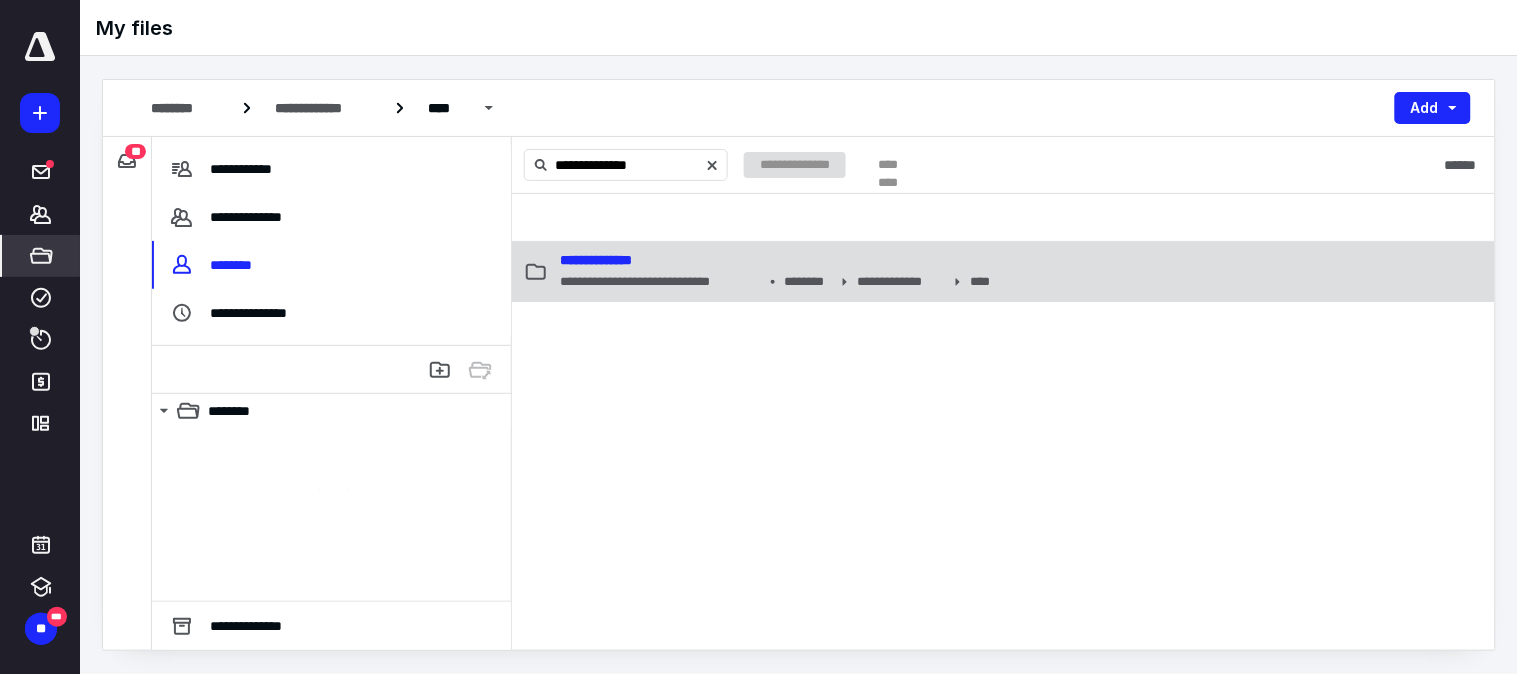 type 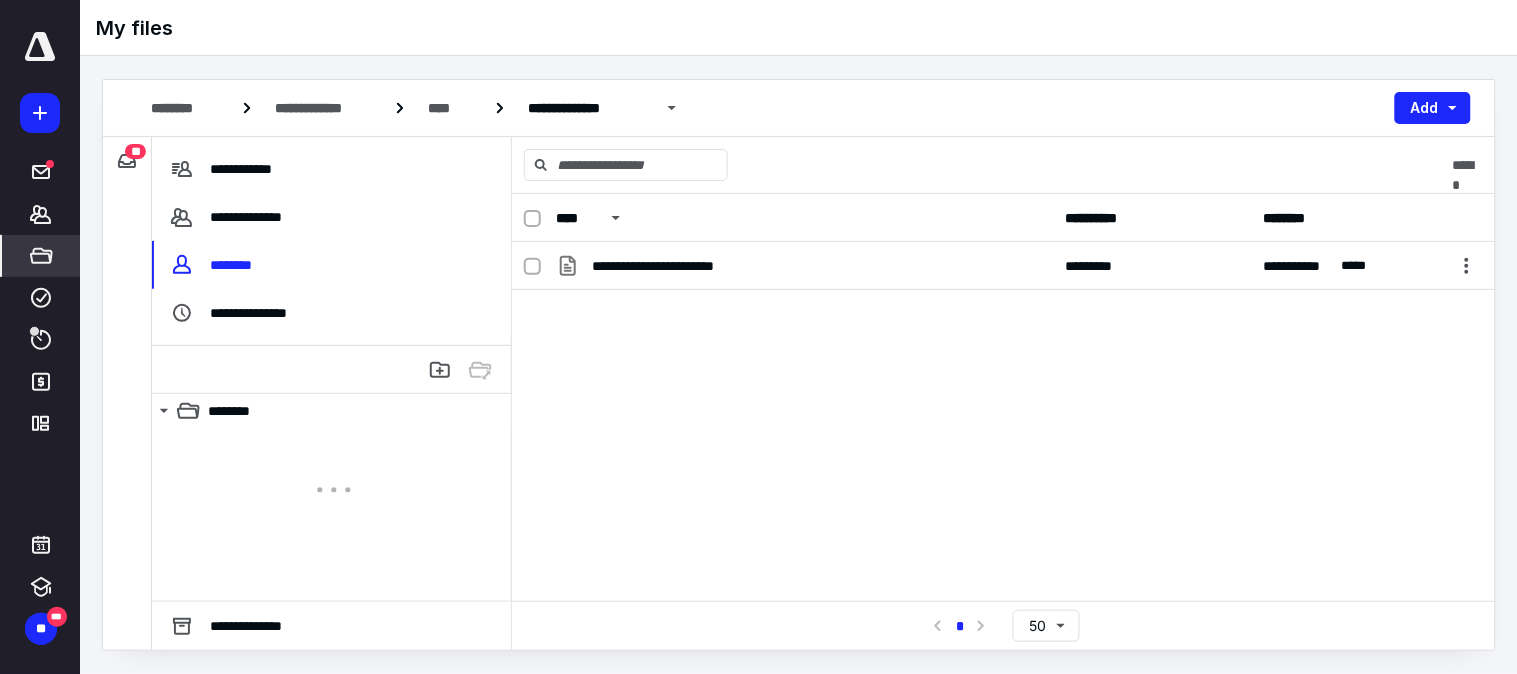click on "**********" at bounding box center [799, 108] 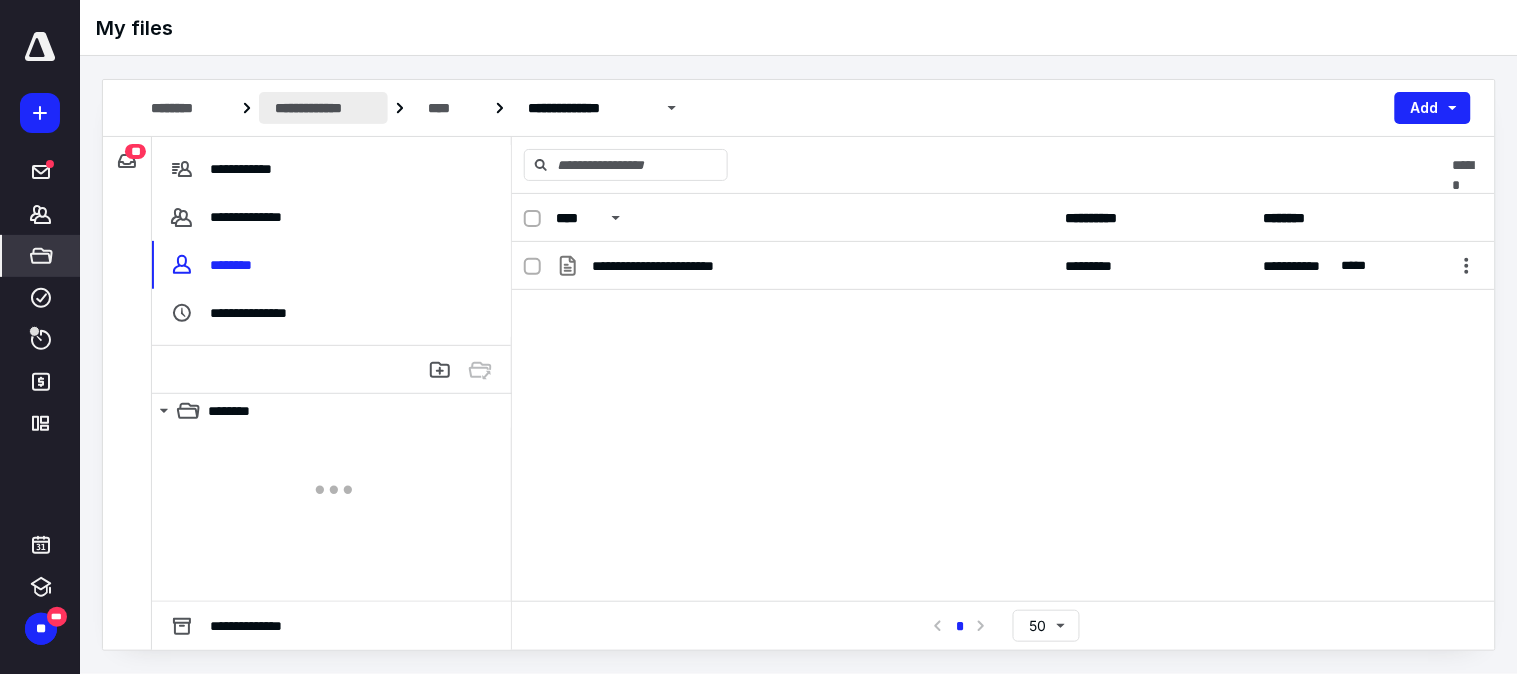 click on "**********" at bounding box center (323, 108) 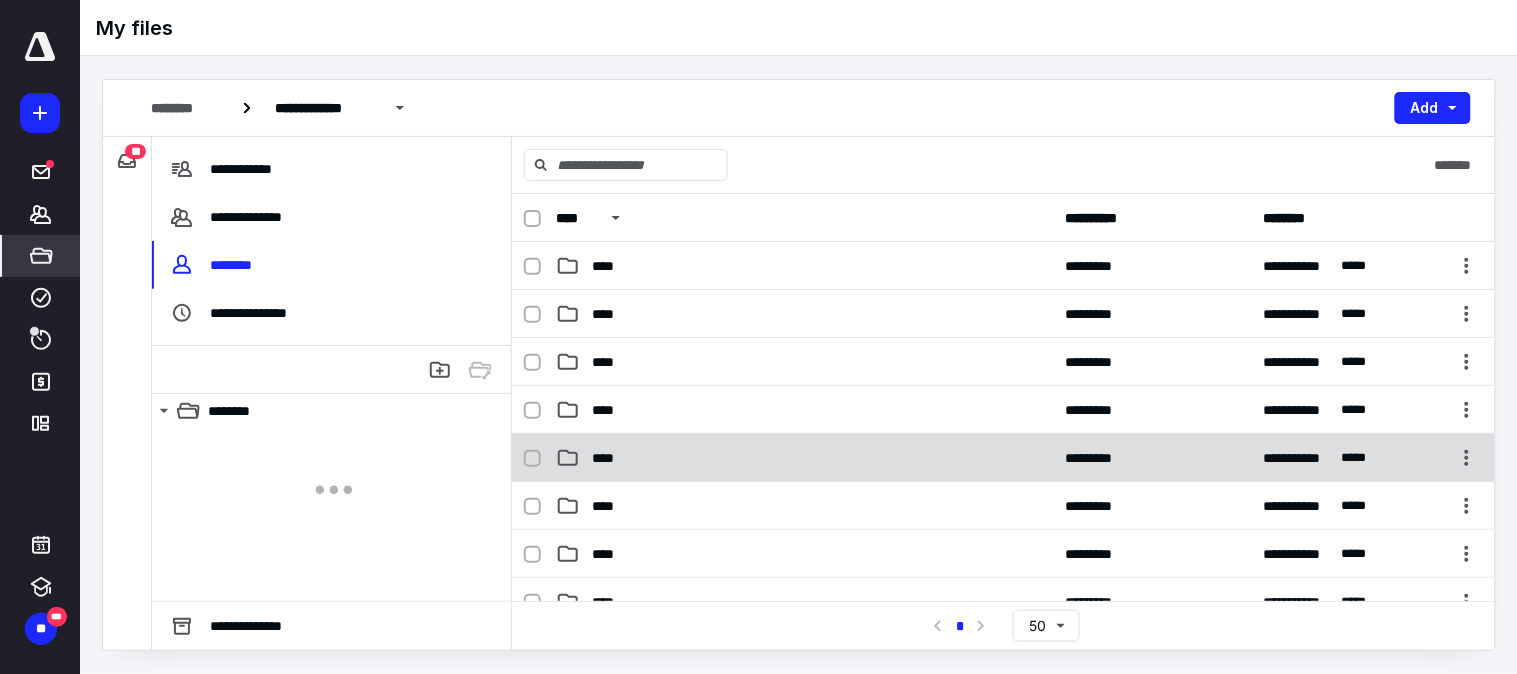 scroll, scrollTop: 111, scrollLeft: 0, axis: vertical 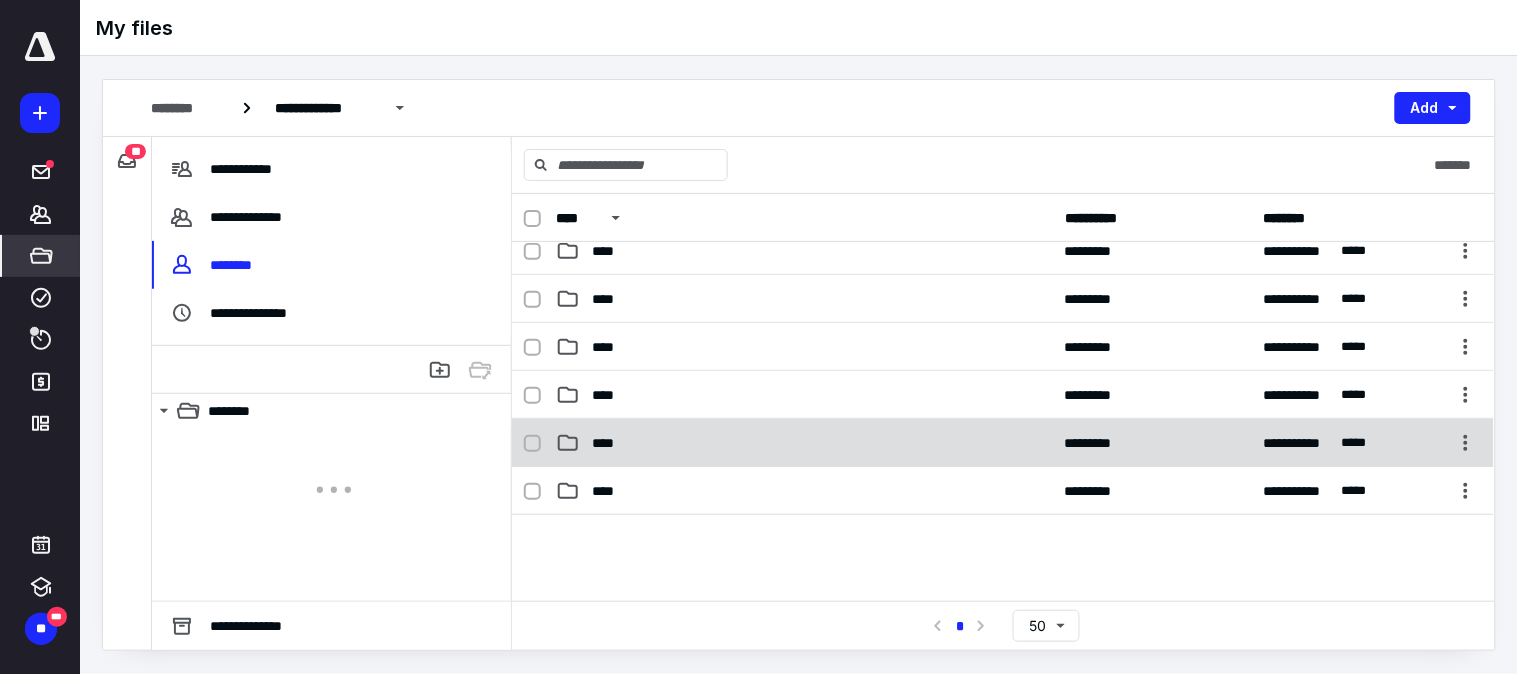 click on "****" at bounding box center (804, 443) 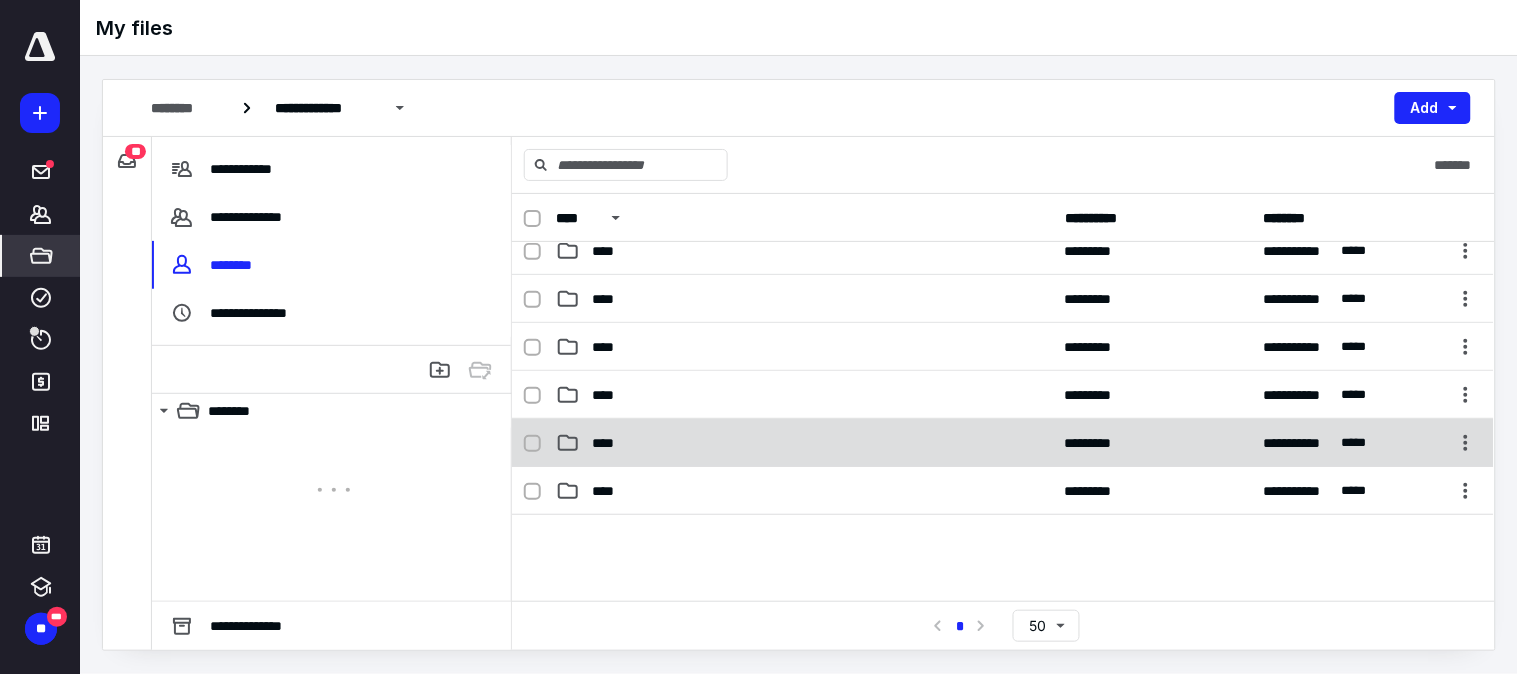 checkbox on "true" 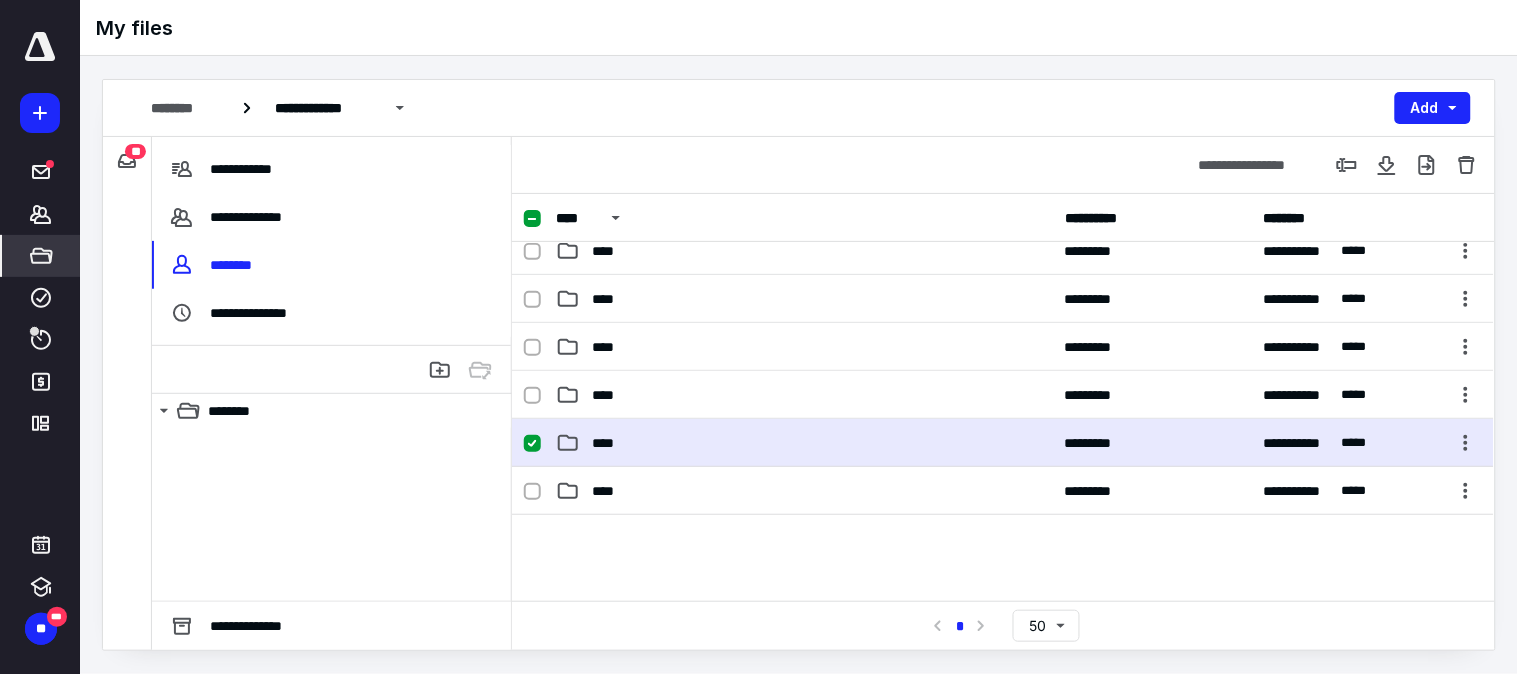 click on "****" at bounding box center [804, 443] 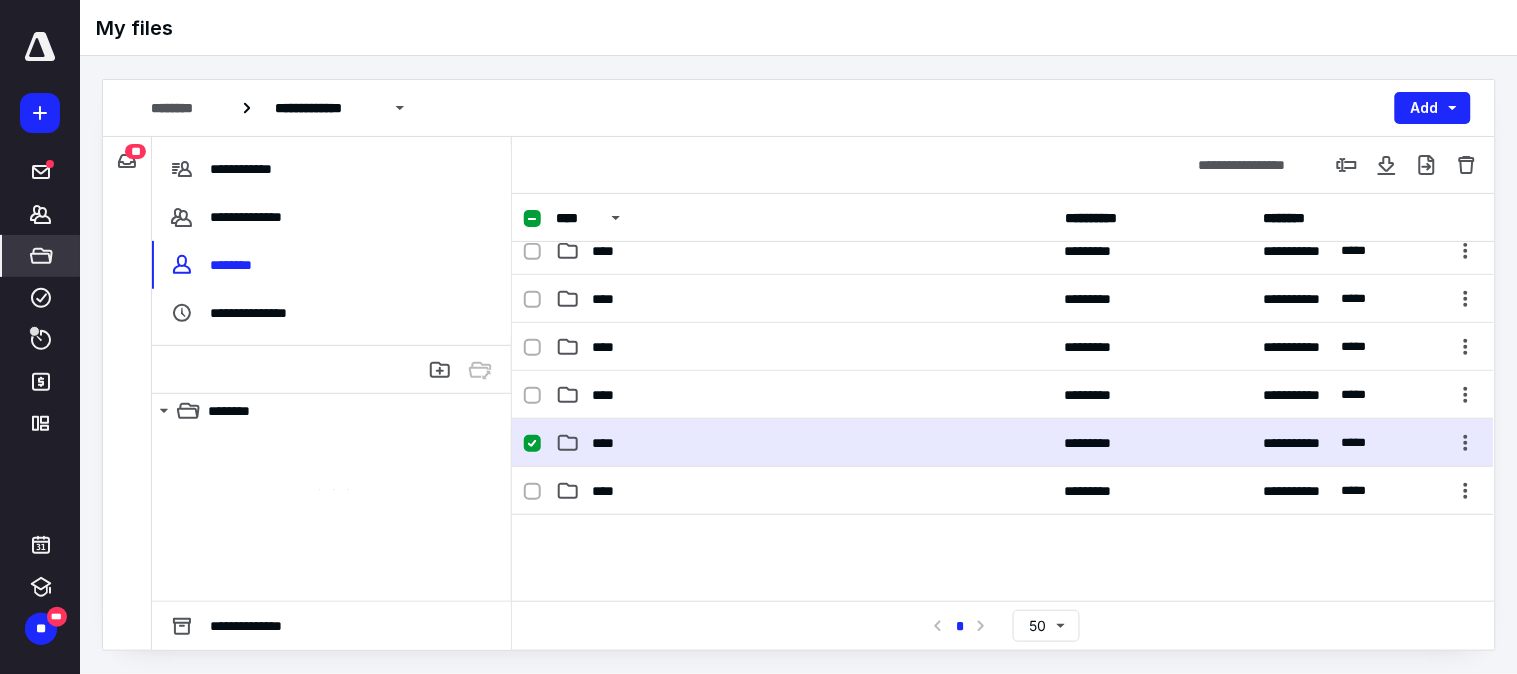 scroll, scrollTop: 0, scrollLeft: 0, axis: both 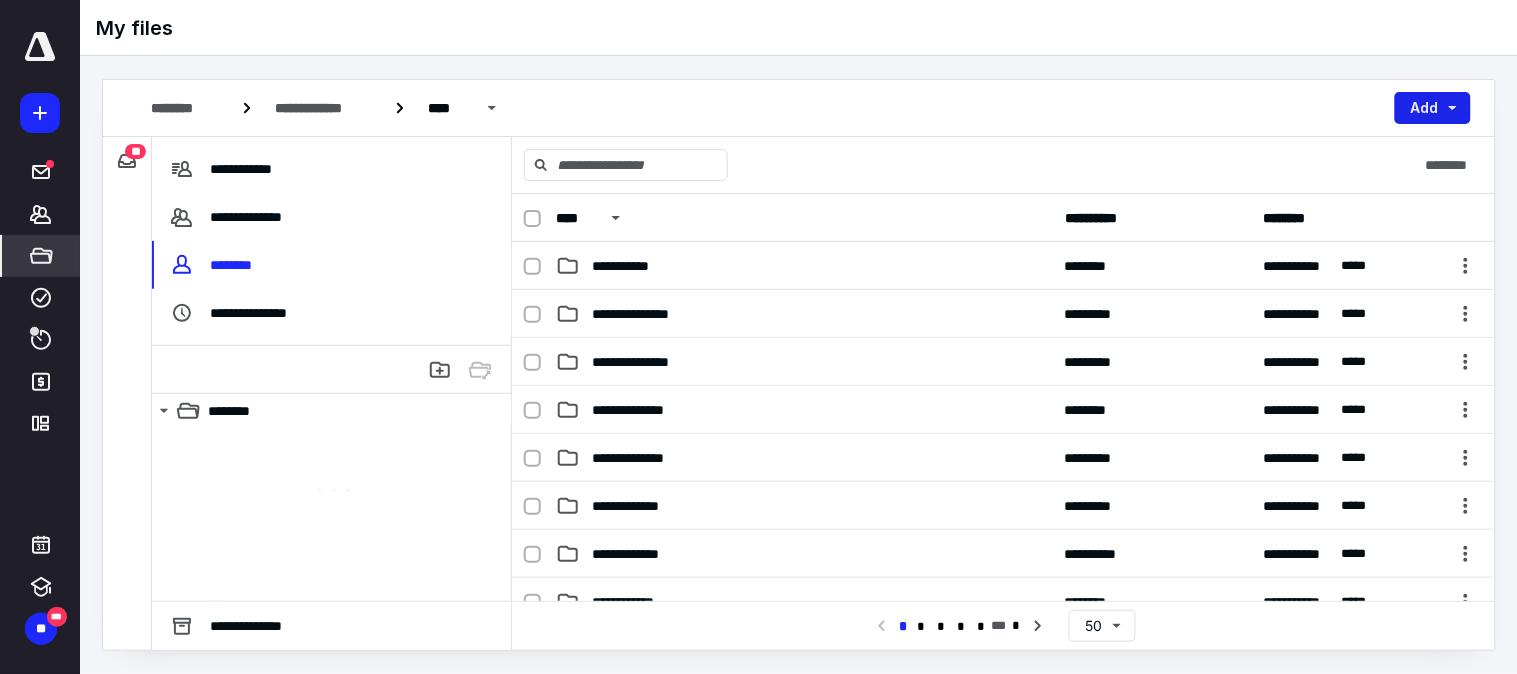 click on "Add" at bounding box center [1433, 108] 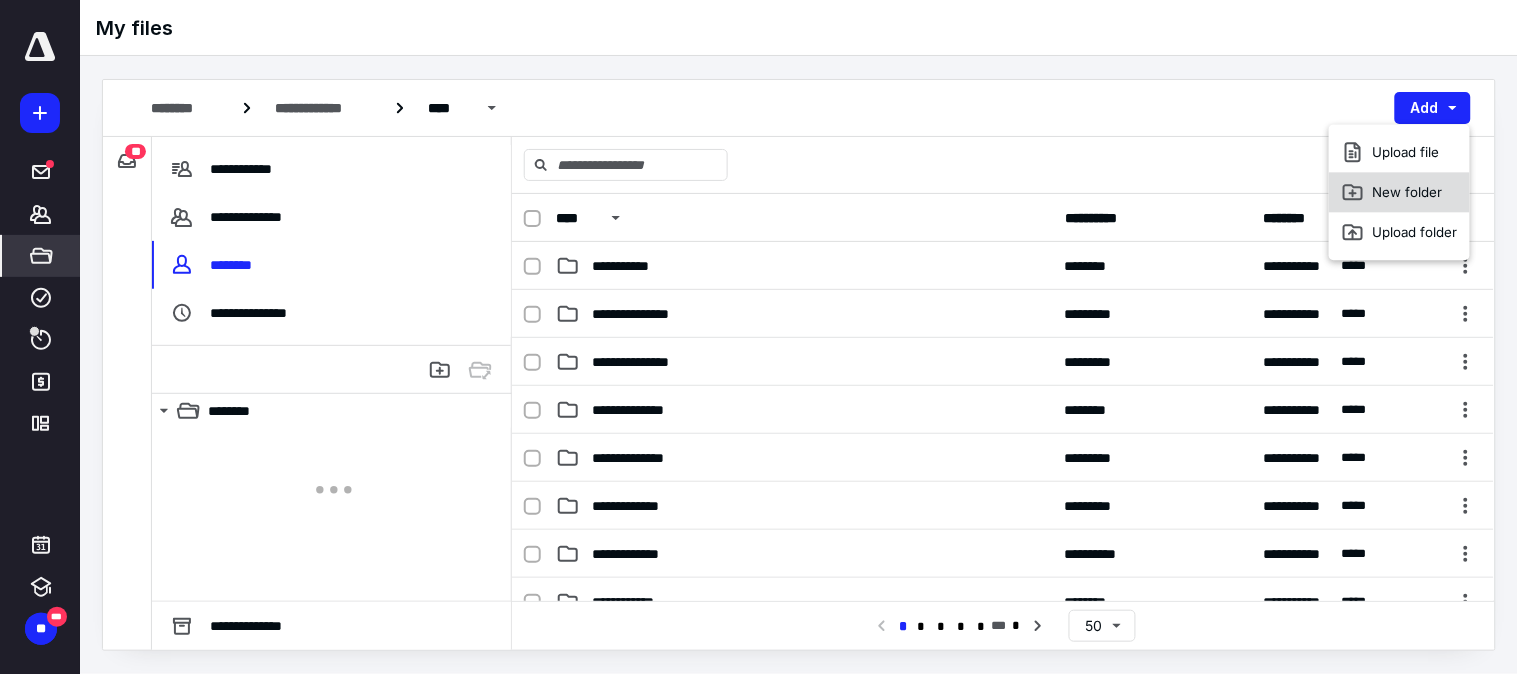 click on "New folder" at bounding box center (1399, 192) 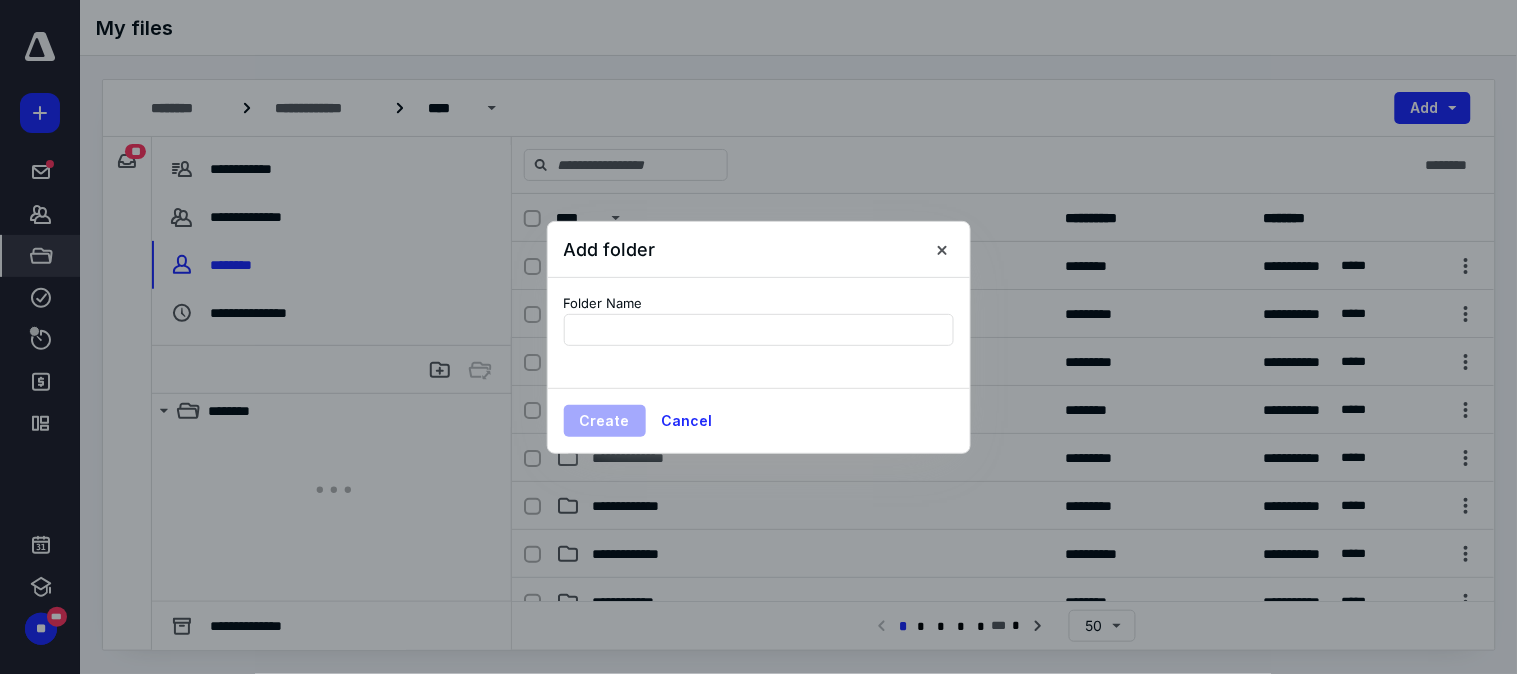 type on "**********" 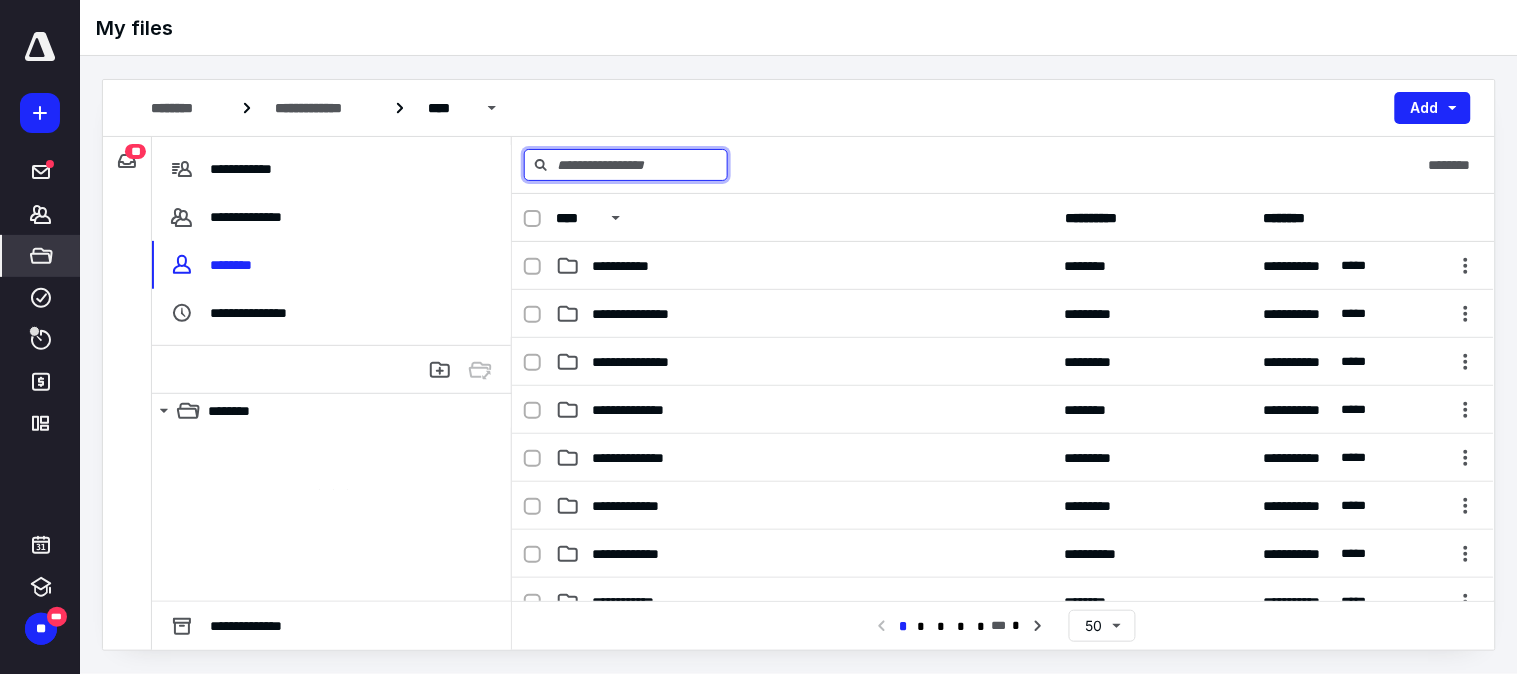 click at bounding box center (626, 165) 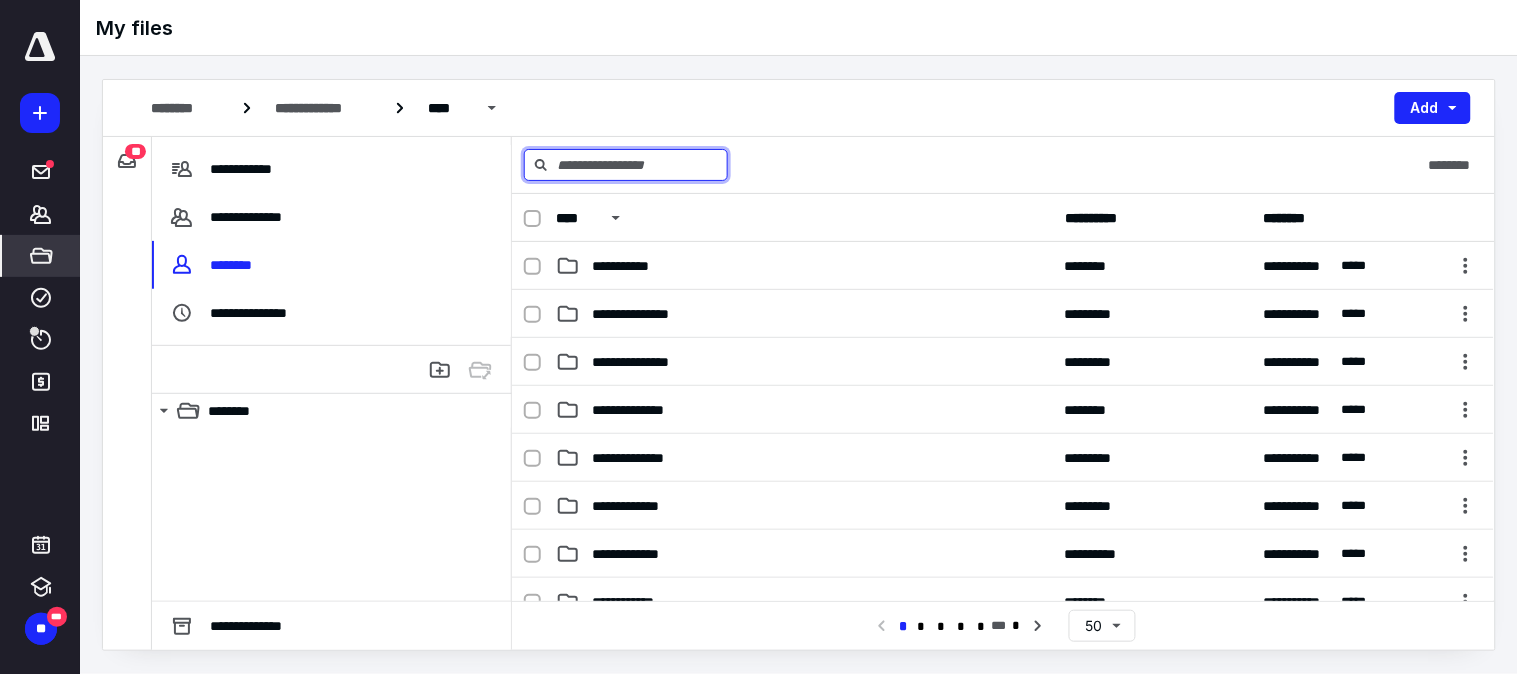 paste on "**********" 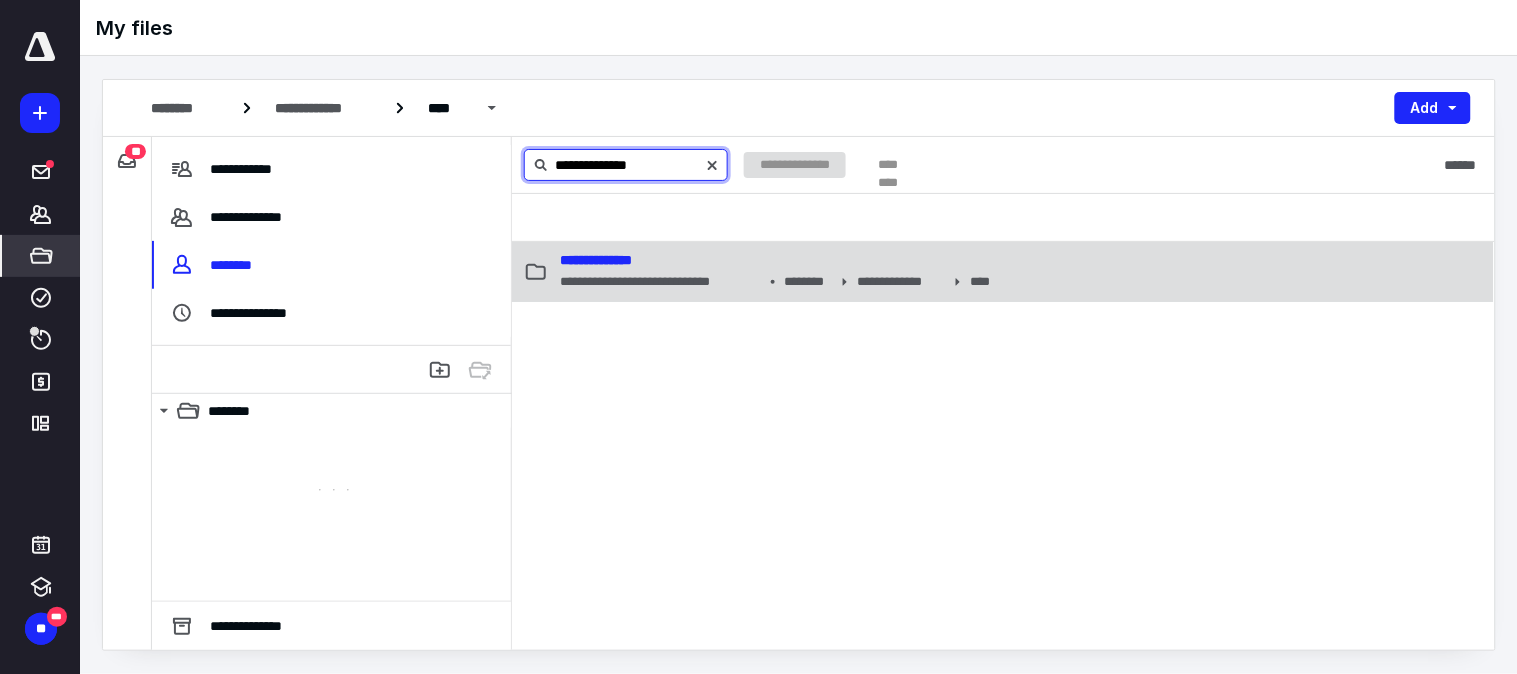 type on "**********" 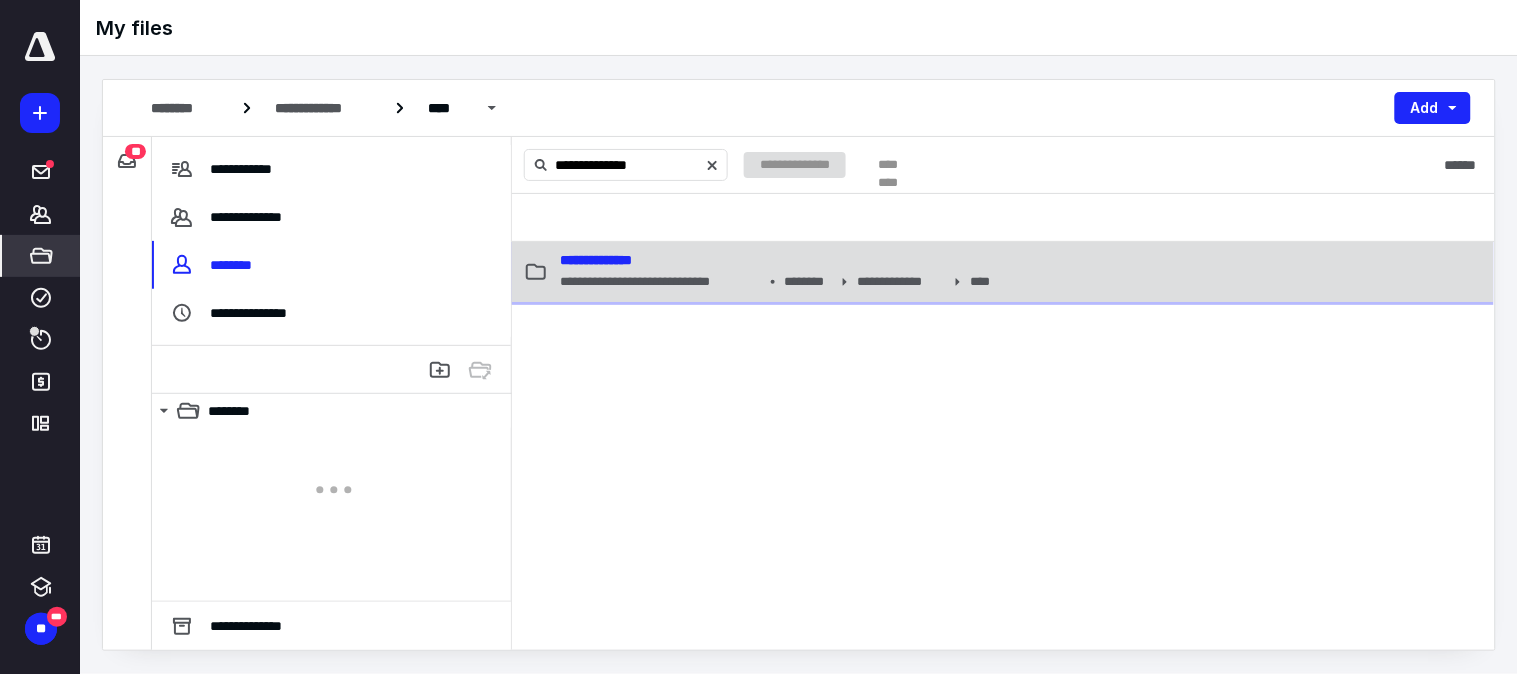 click on "**********" at bounding box center [596, 260] 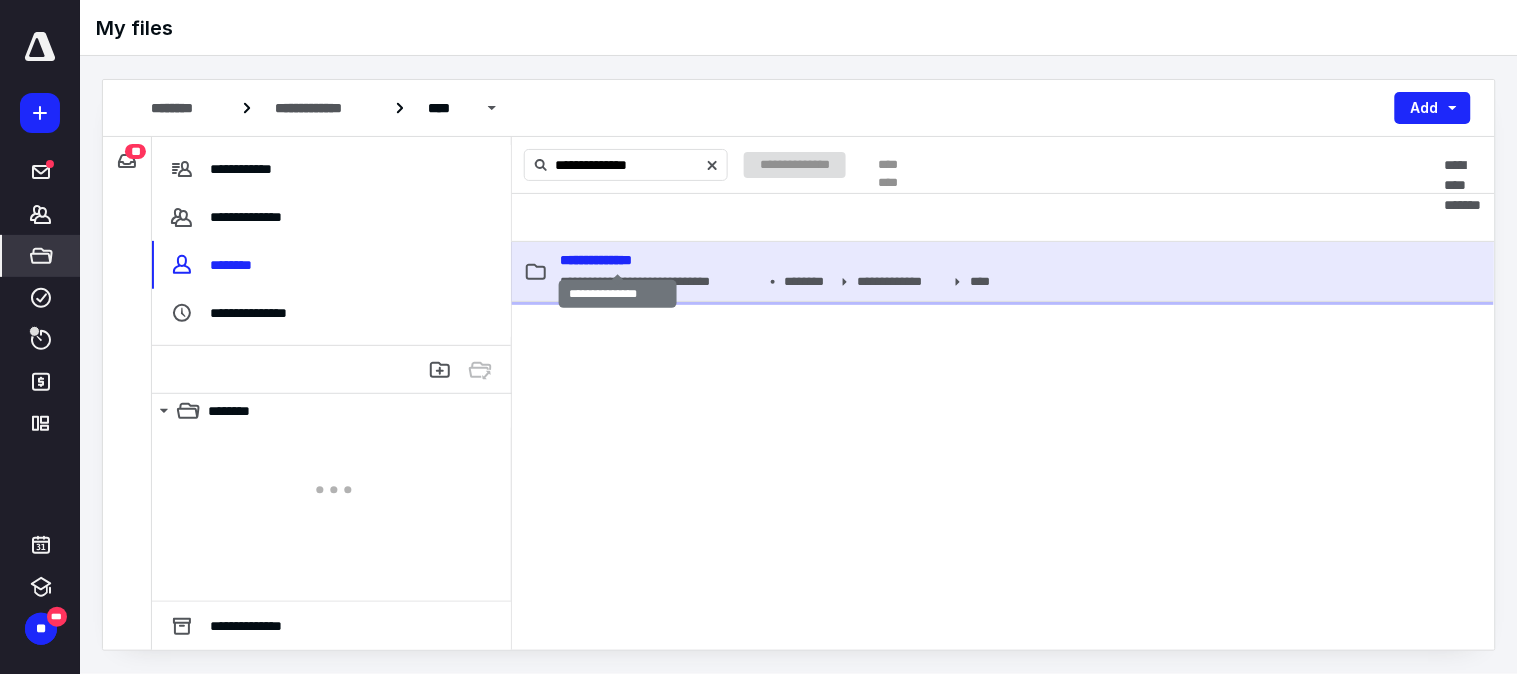 click on "**********" at bounding box center (596, 260) 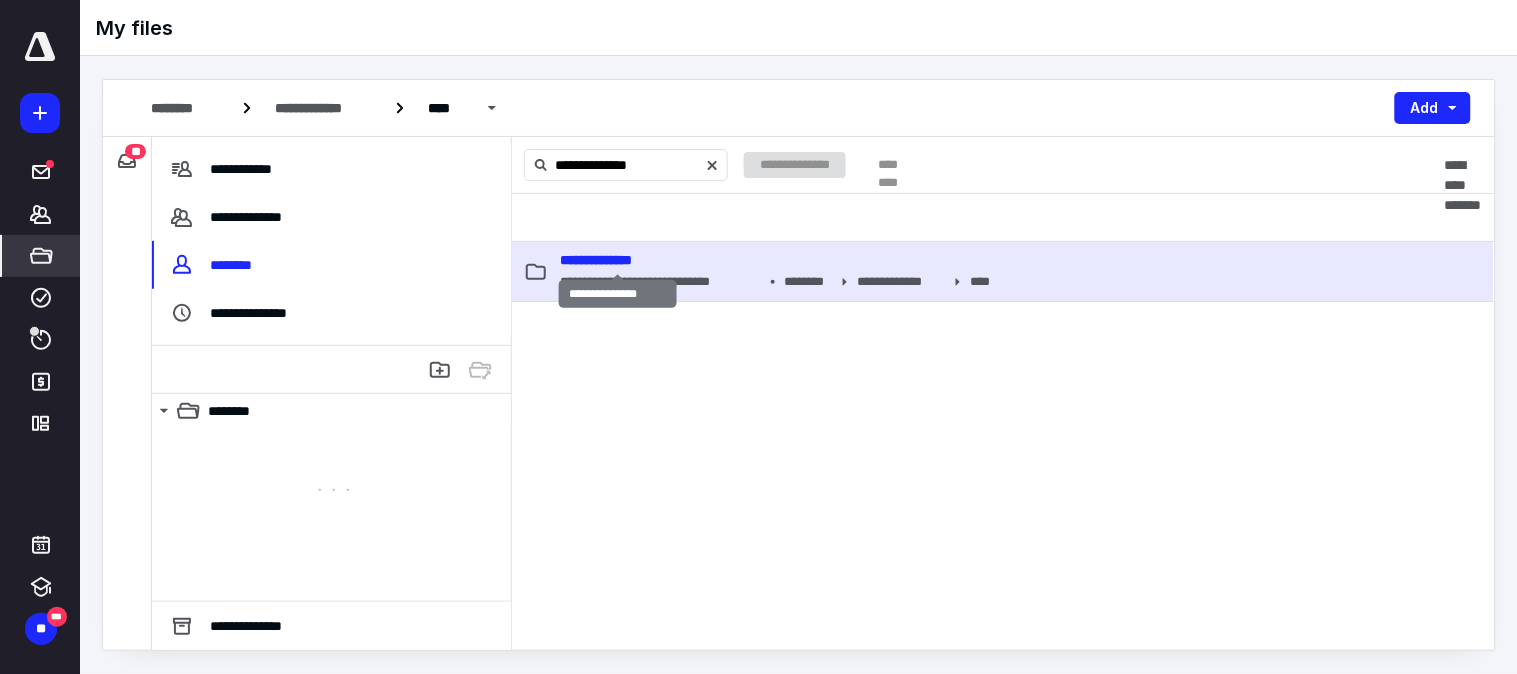 type 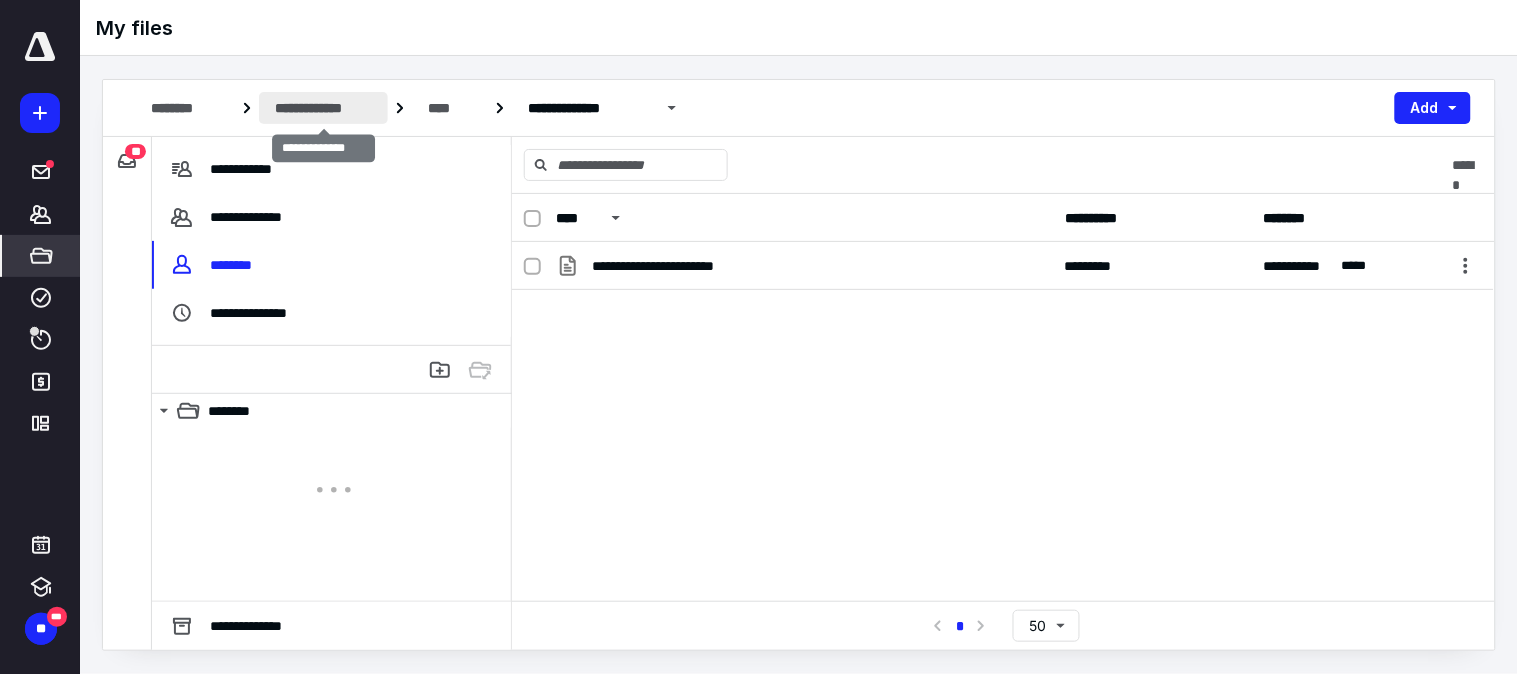 click on "**********" at bounding box center (323, 108) 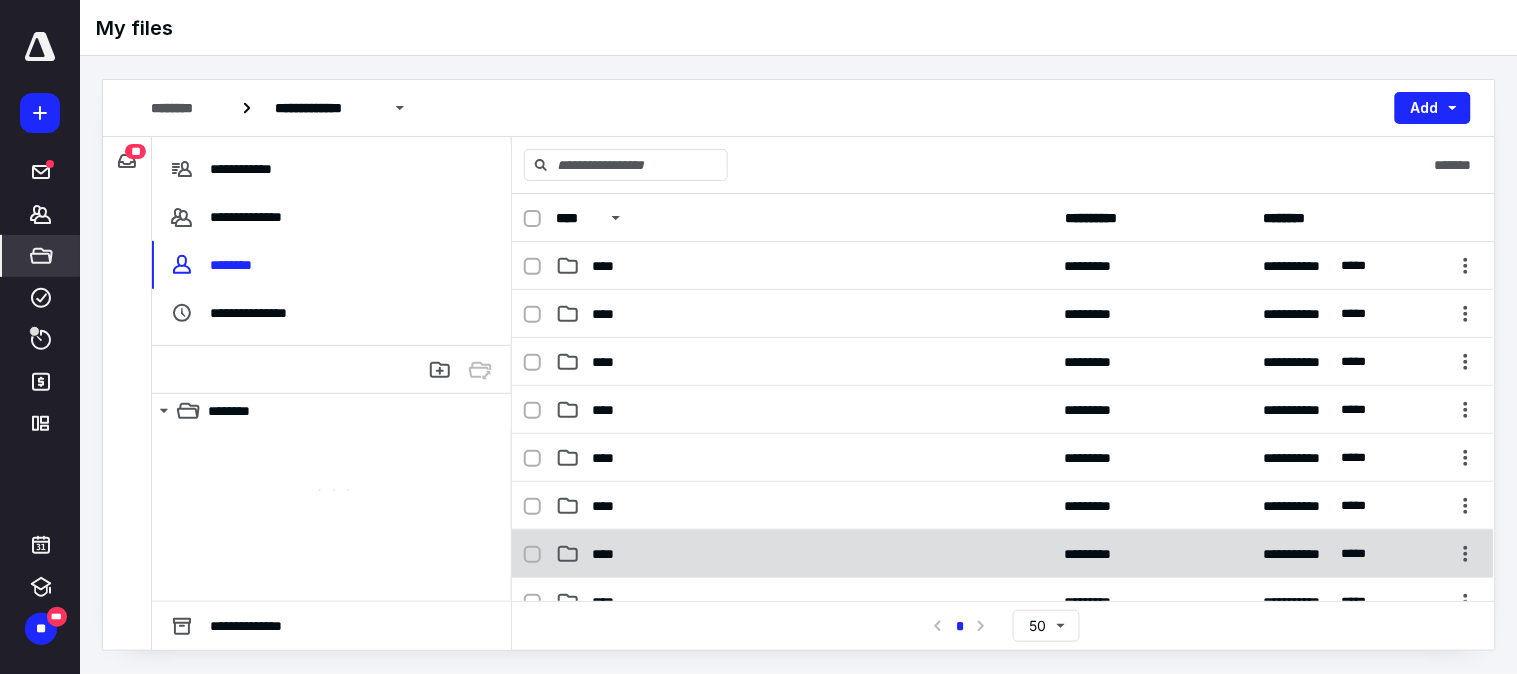 scroll, scrollTop: 111, scrollLeft: 0, axis: vertical 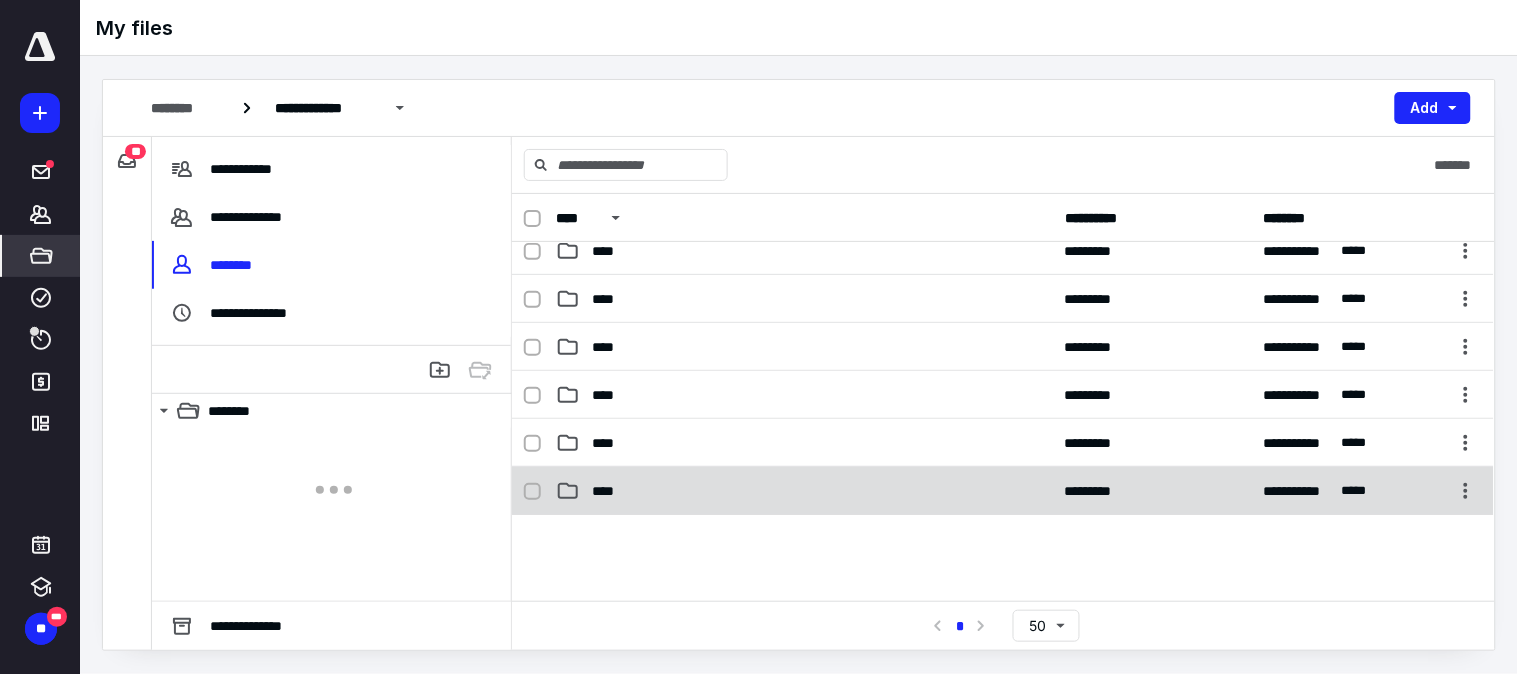 click on "****" at bounding box center (804, 491) 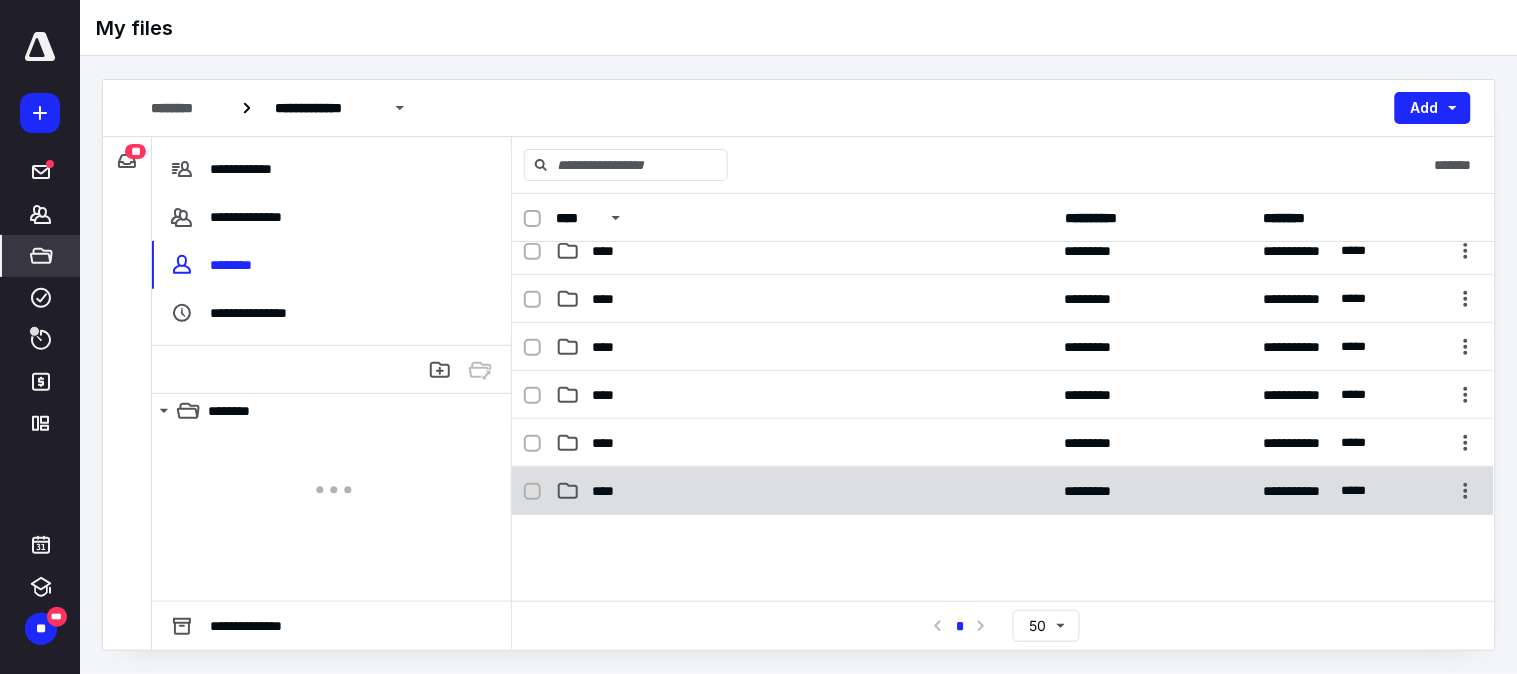 checkbox on "true" 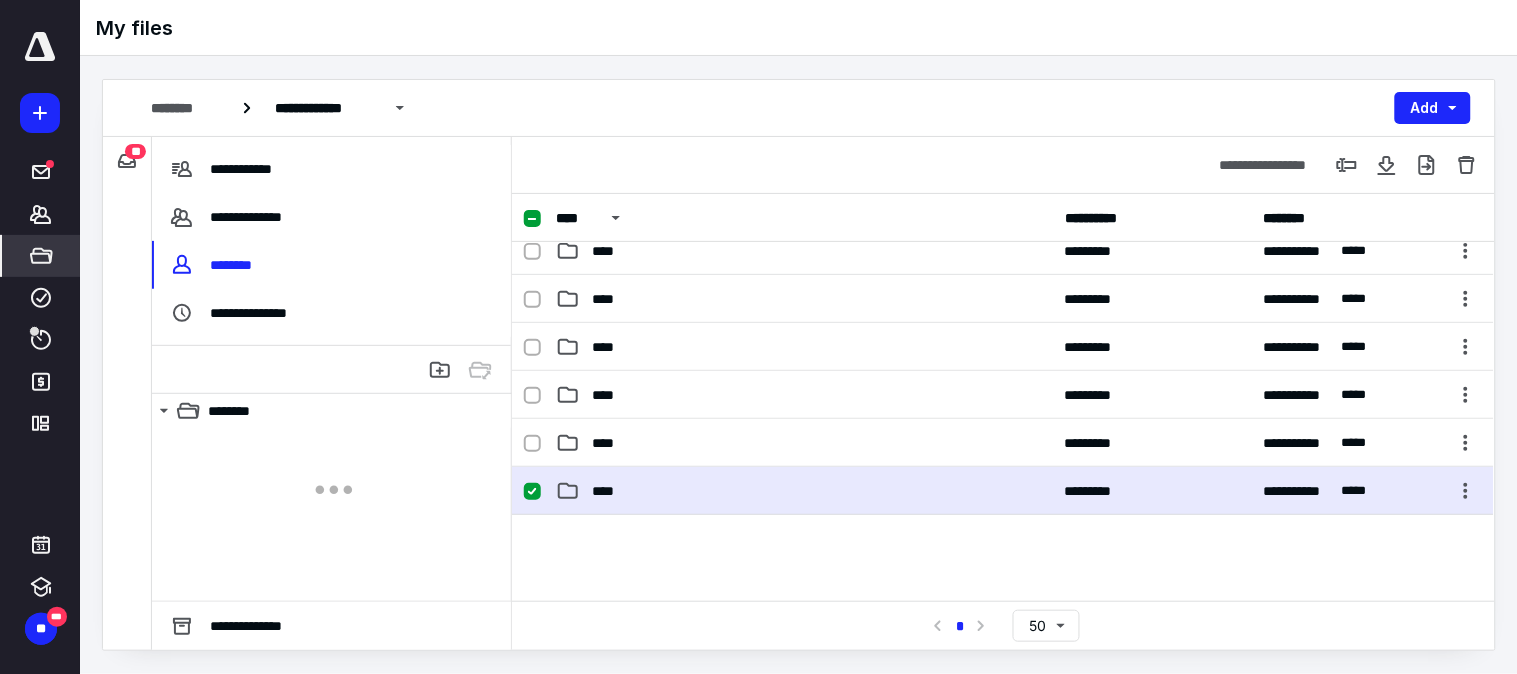 click on "****" at bounding box center [804, 491] 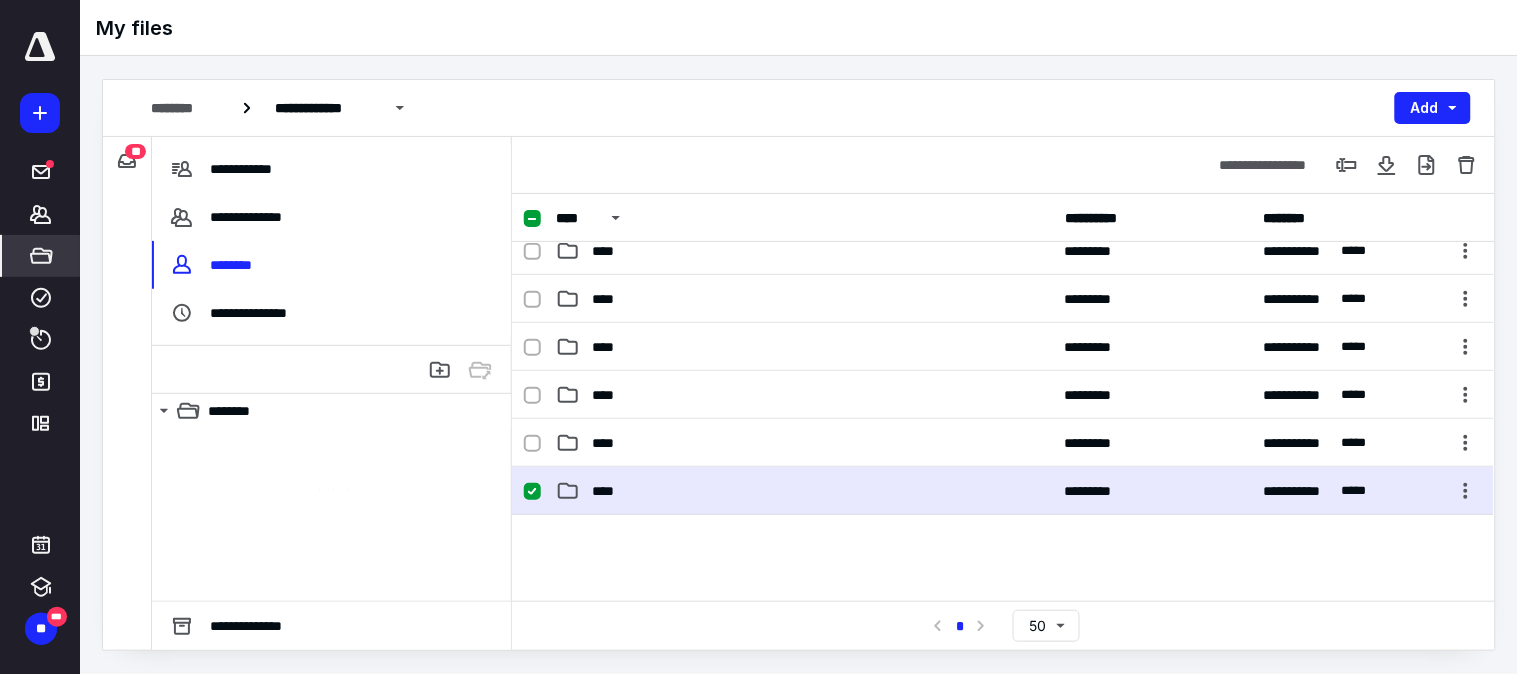 scroll, scrollTop: 0, scrollLeft: 0, axis: both 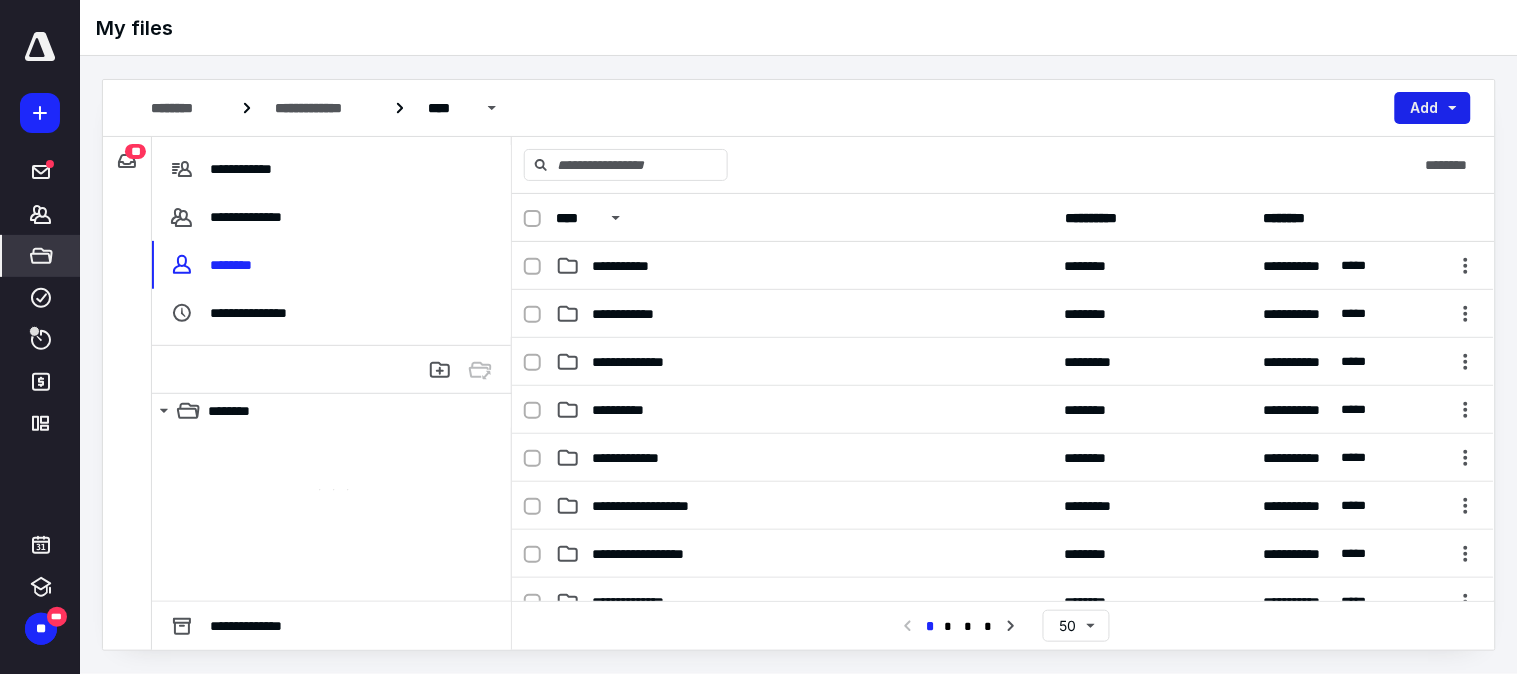 click on "Add" at bounding box center (1433, 108) 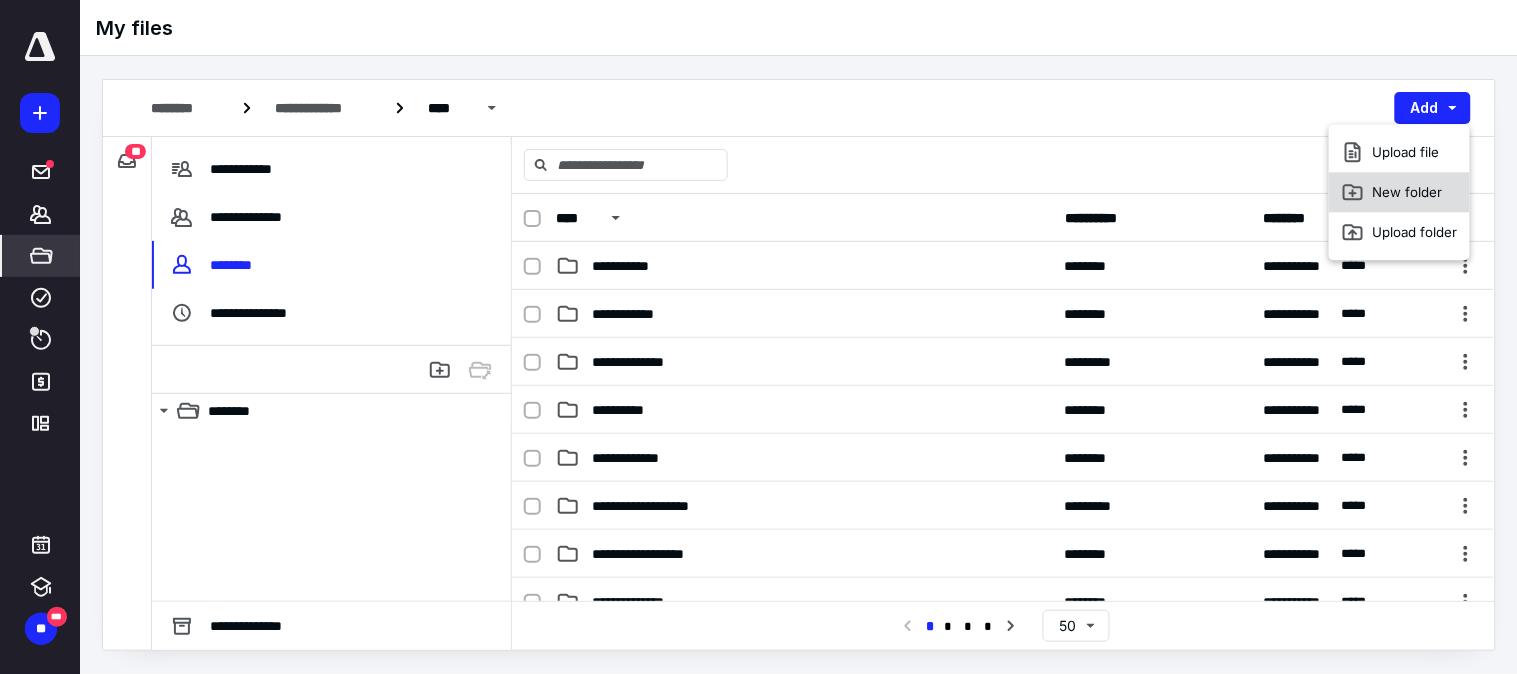 click on "New folder" at bounding box center (1399, 192) 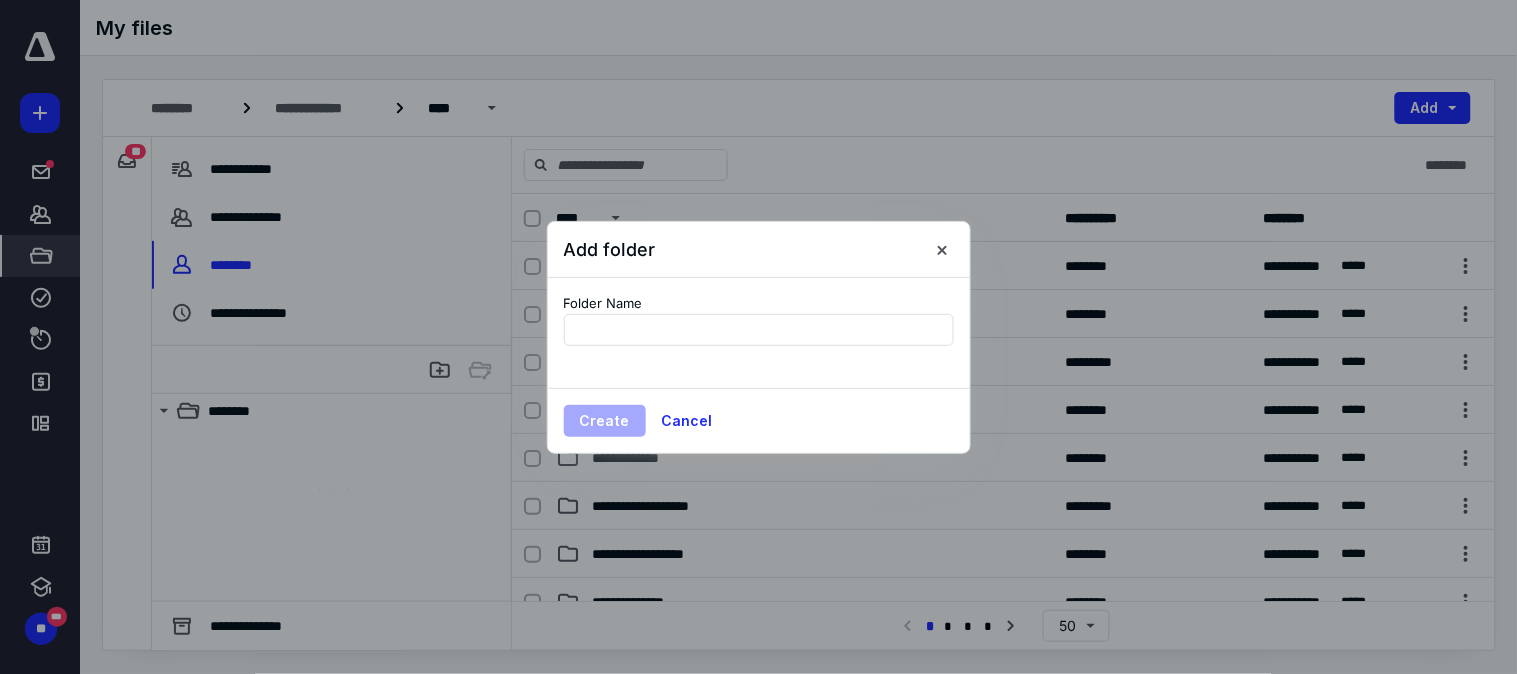 type on "**********" 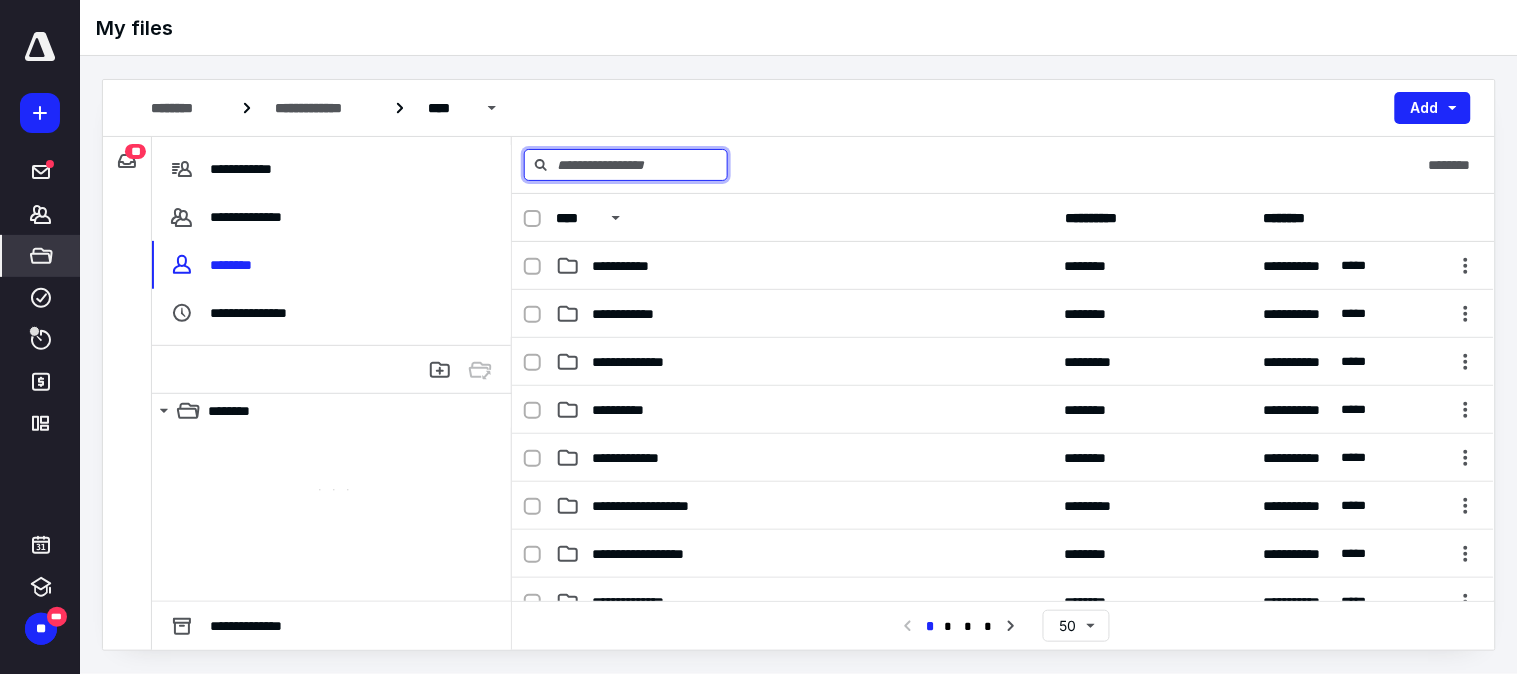 click at bounding box center [626, 165] 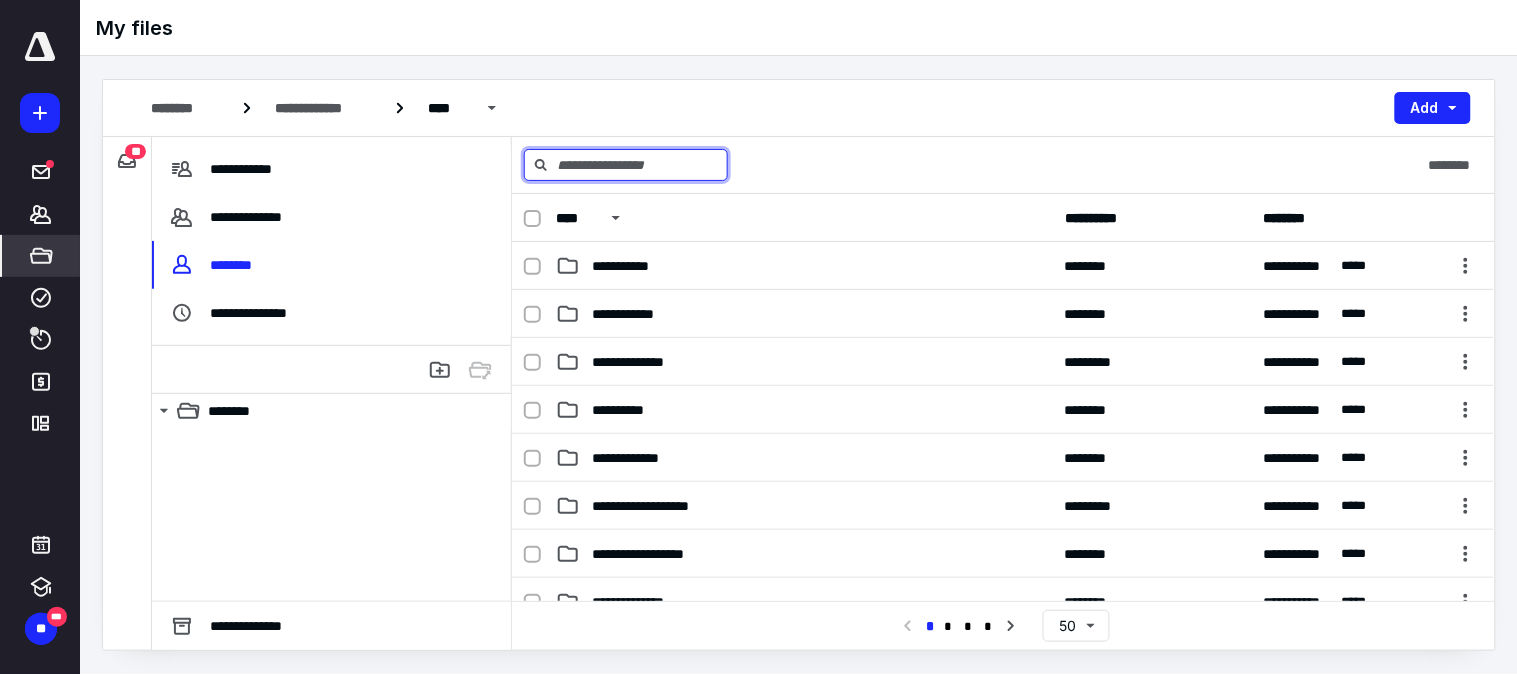 paste on "**********" 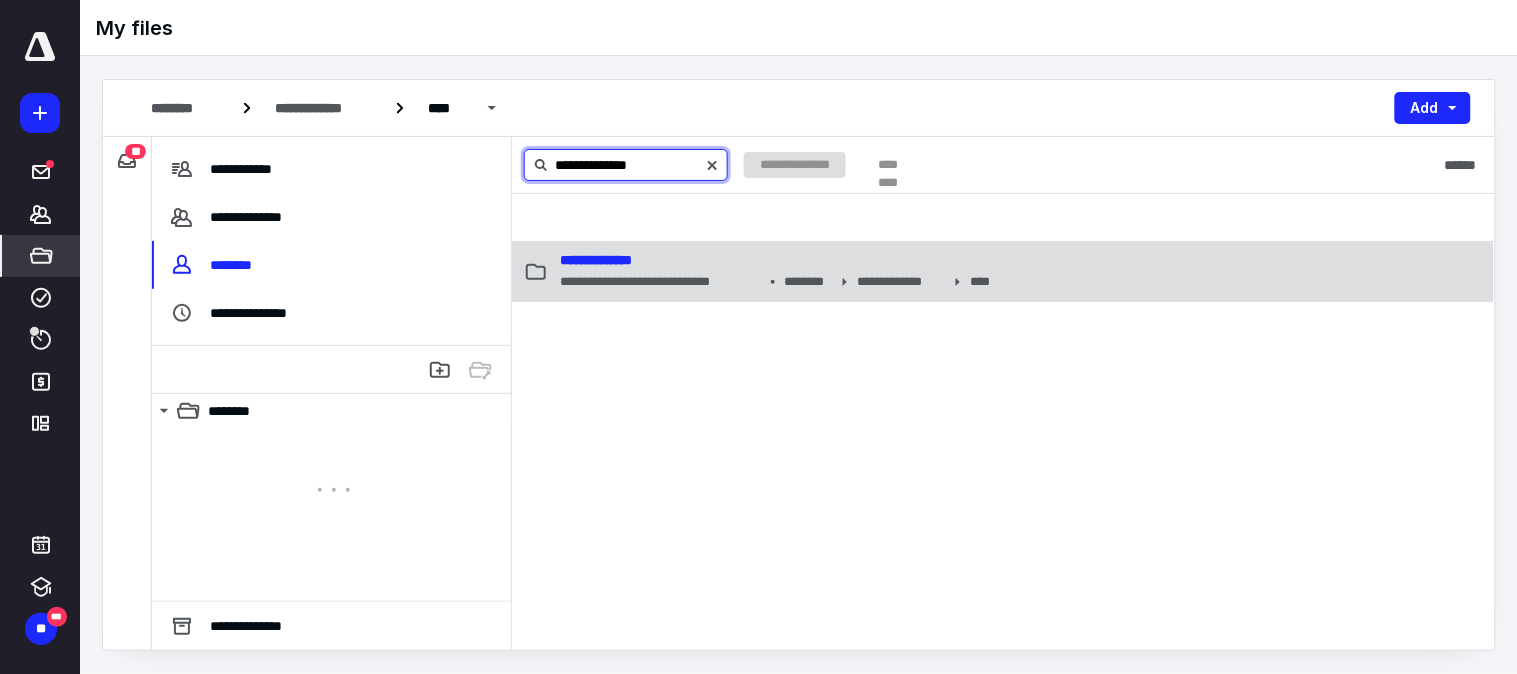type on "**********" 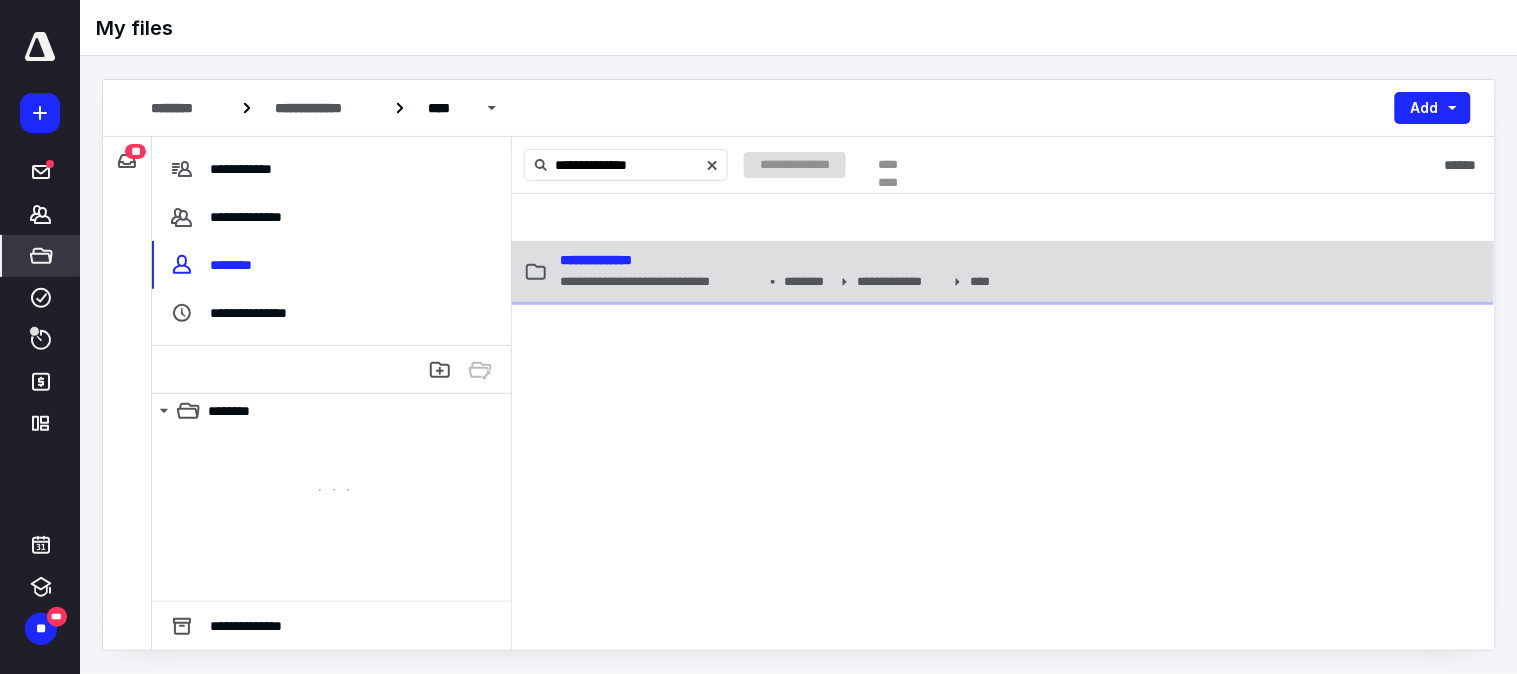 click on "**********" at bounding box center (1003, 272) 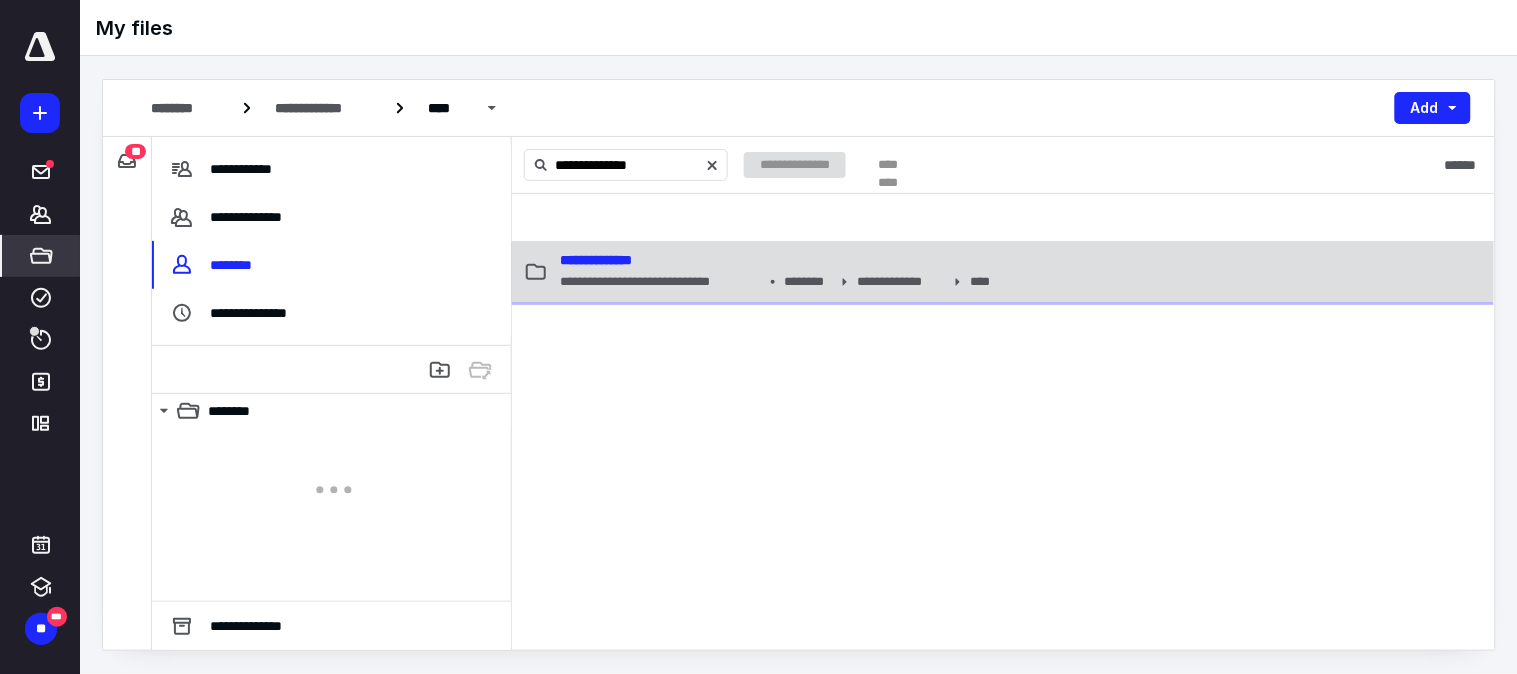 click on "**********" at bounding box center (1003, 272) 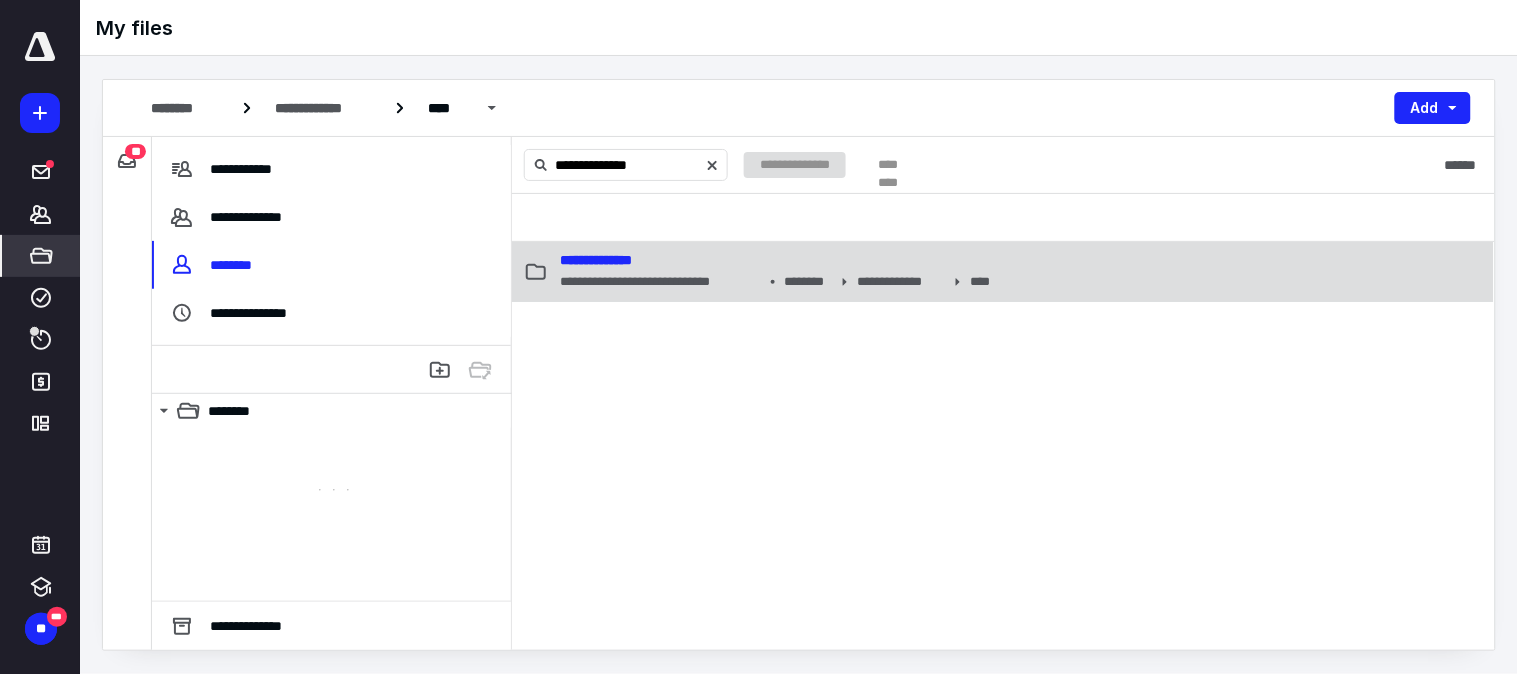 type 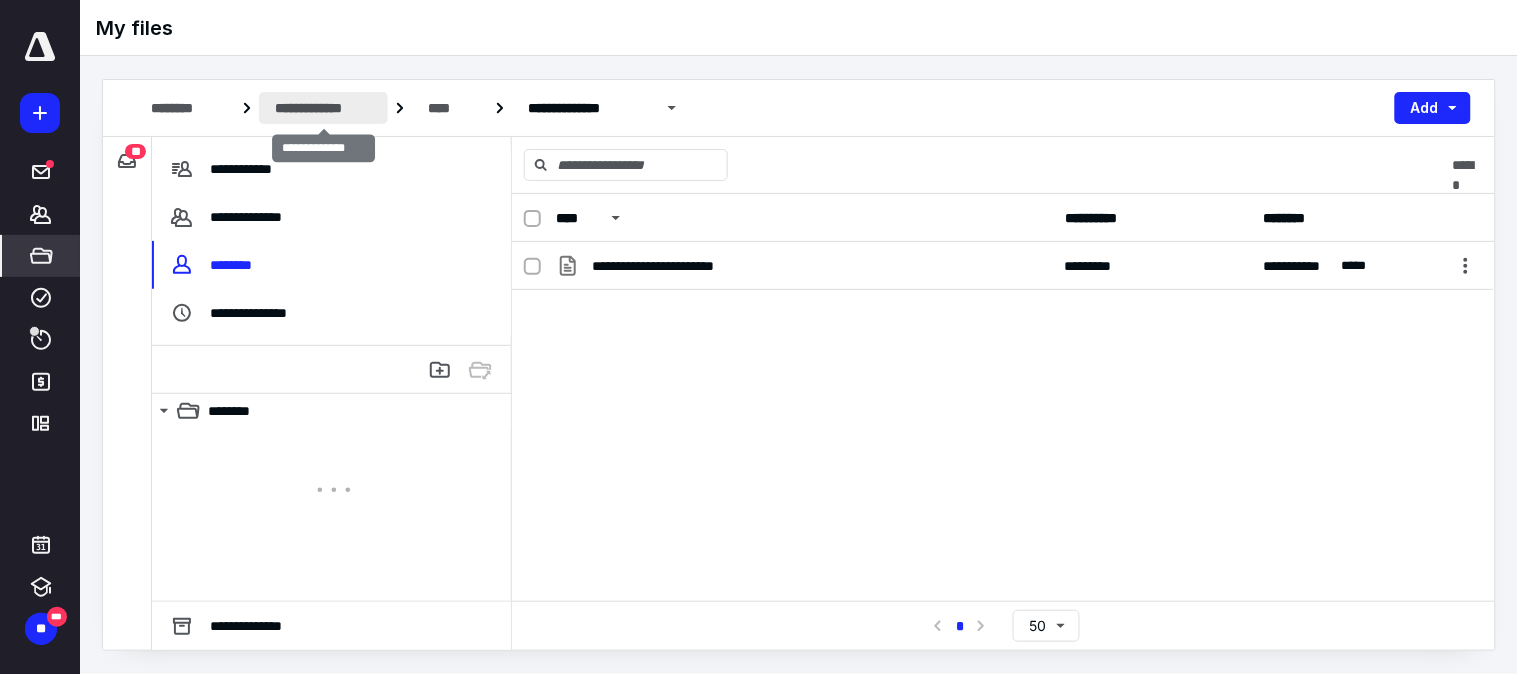 click on "**********" at bounding box center [323, 108] 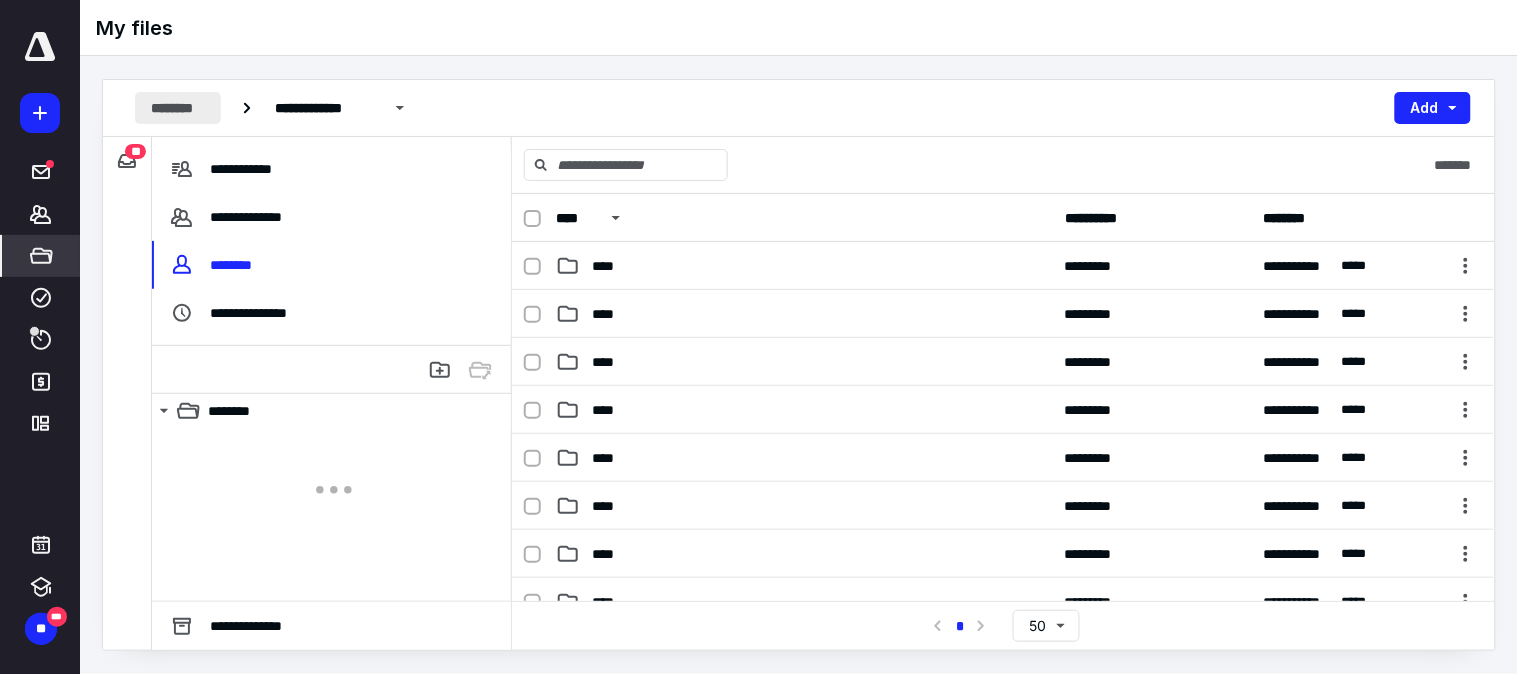 click on "********" at bounding box center [178, 108] 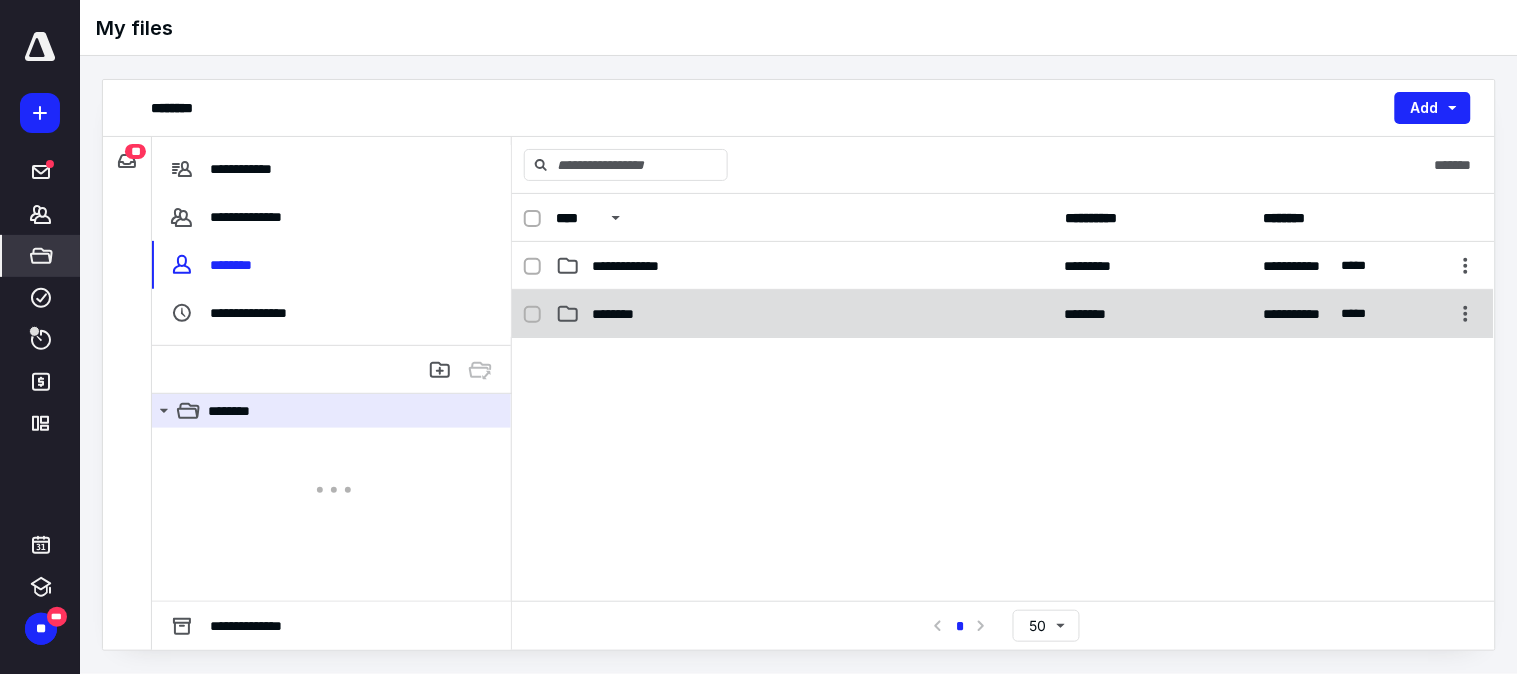 click on "********" at bounding box center (621, 314) 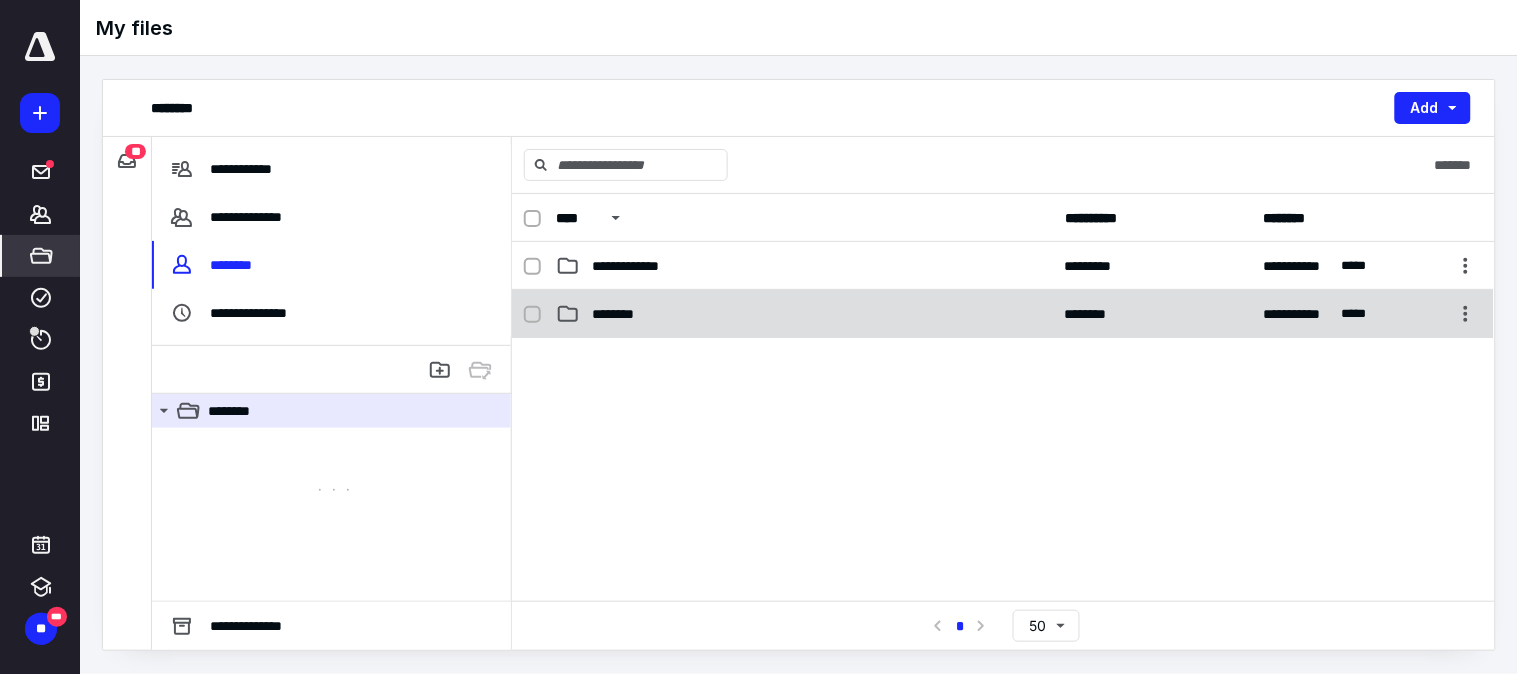 checkbox on "true" 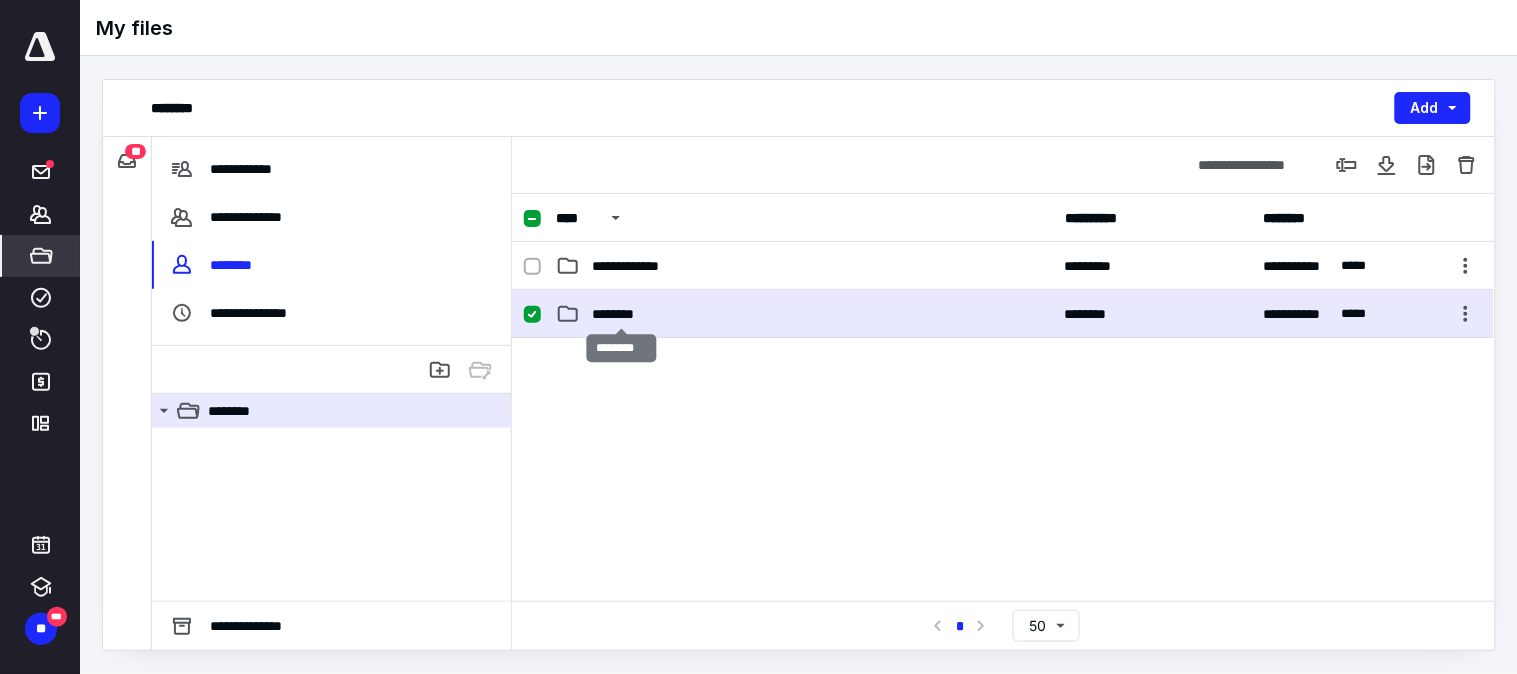 click on "********" at bounding box center [621, 314] 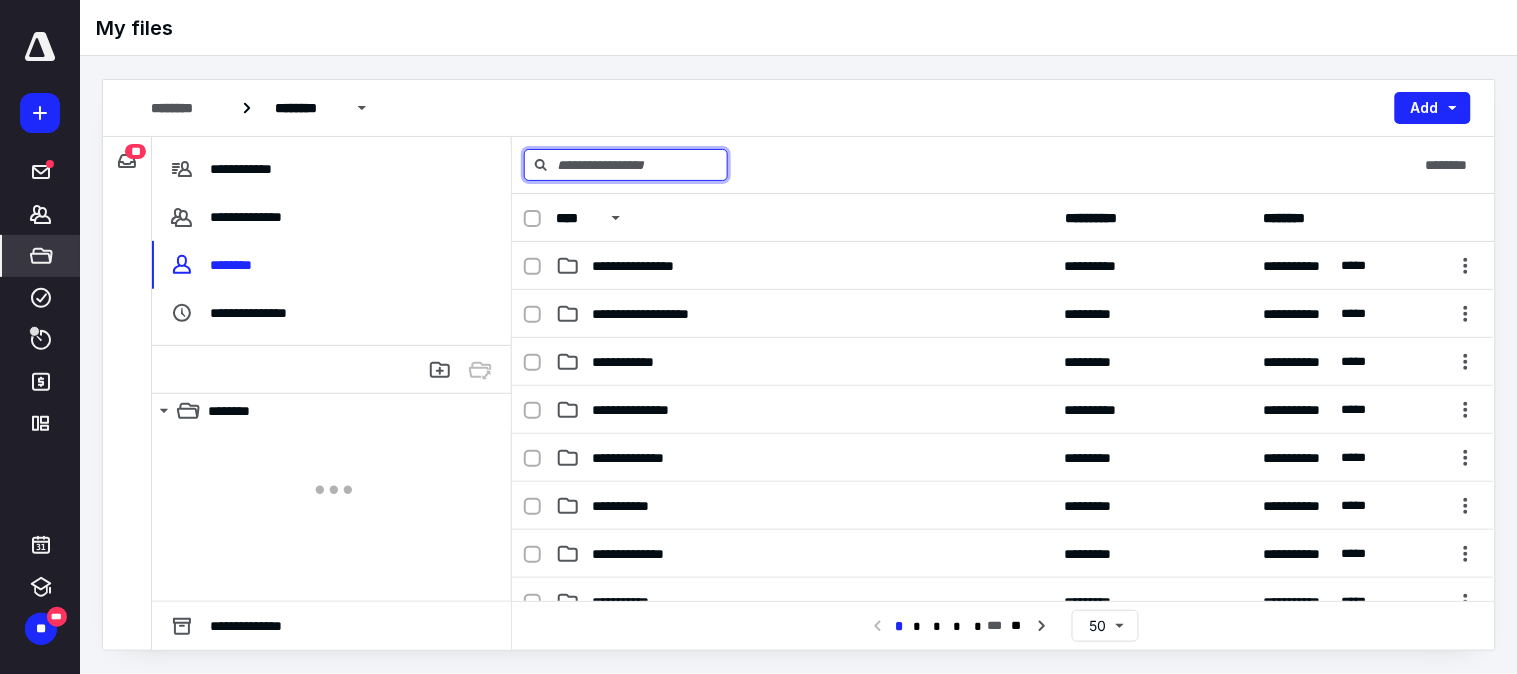 click at bounding box center (626, 165) 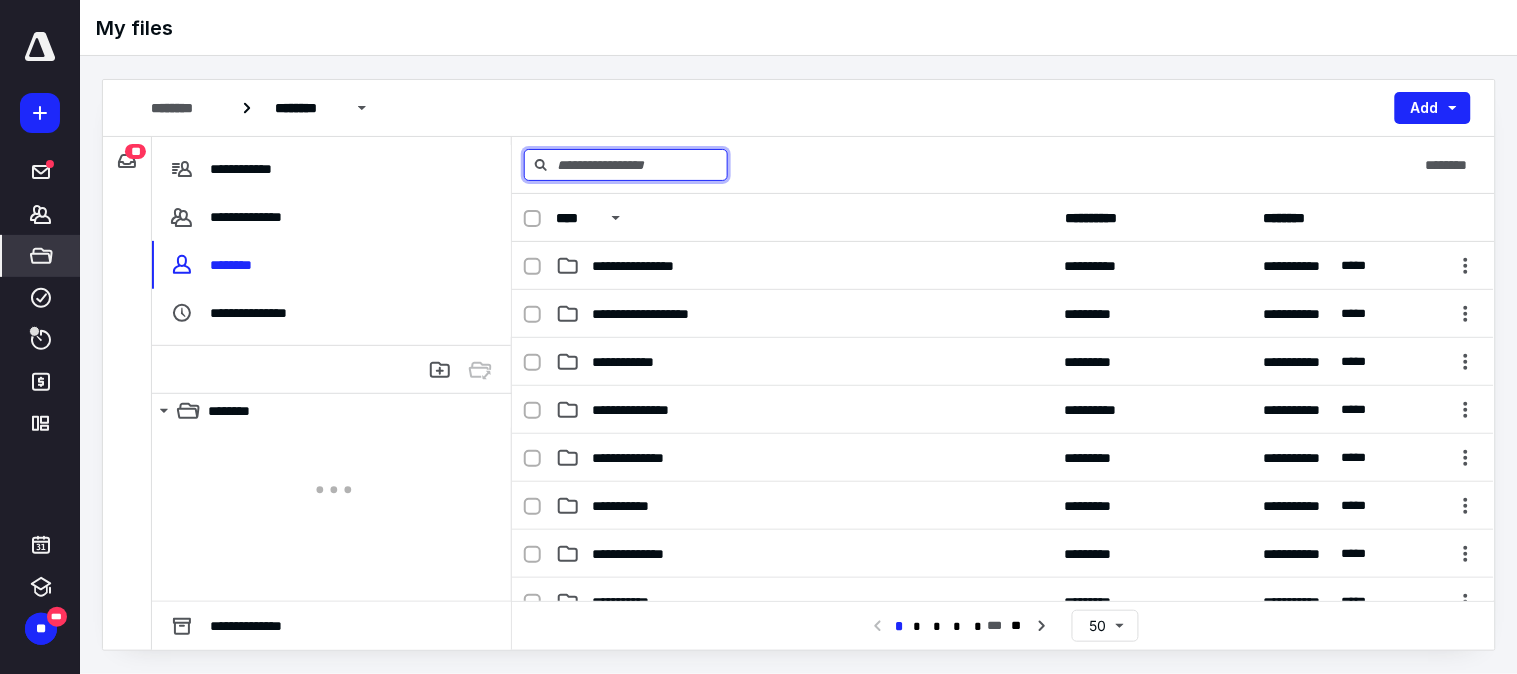 paste on "**********" 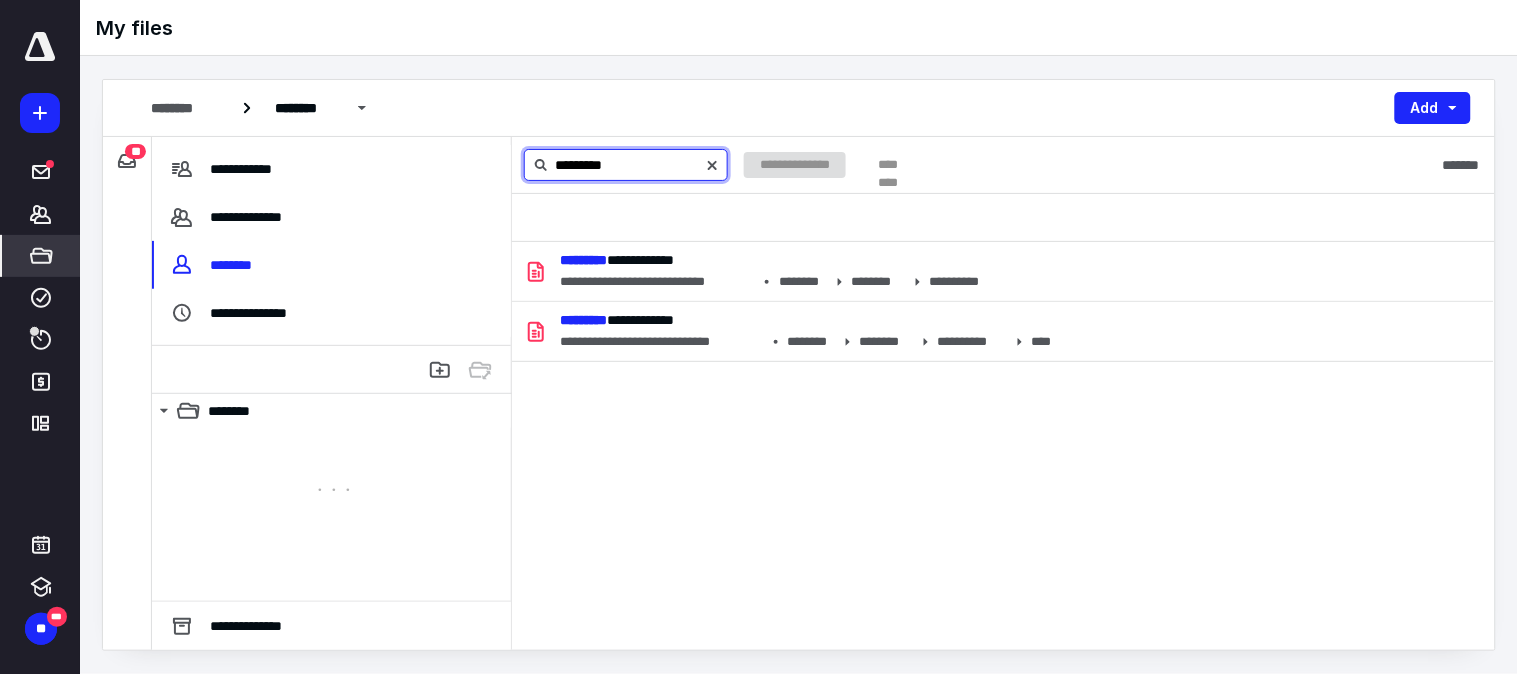 type on "*********" 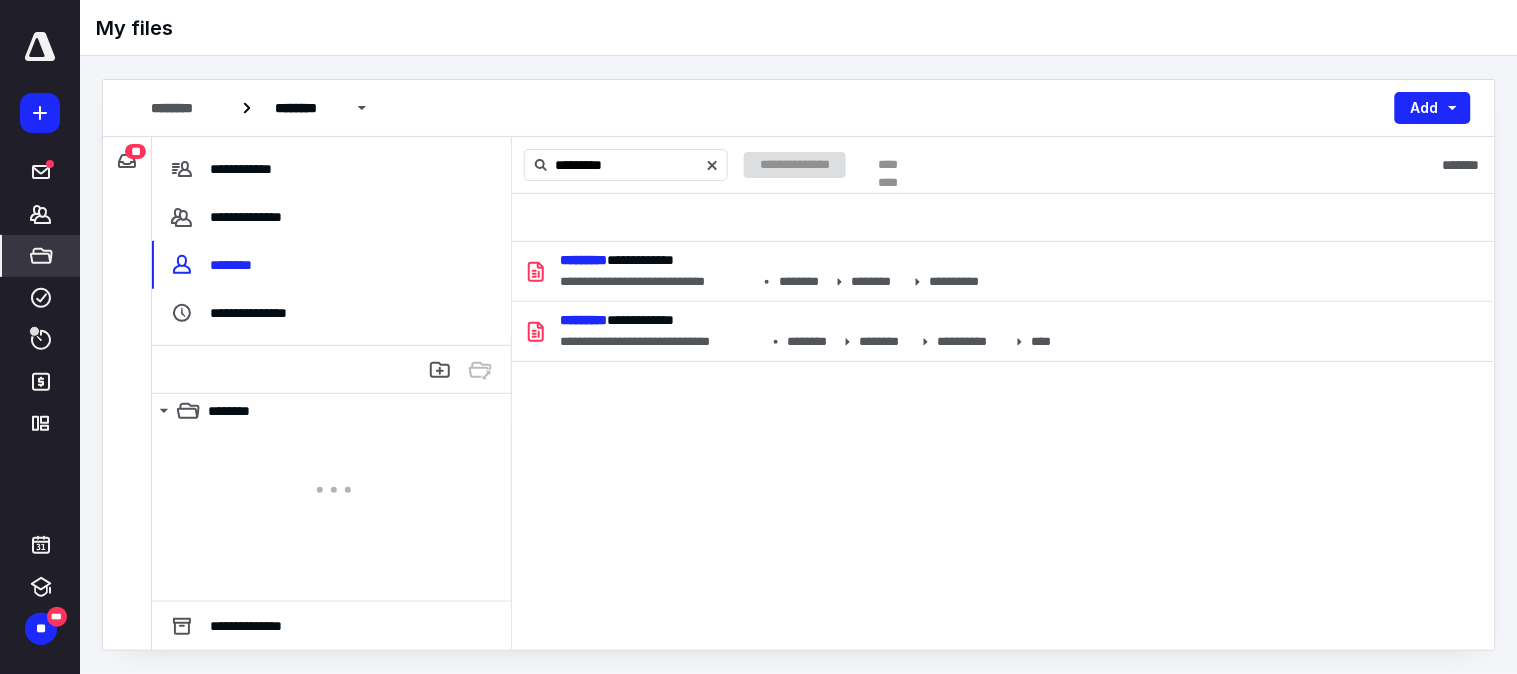 click 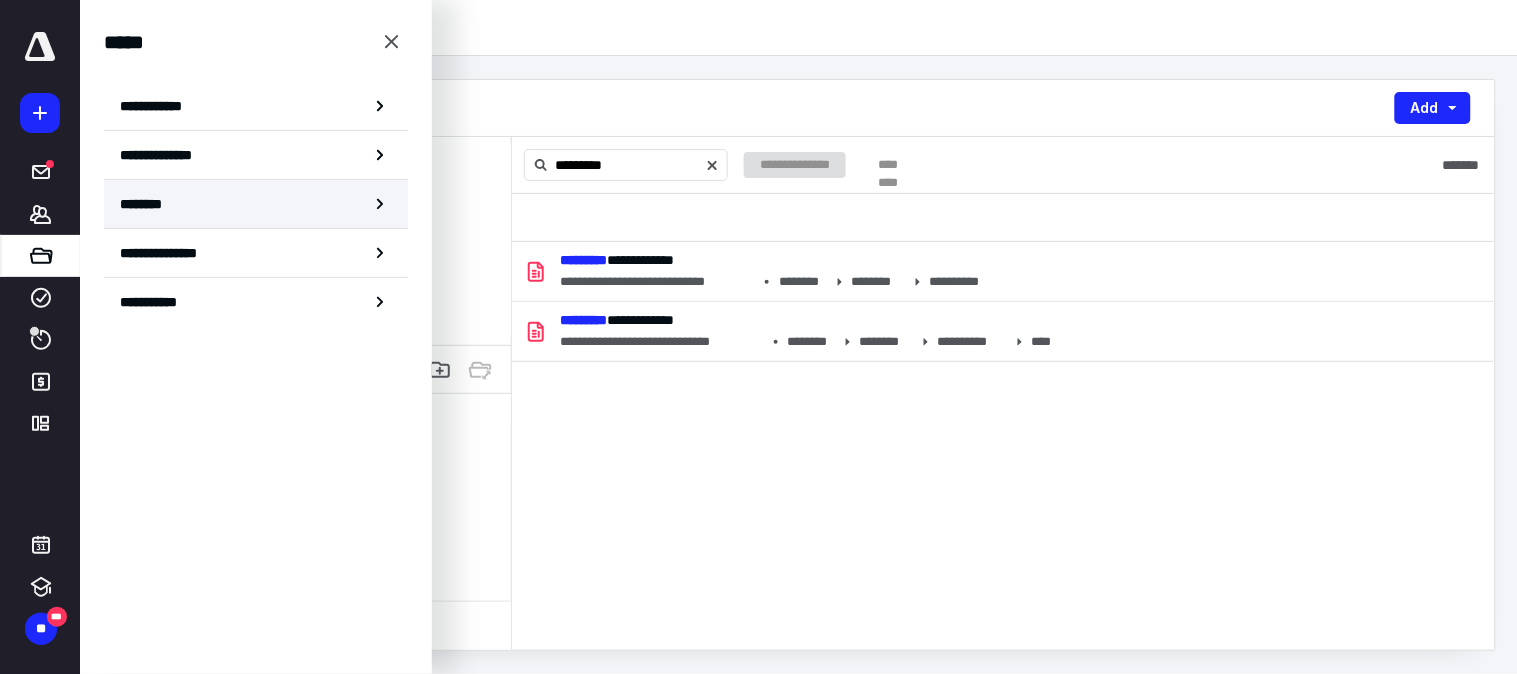 click on "********" at bounding box center [148, 204] 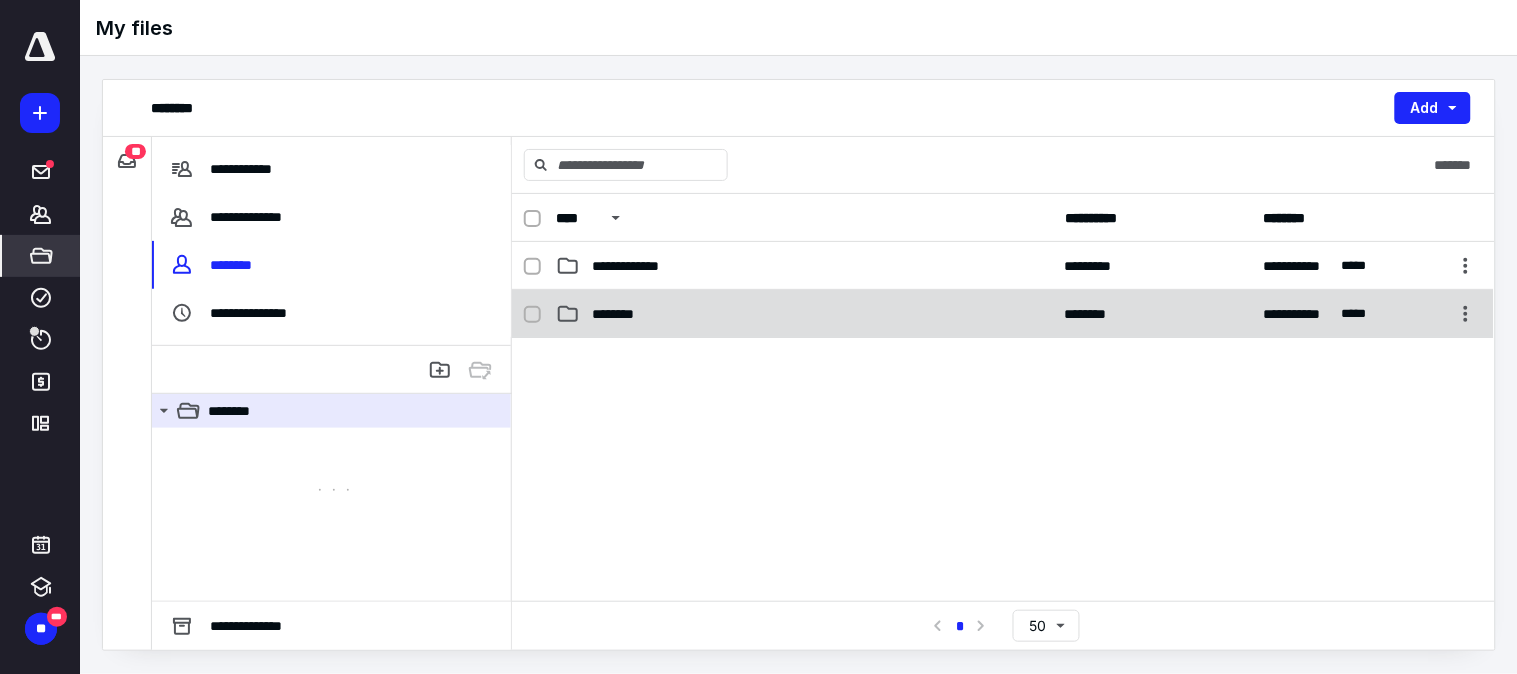 click on "**********" at bounding box center (1003, 314) 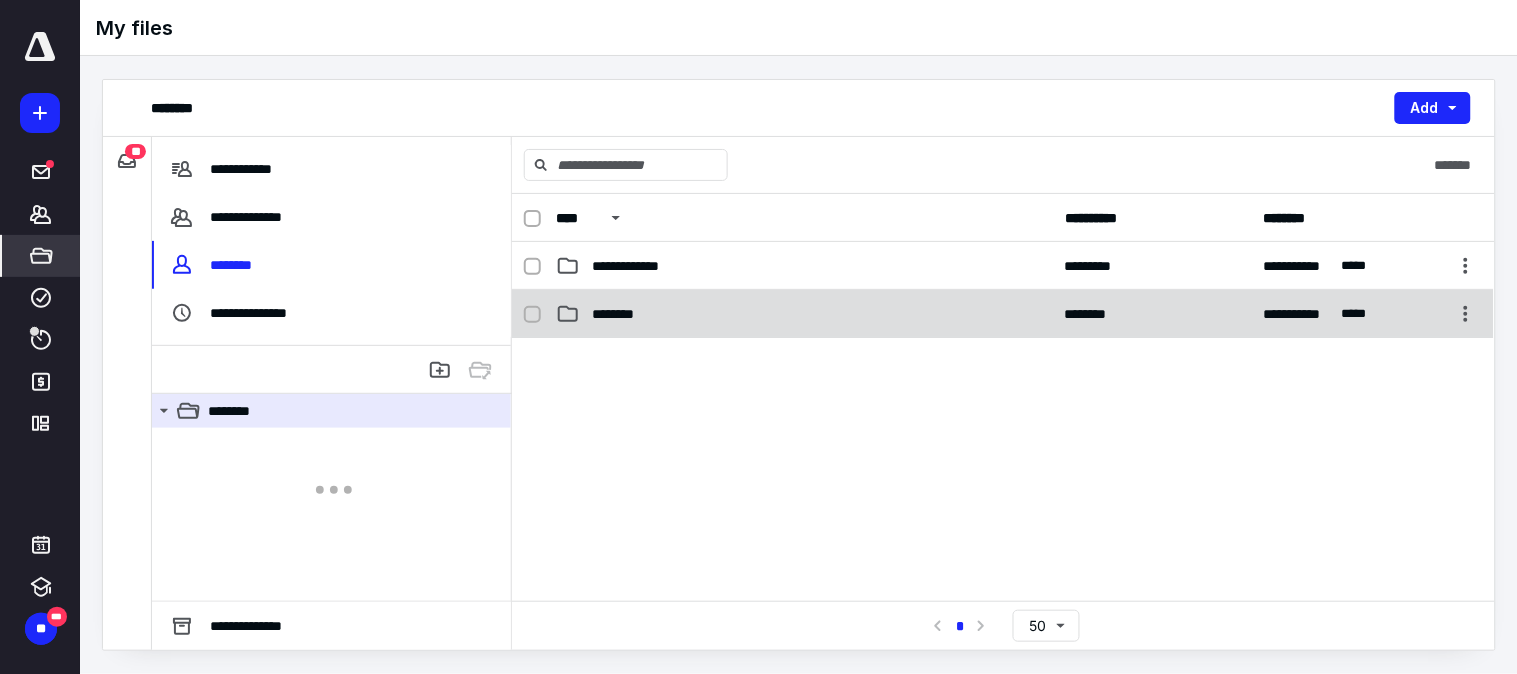 checkbox on "true" 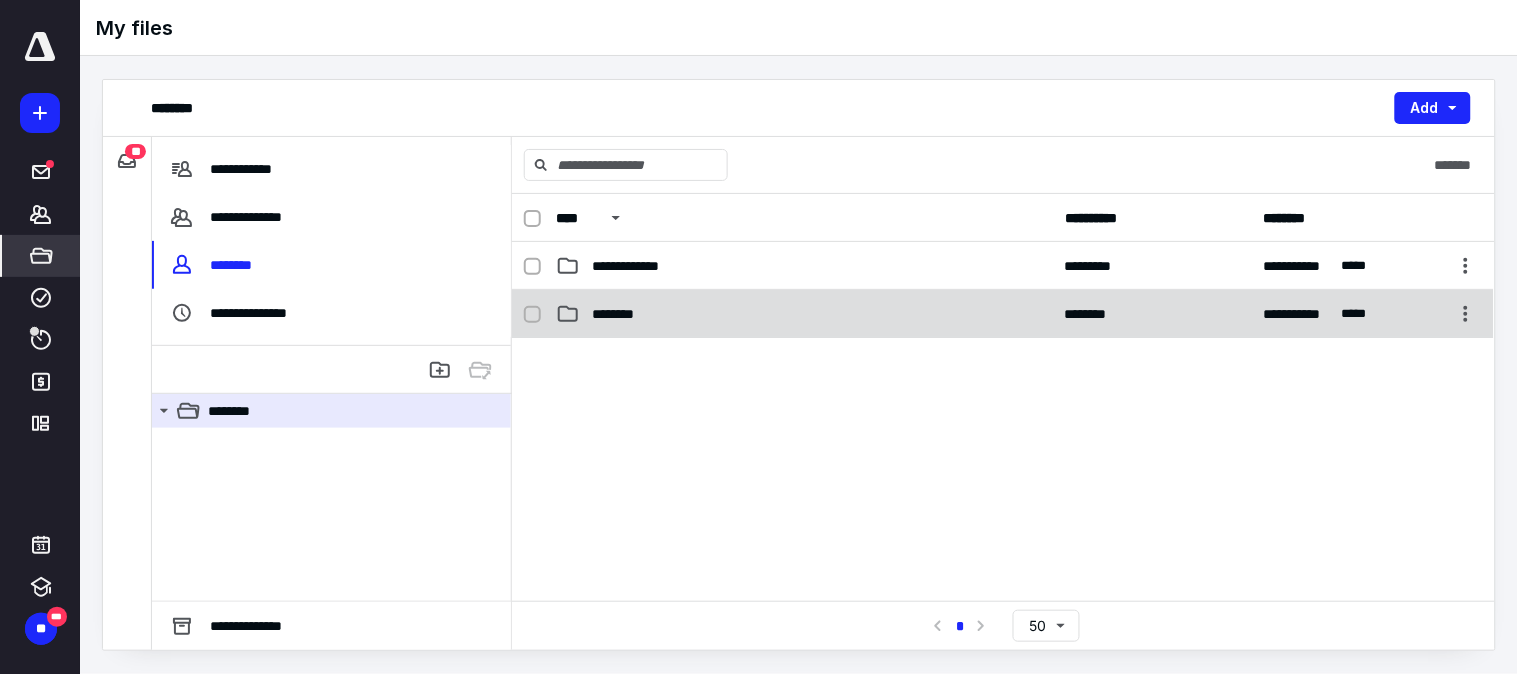 click on "**********" at bounding box center (1003, 314) 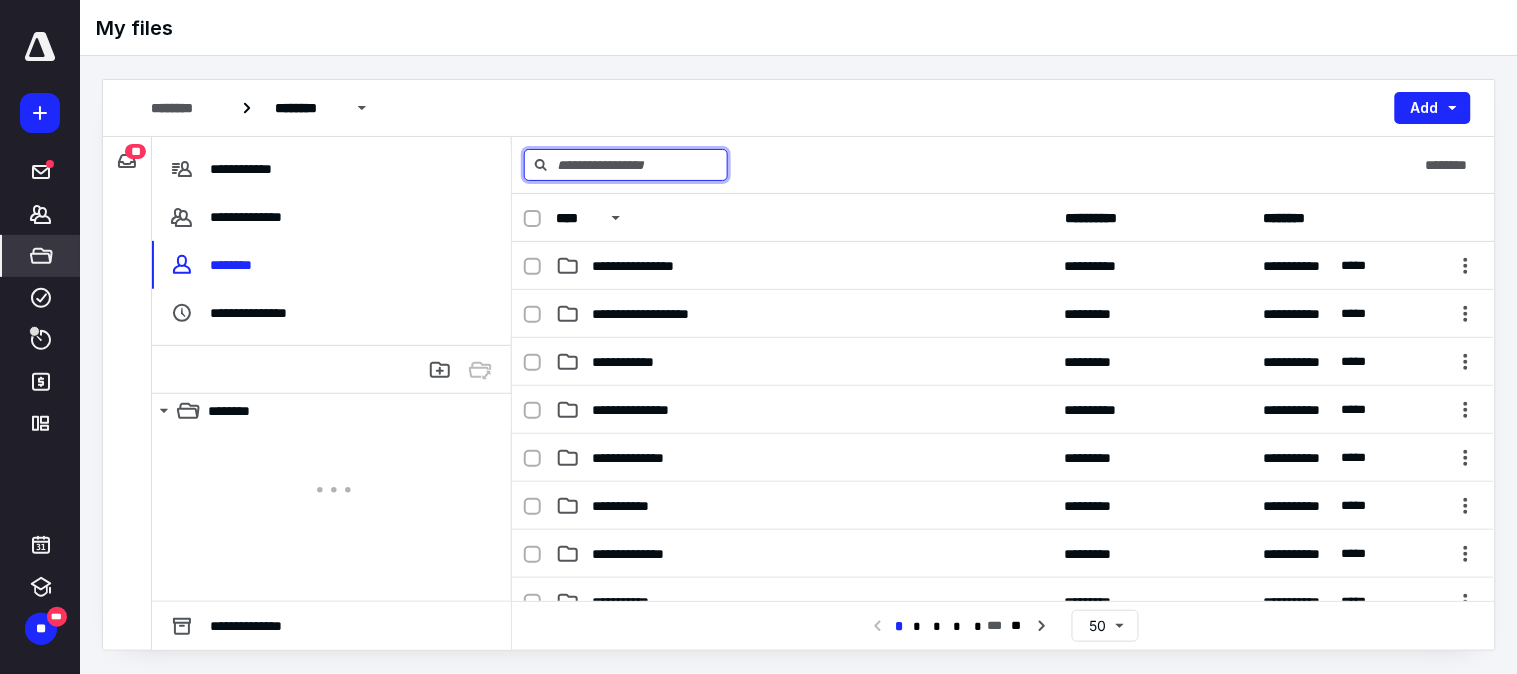 click at bounding box center (626, 165) 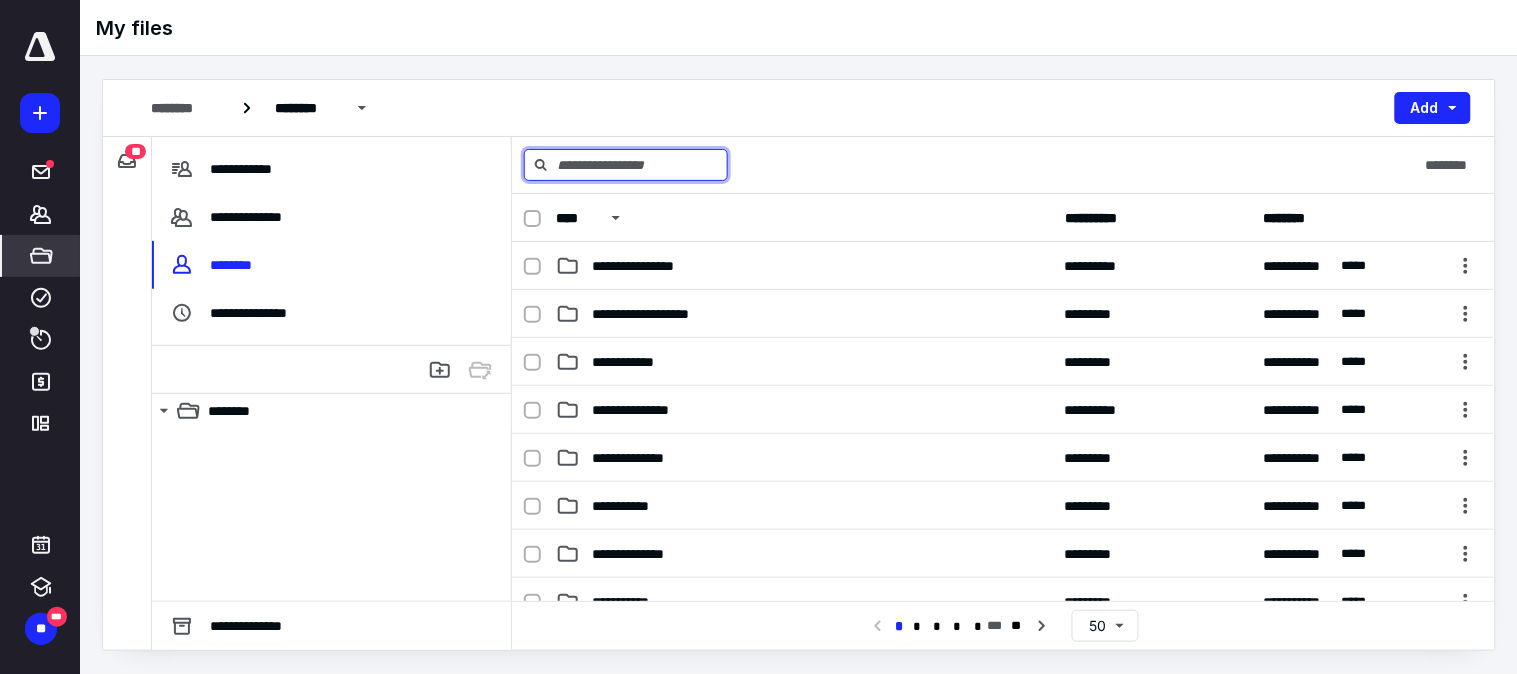 paste on "**********" 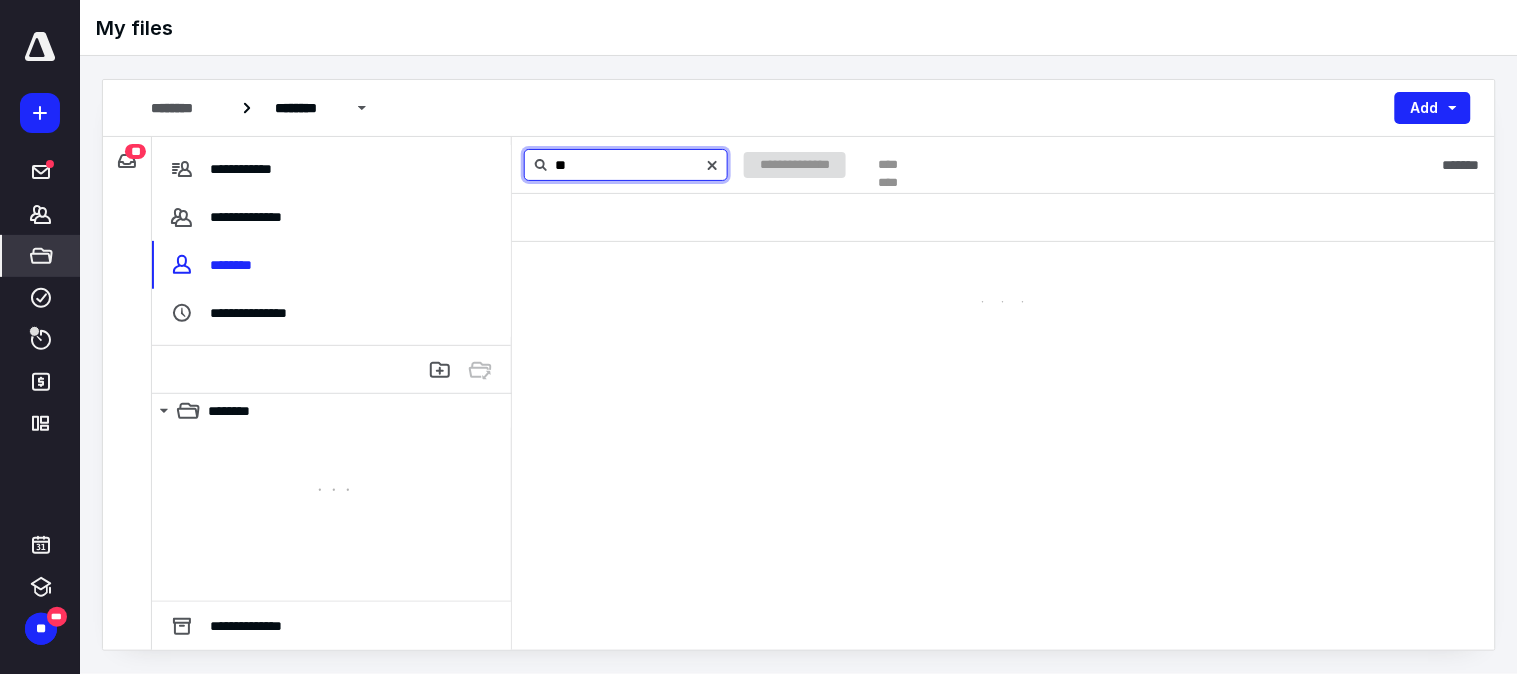 type on "*" 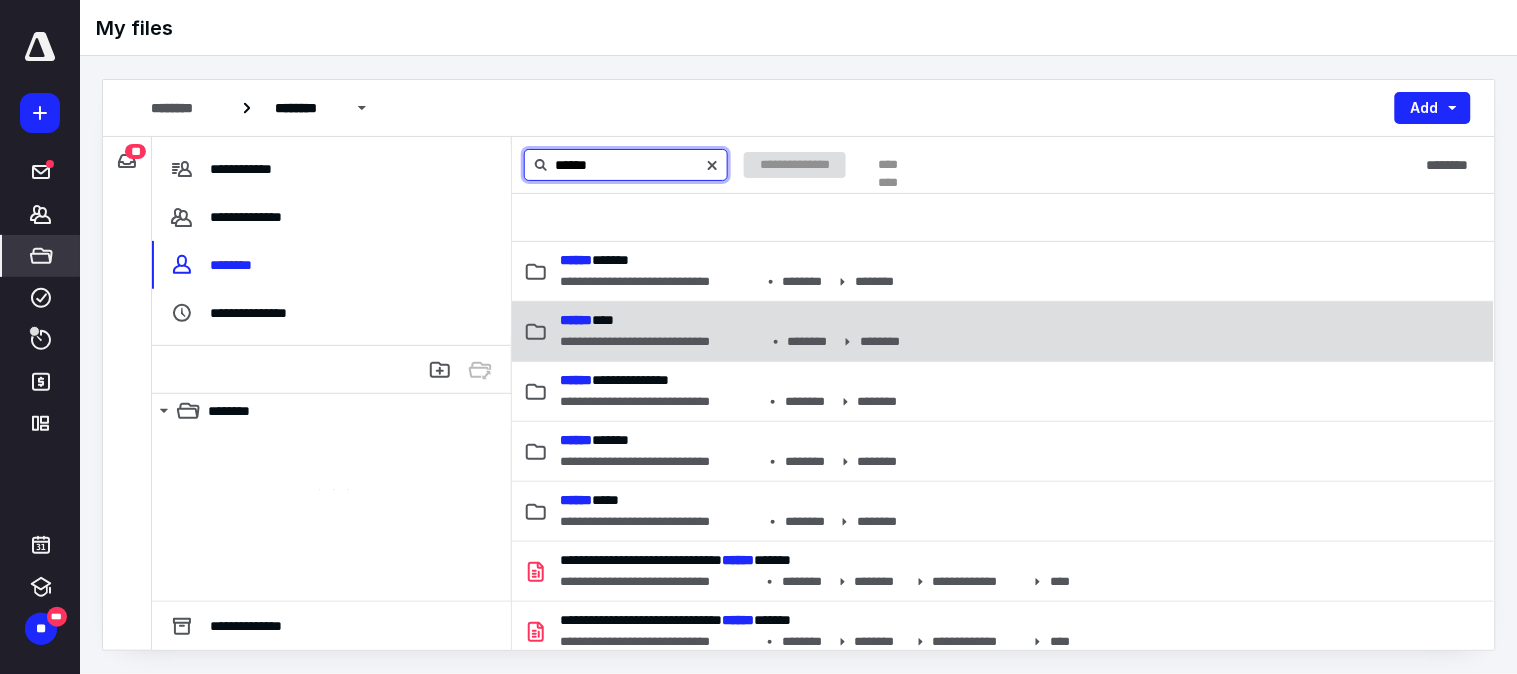 type on "******" 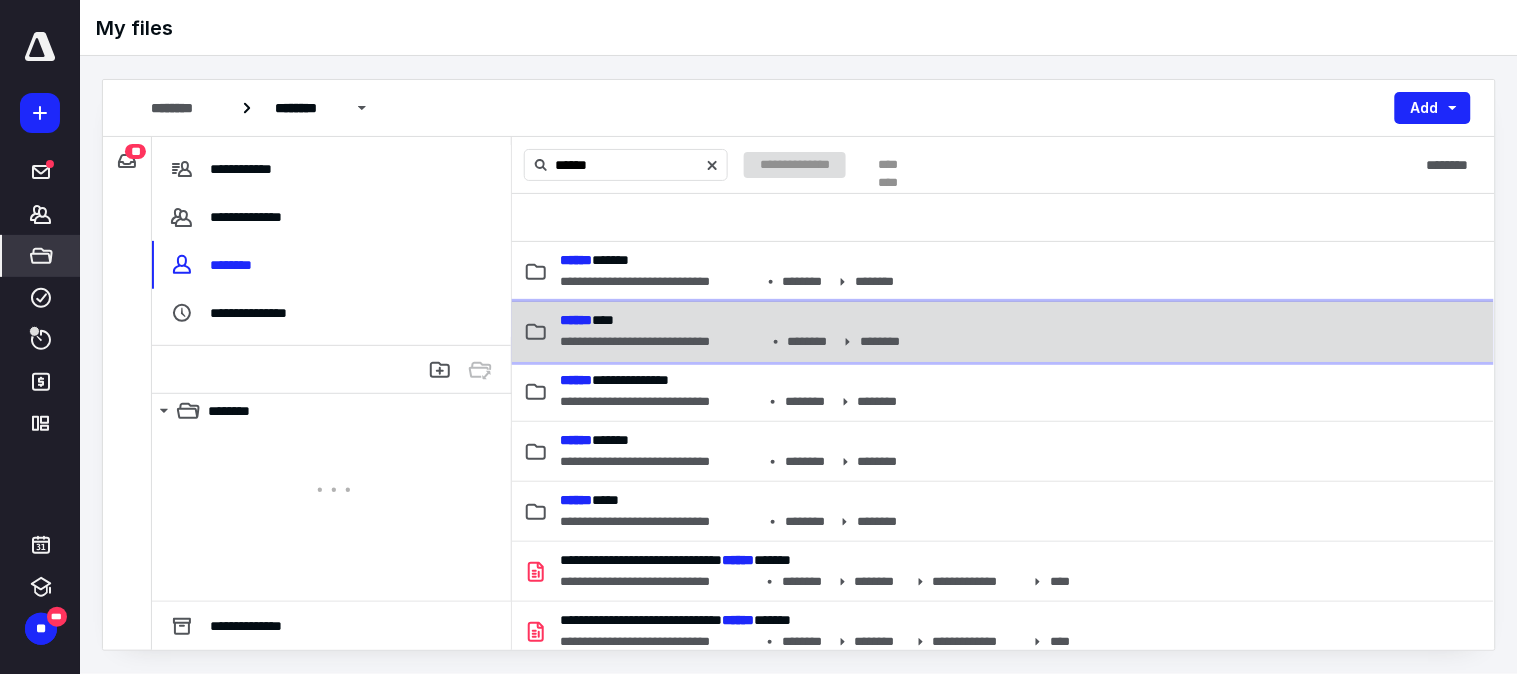 click on "****** ***" at bounding box center (731, 320) 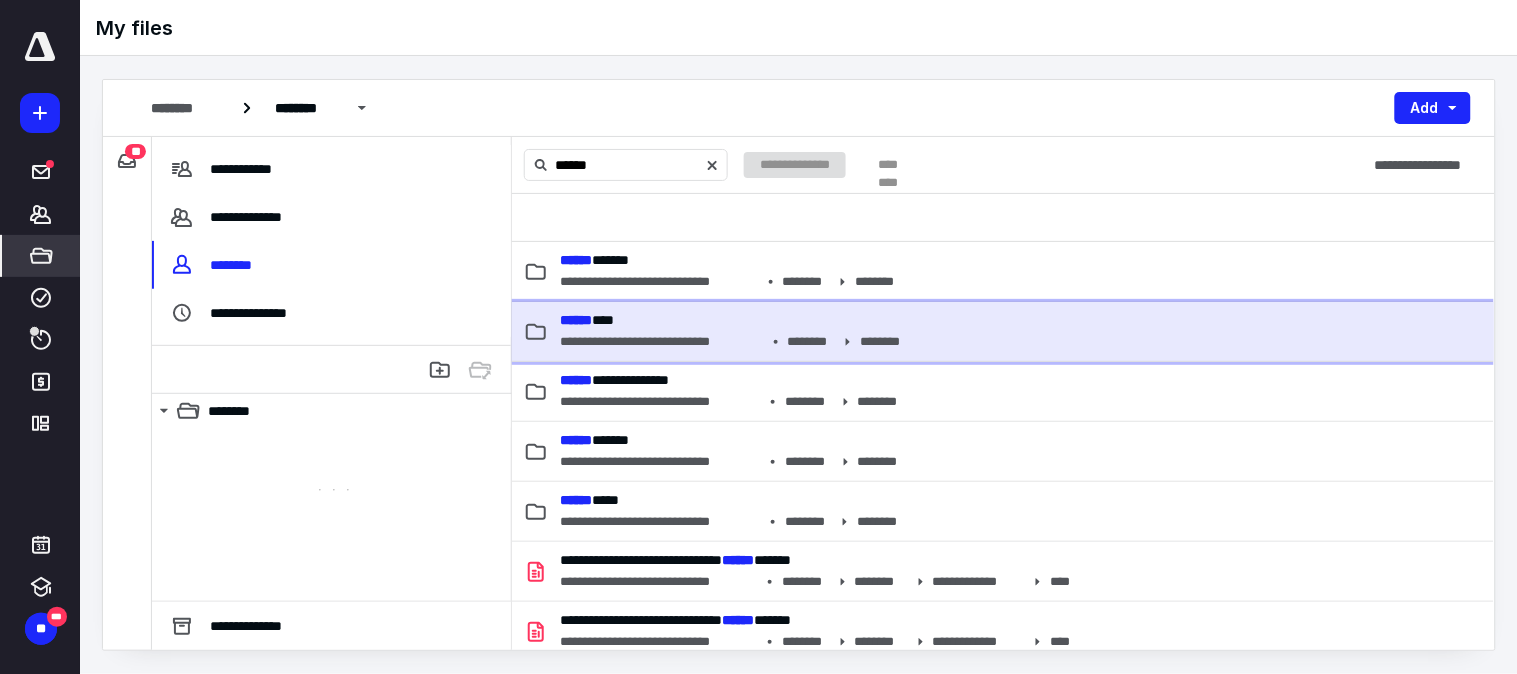 click on "****** ***" at bounding box center (731, 320) 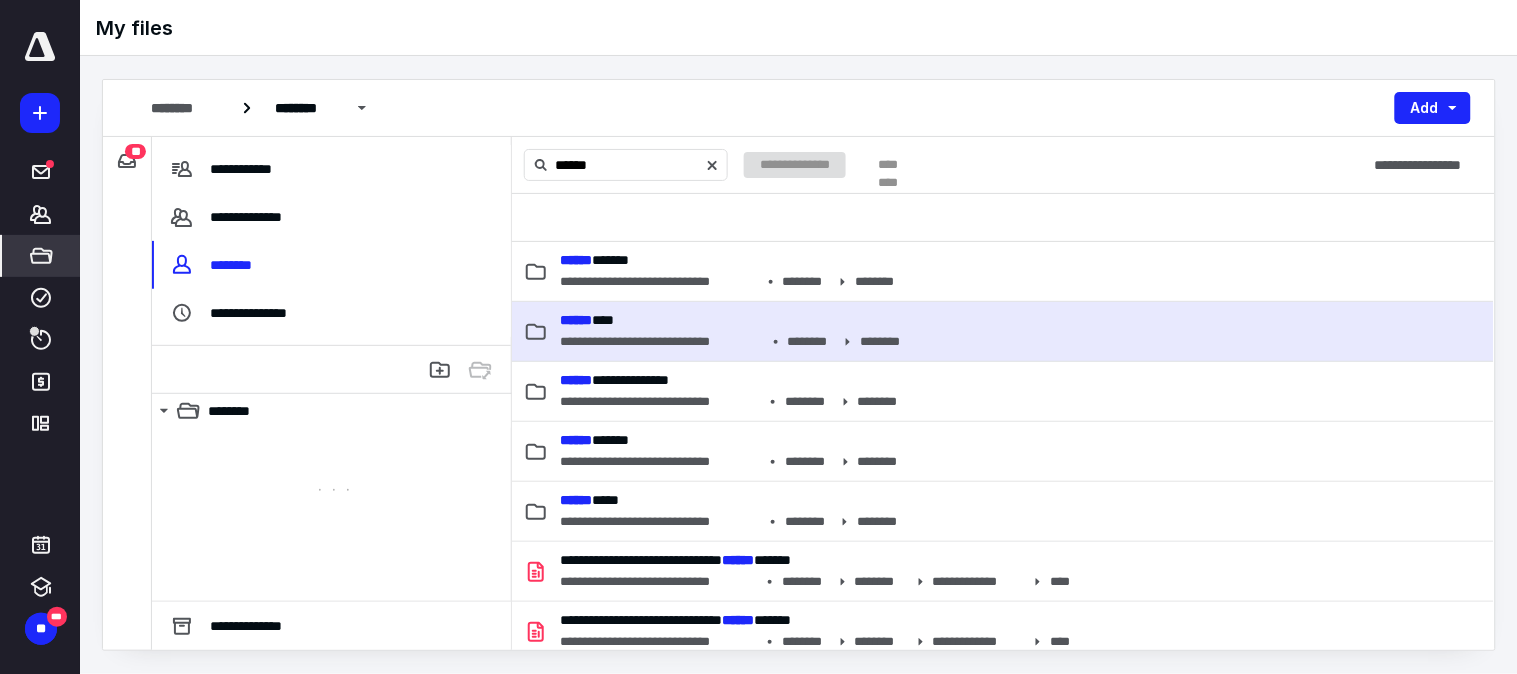 type 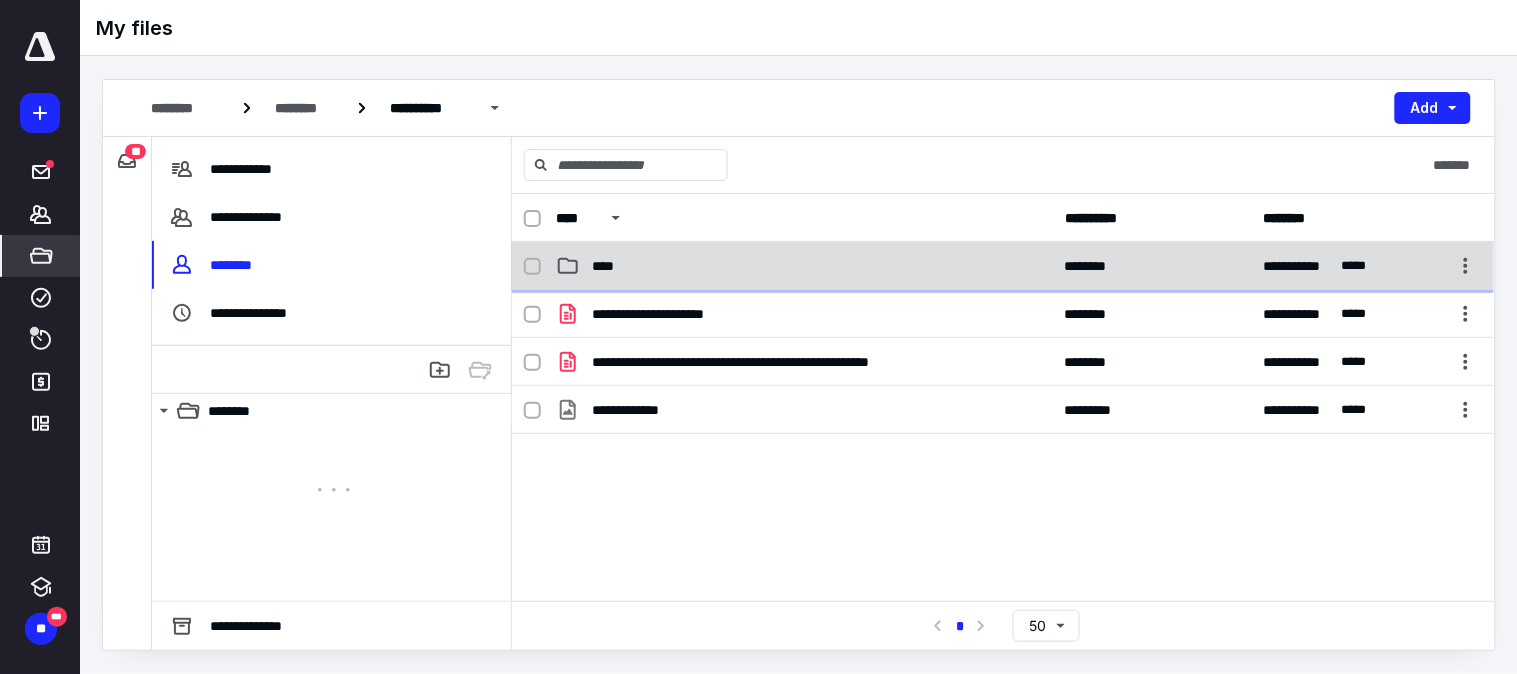 click on "****" at bounding box center [804, 266] 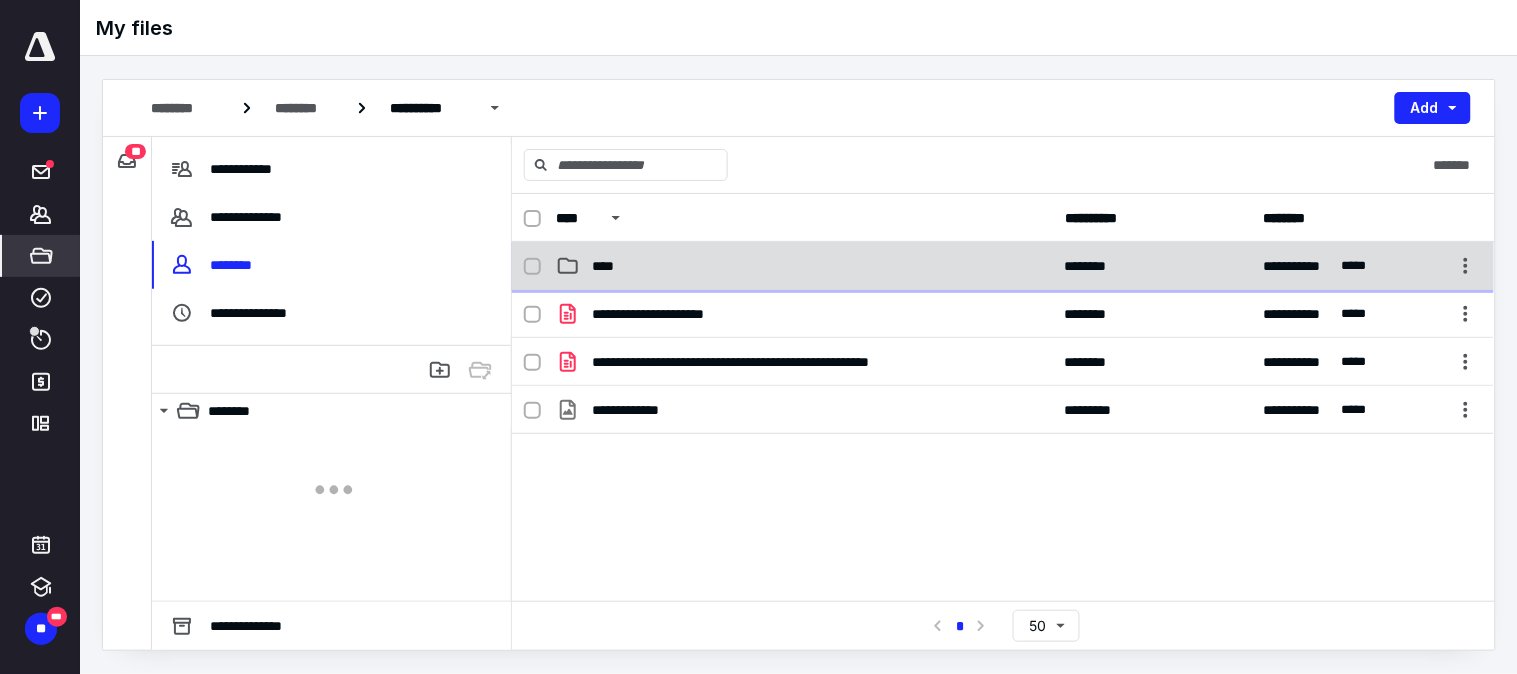 checkbox on "true" 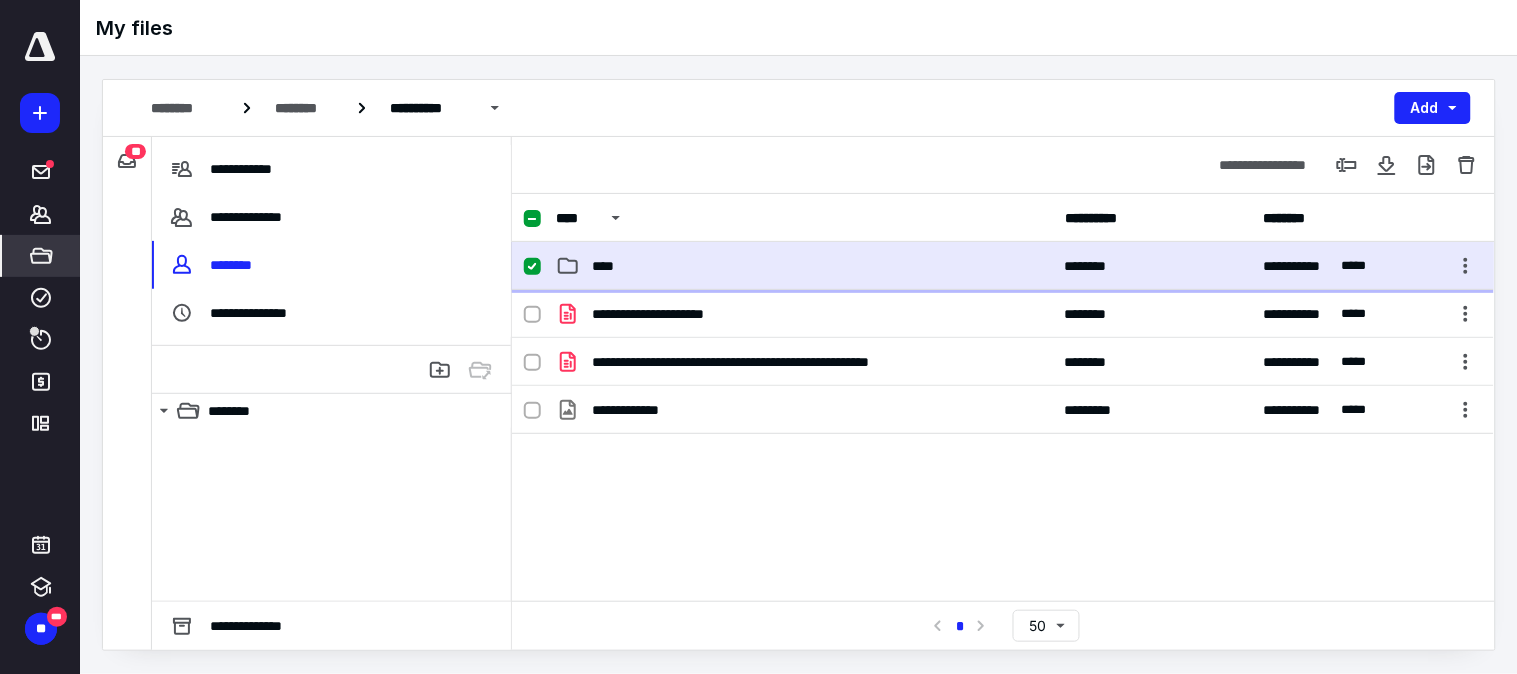 click on "****" at bounding box center (804, 266) 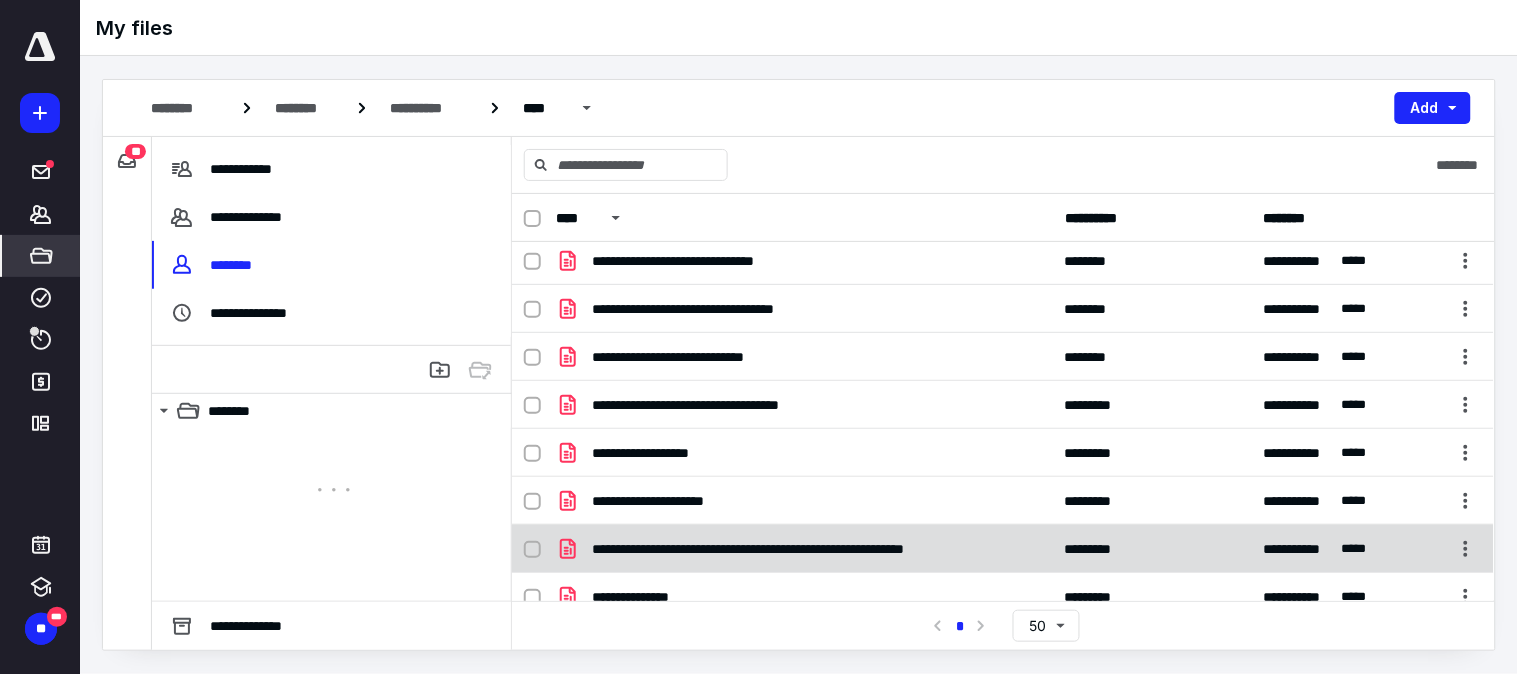 scroll, scrollTop: 314, scrollLeft: 0, axis: vertical 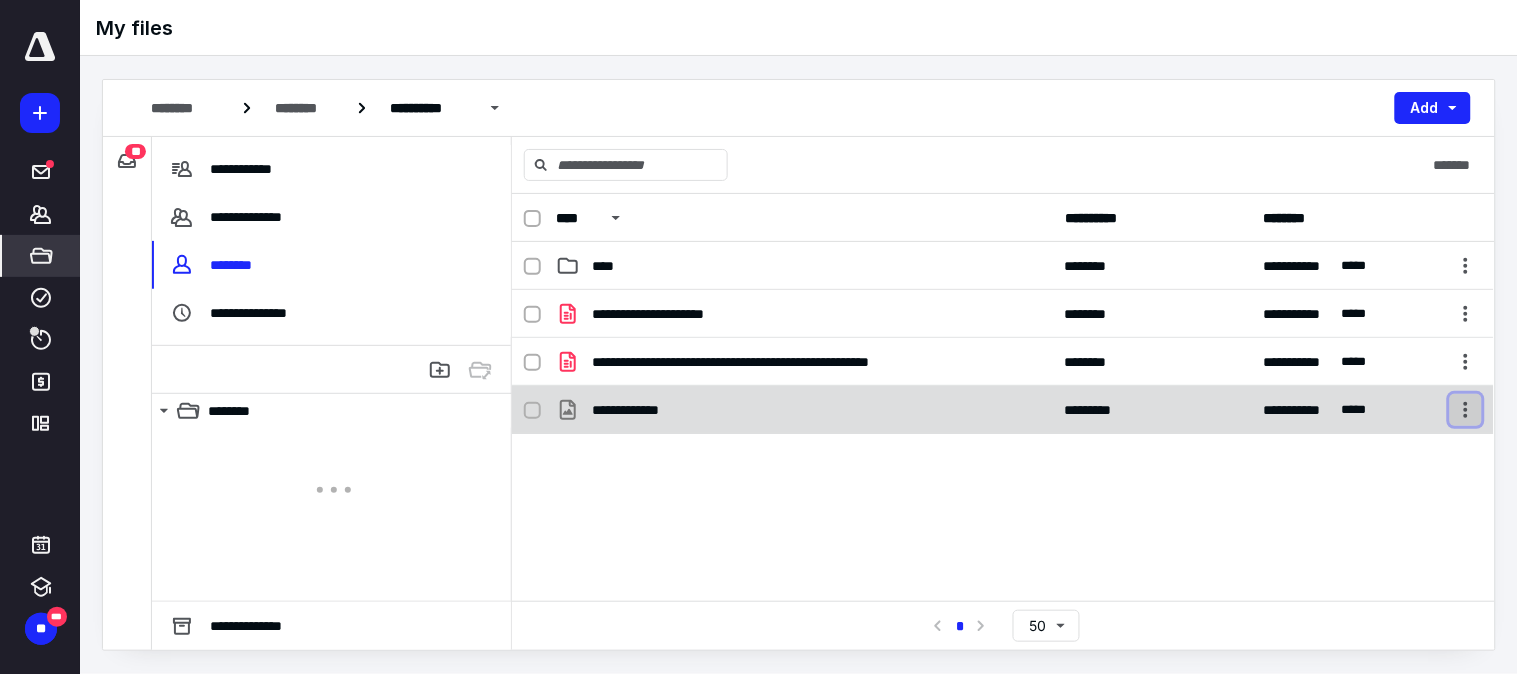 click at bounding box center [1466, 410] 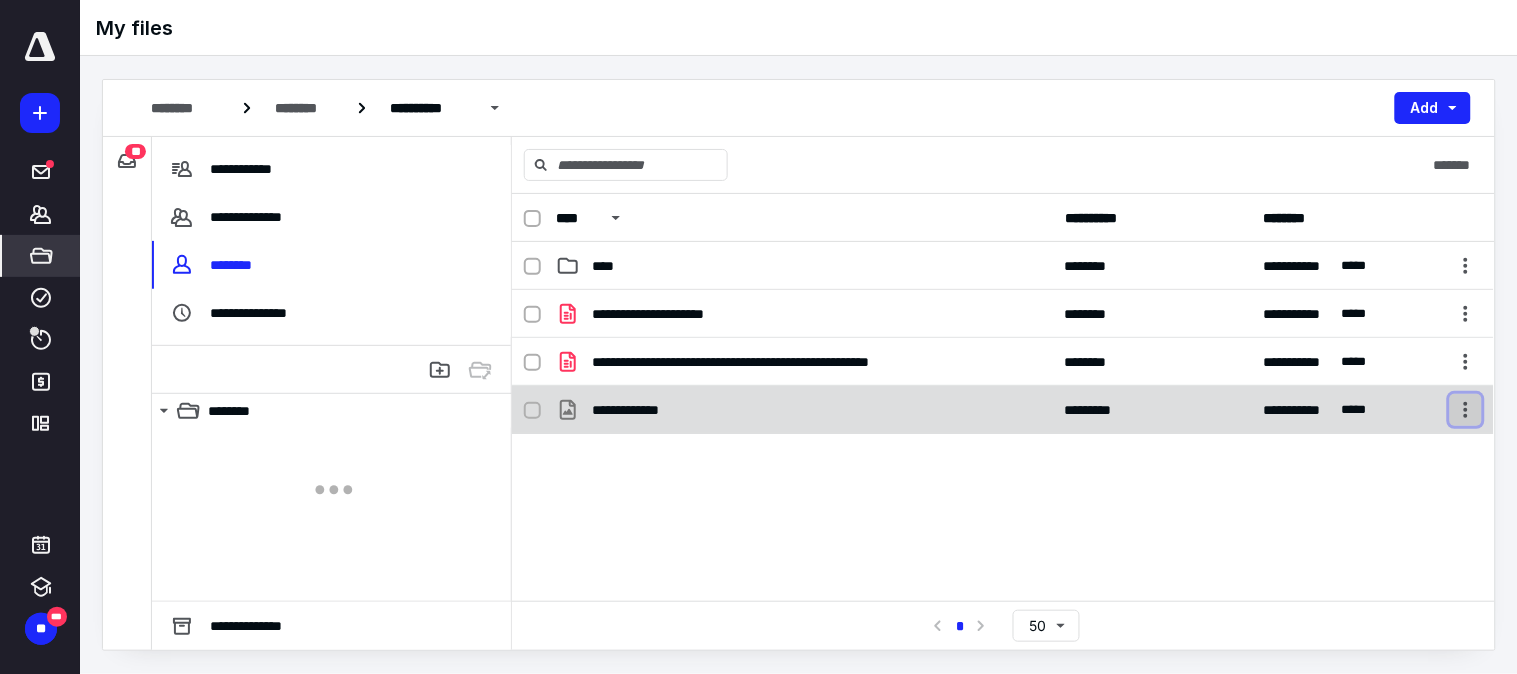 checkbox on "true" 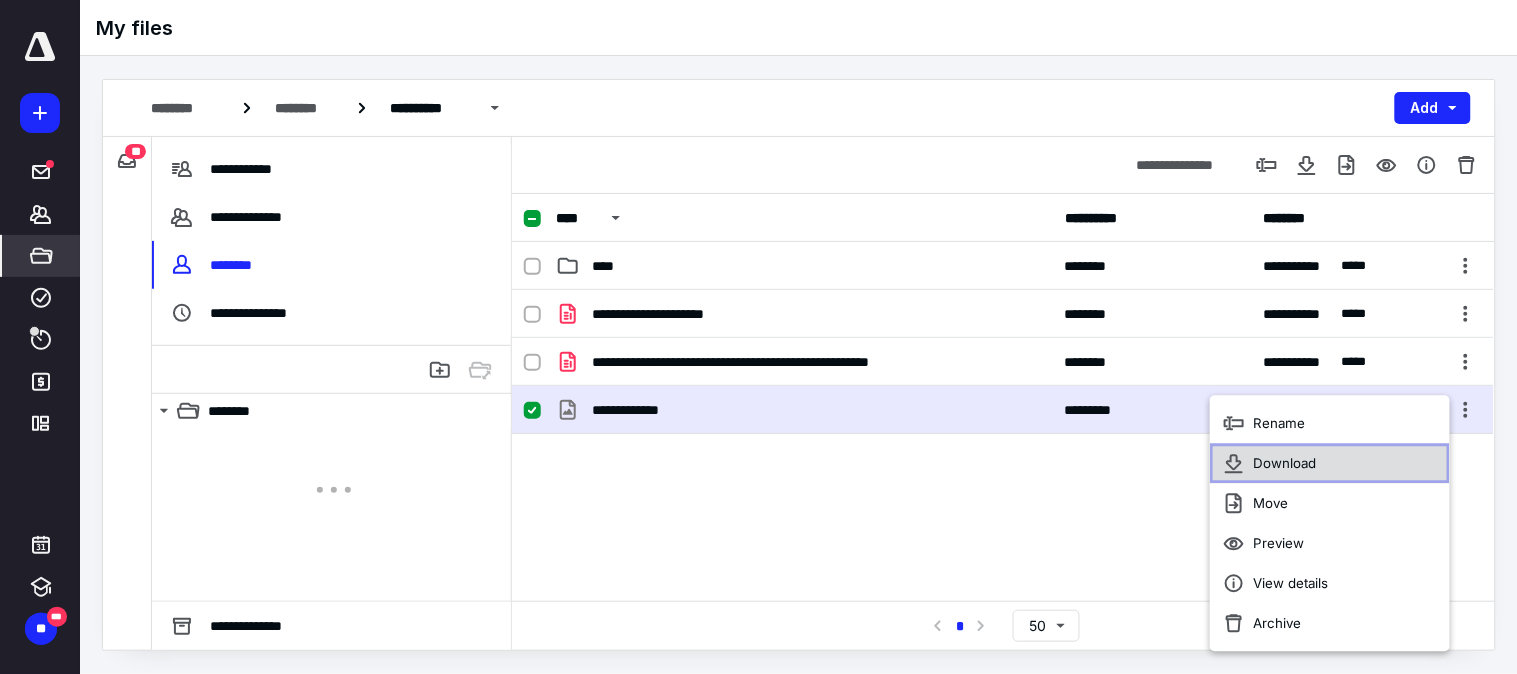 click on "Download" at bounding box center (1330, 464) 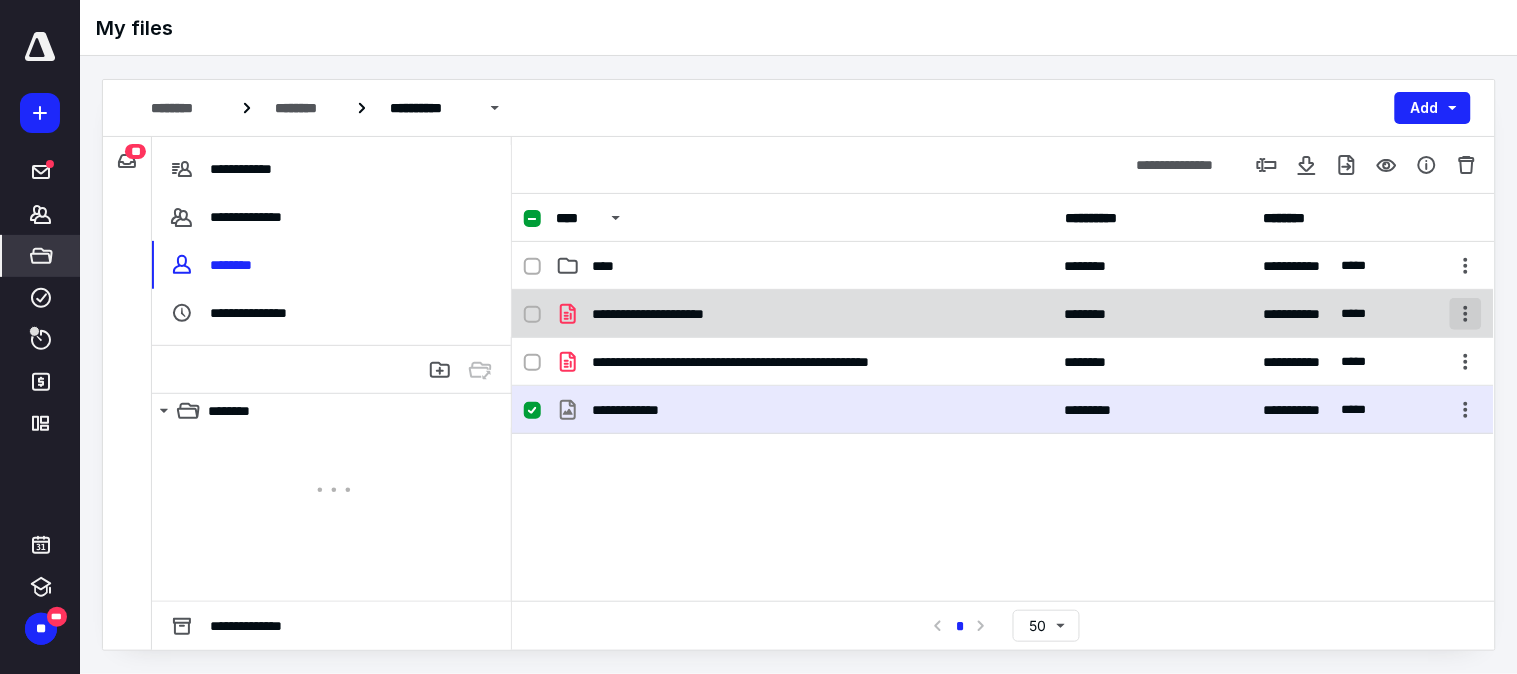 click at bounding box center [1466, 314] 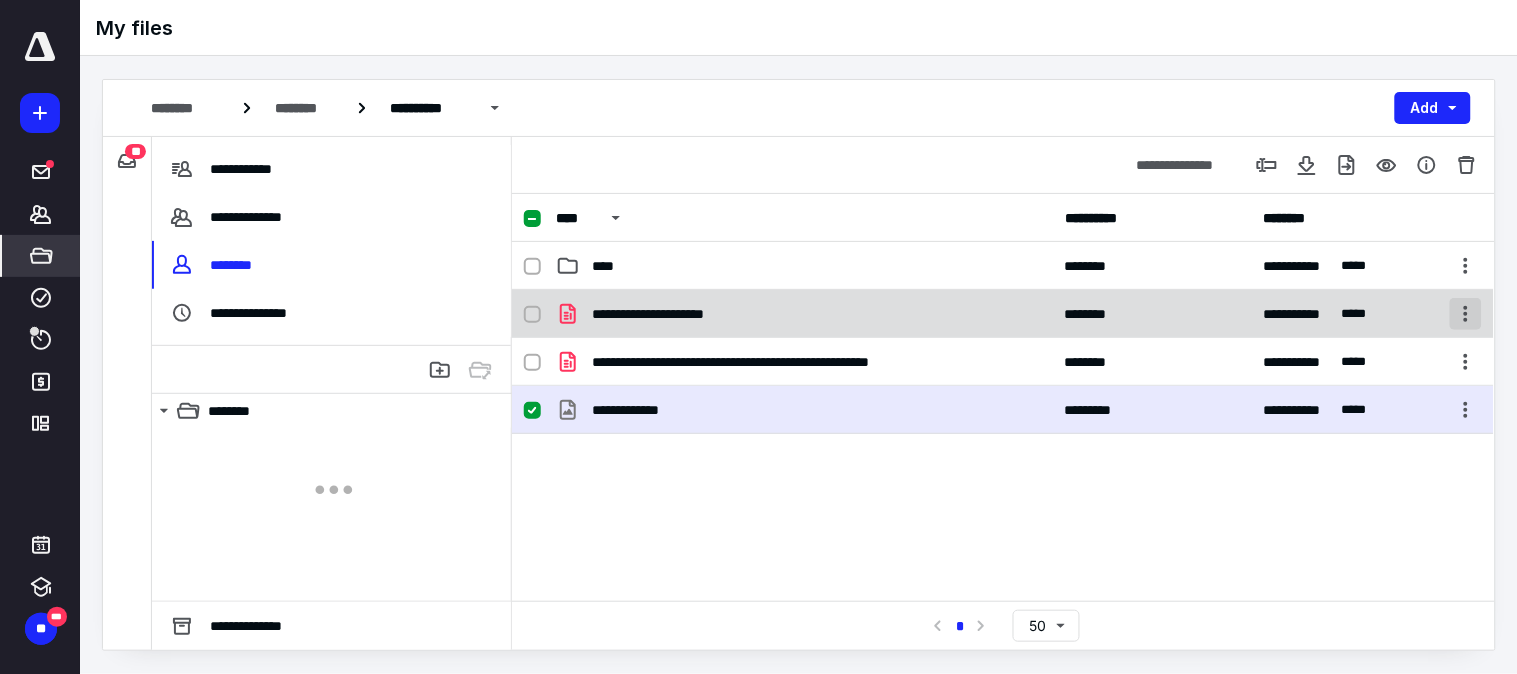checkbox on "true" 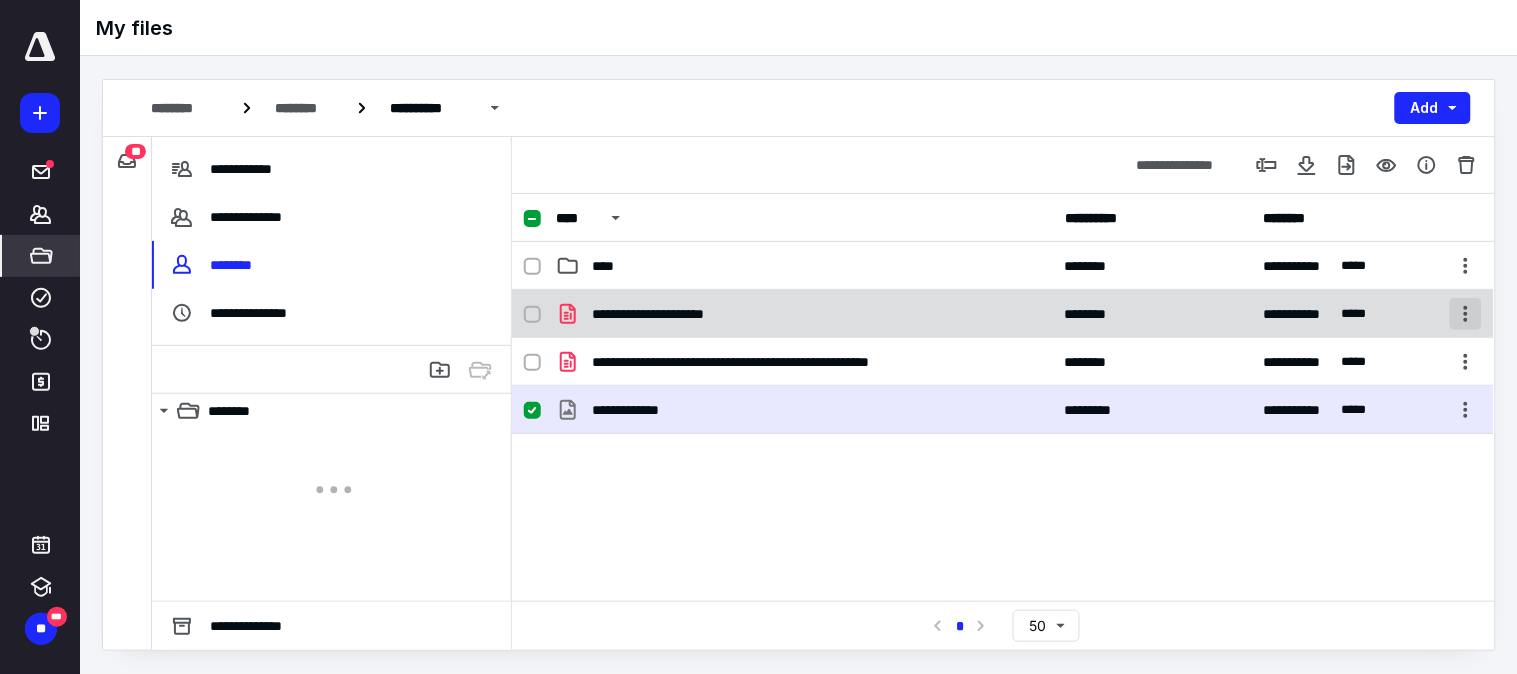 checkbox on "false" 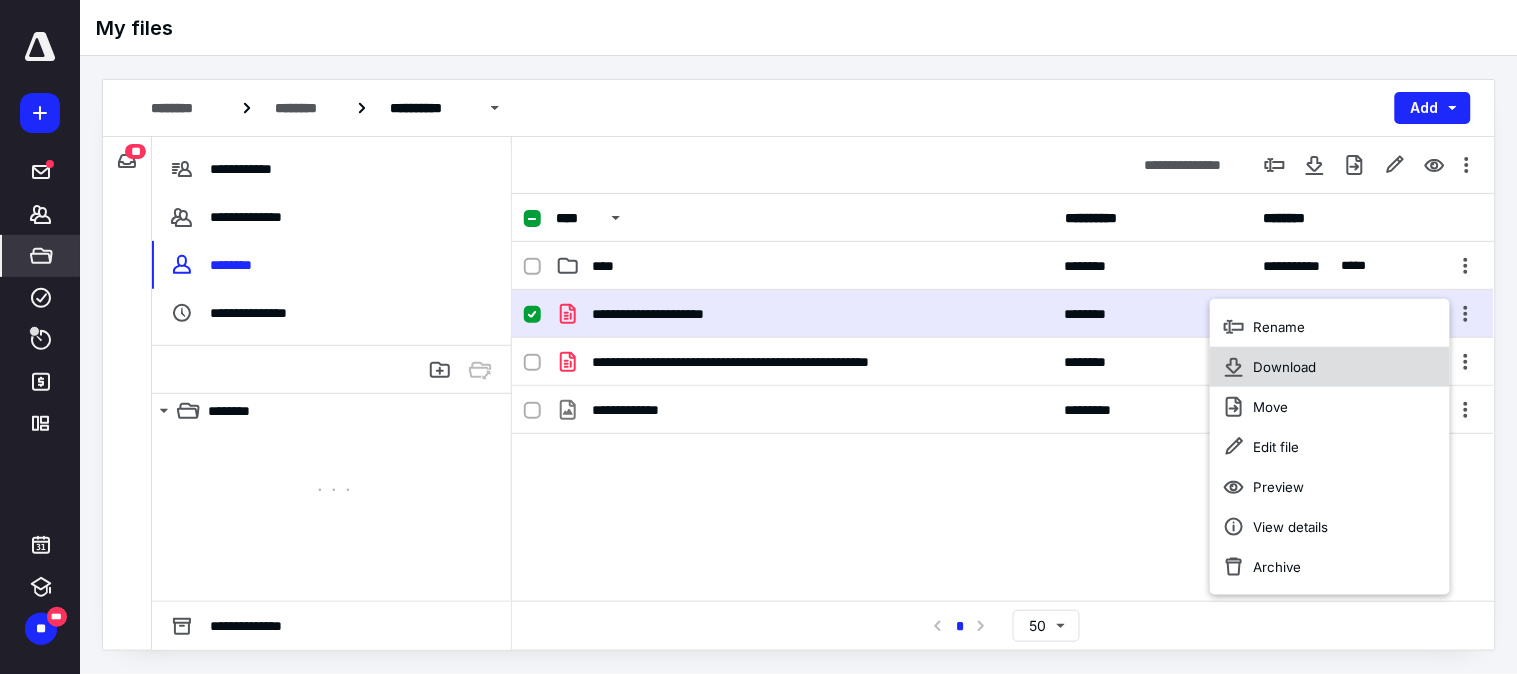 click on "Download" at bounding box center (1330, 367) 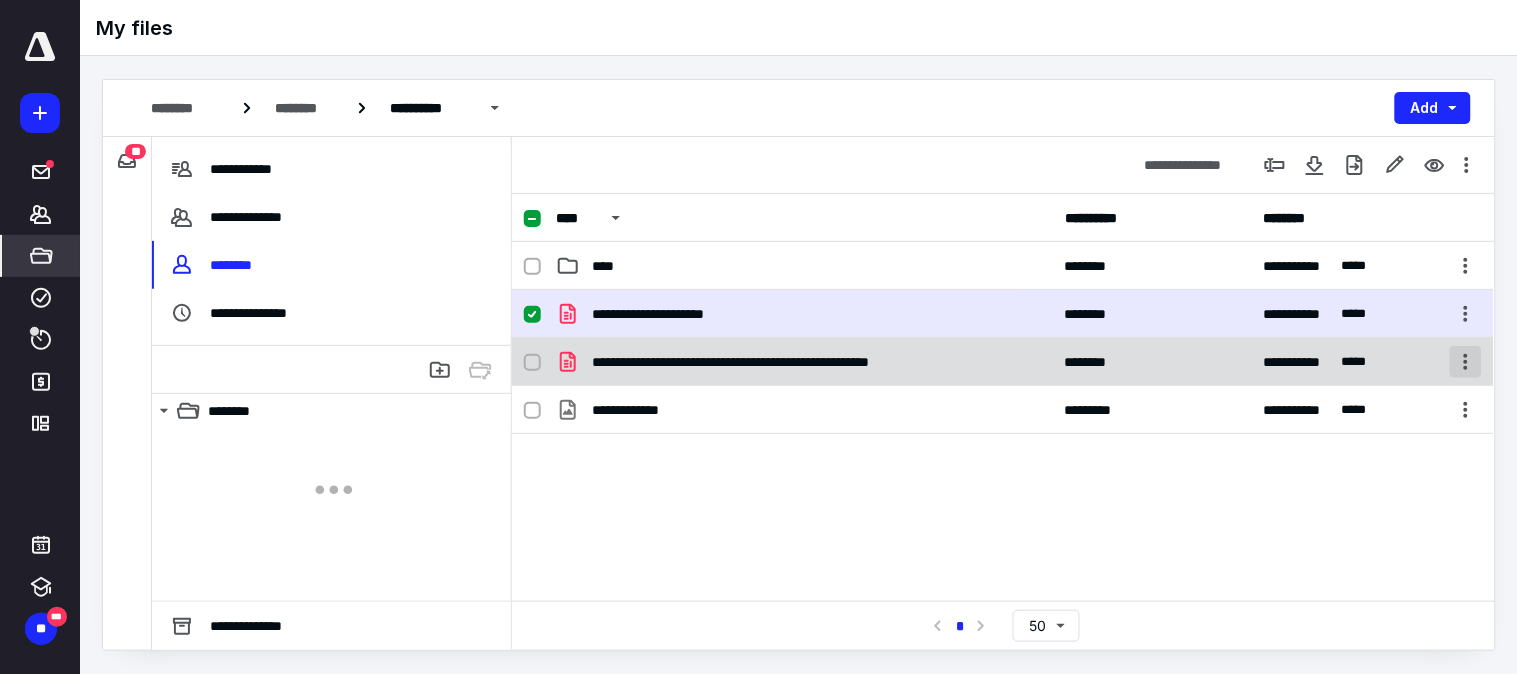 click at bounding box center (1466, 362) 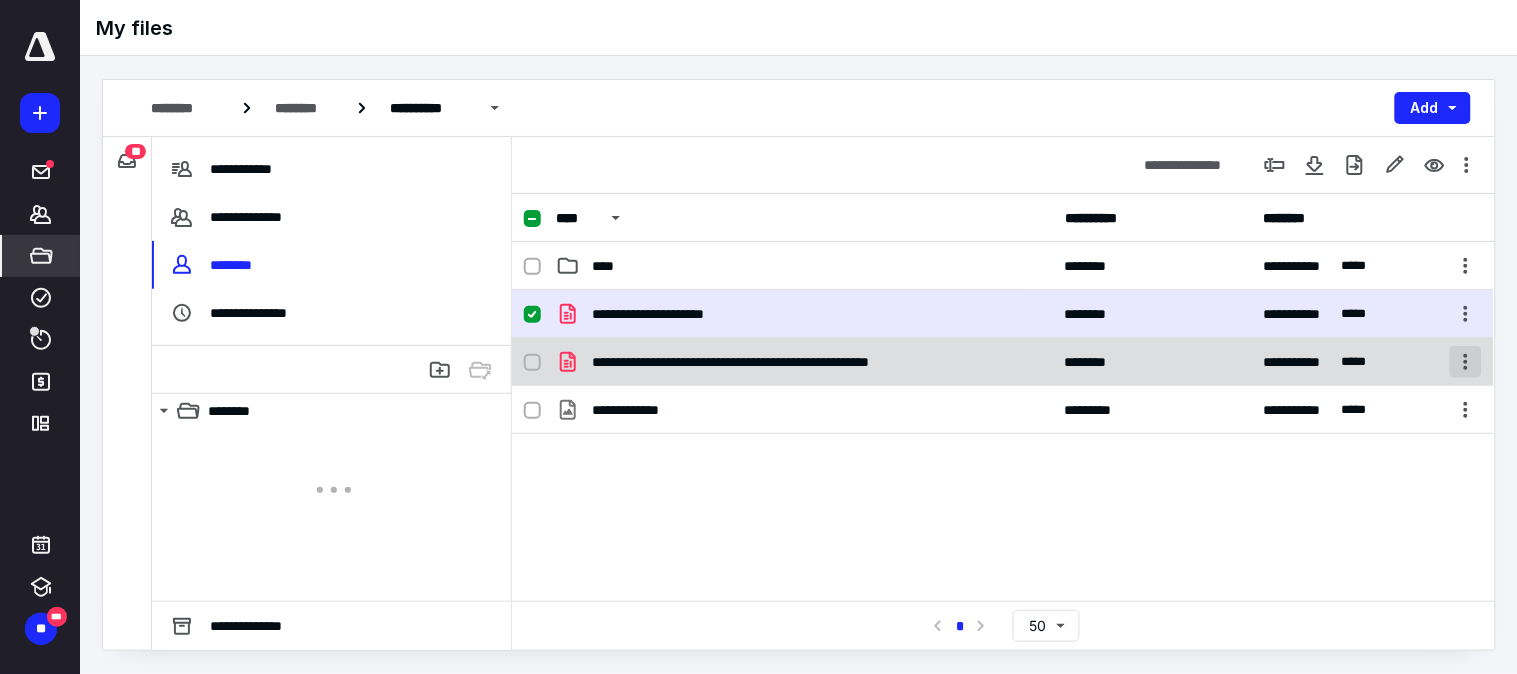 checkbox on "false" 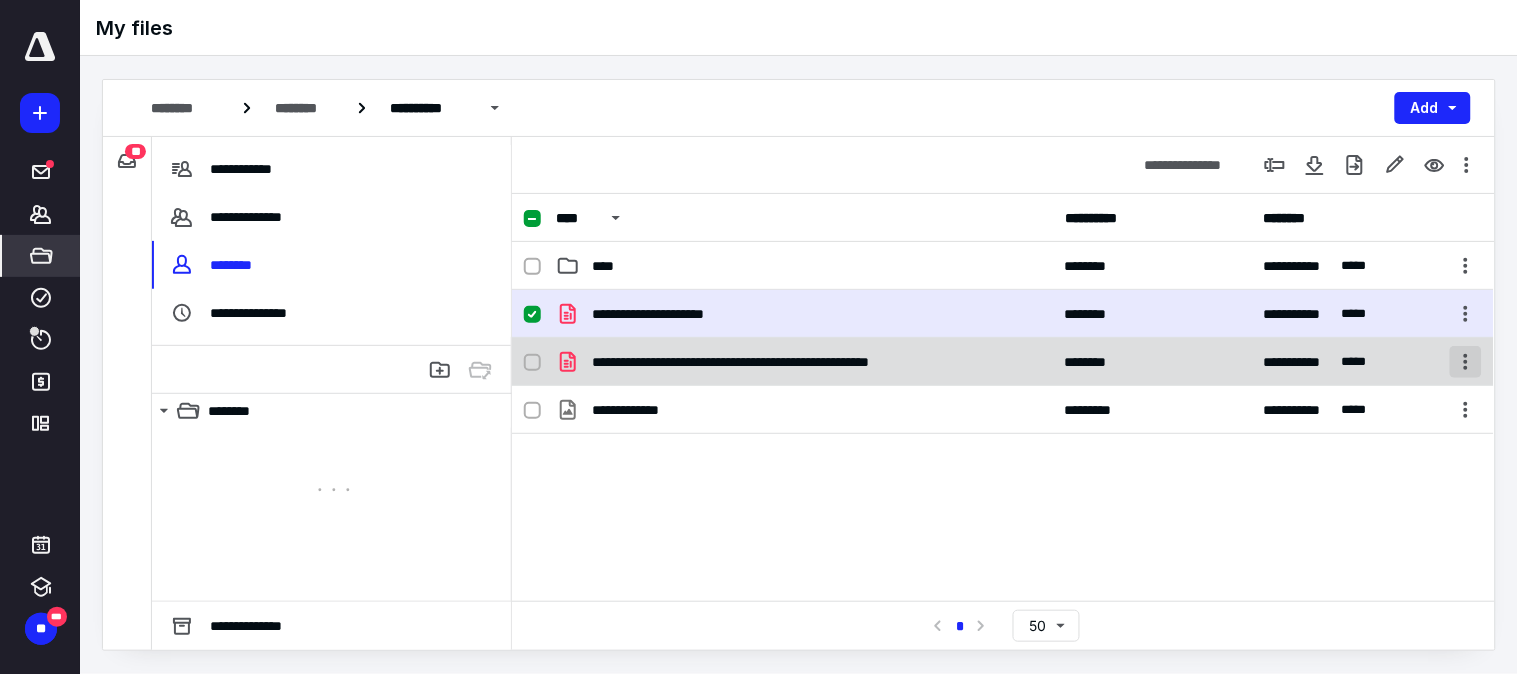 checkbox on "true" 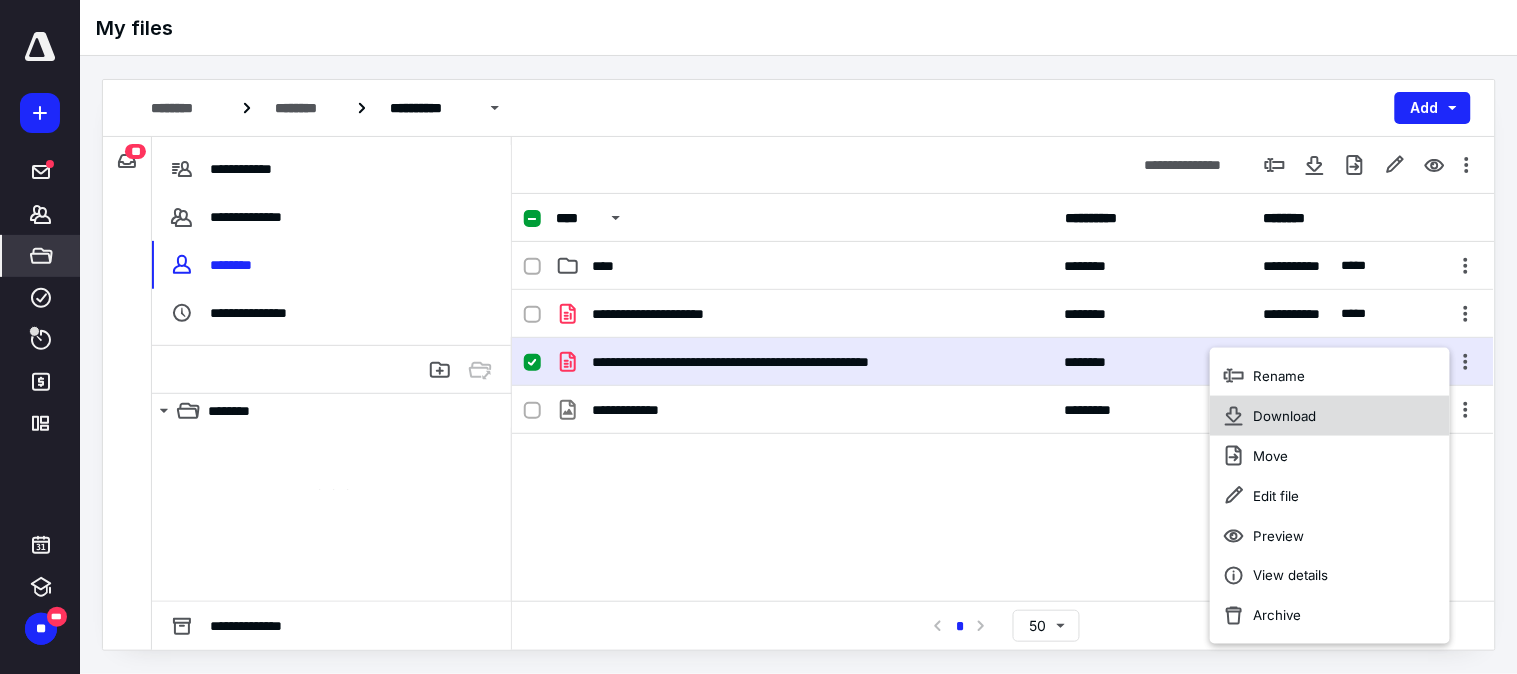 click on "Download" at bounding box center (1285, 416) 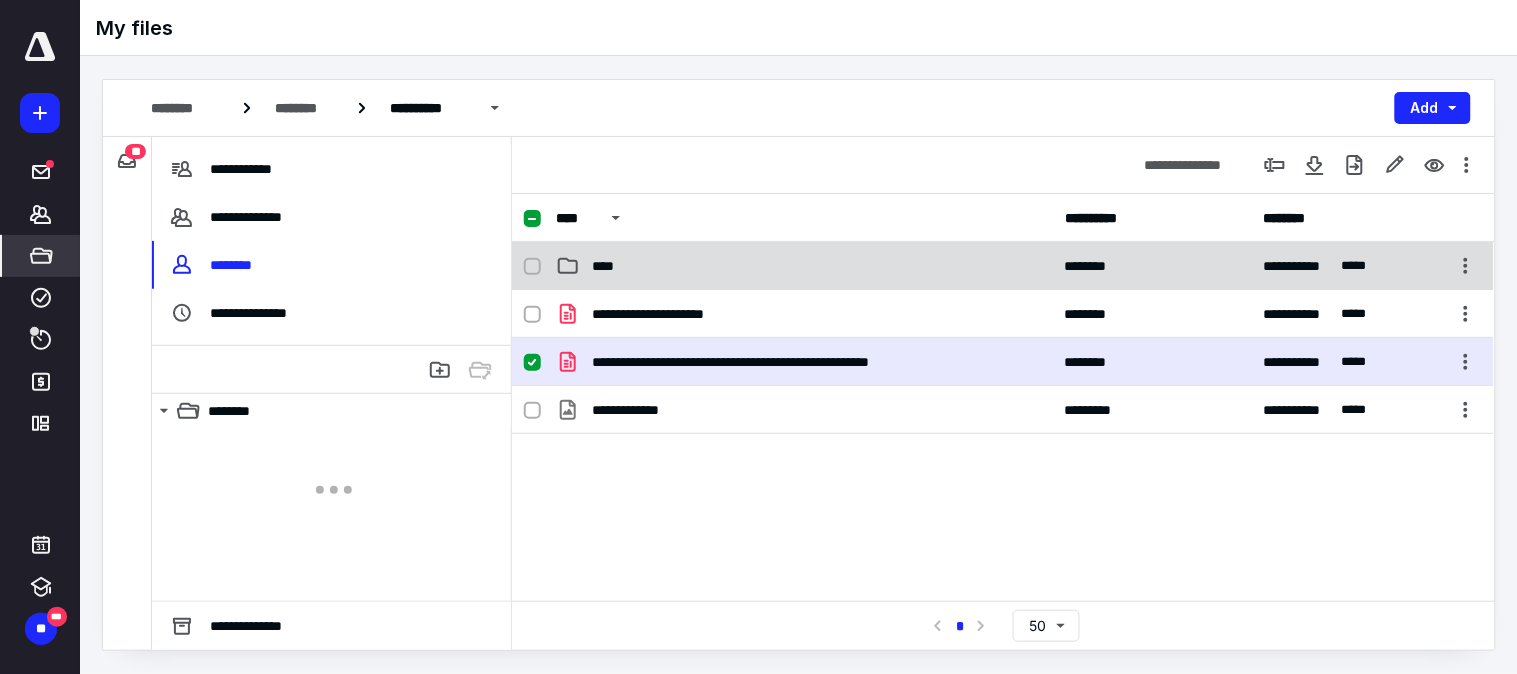 click on "****" at bounding box center (804, 266) 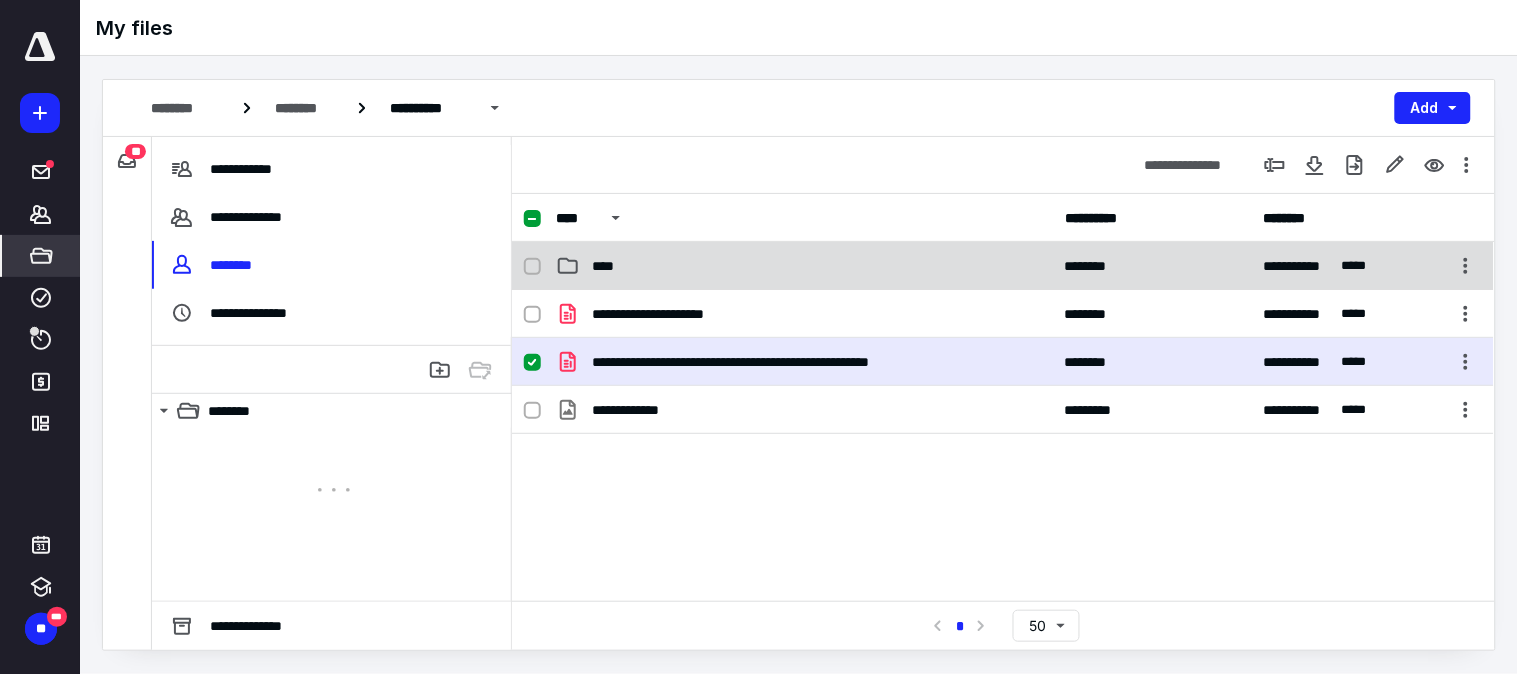 checkbox on "true" 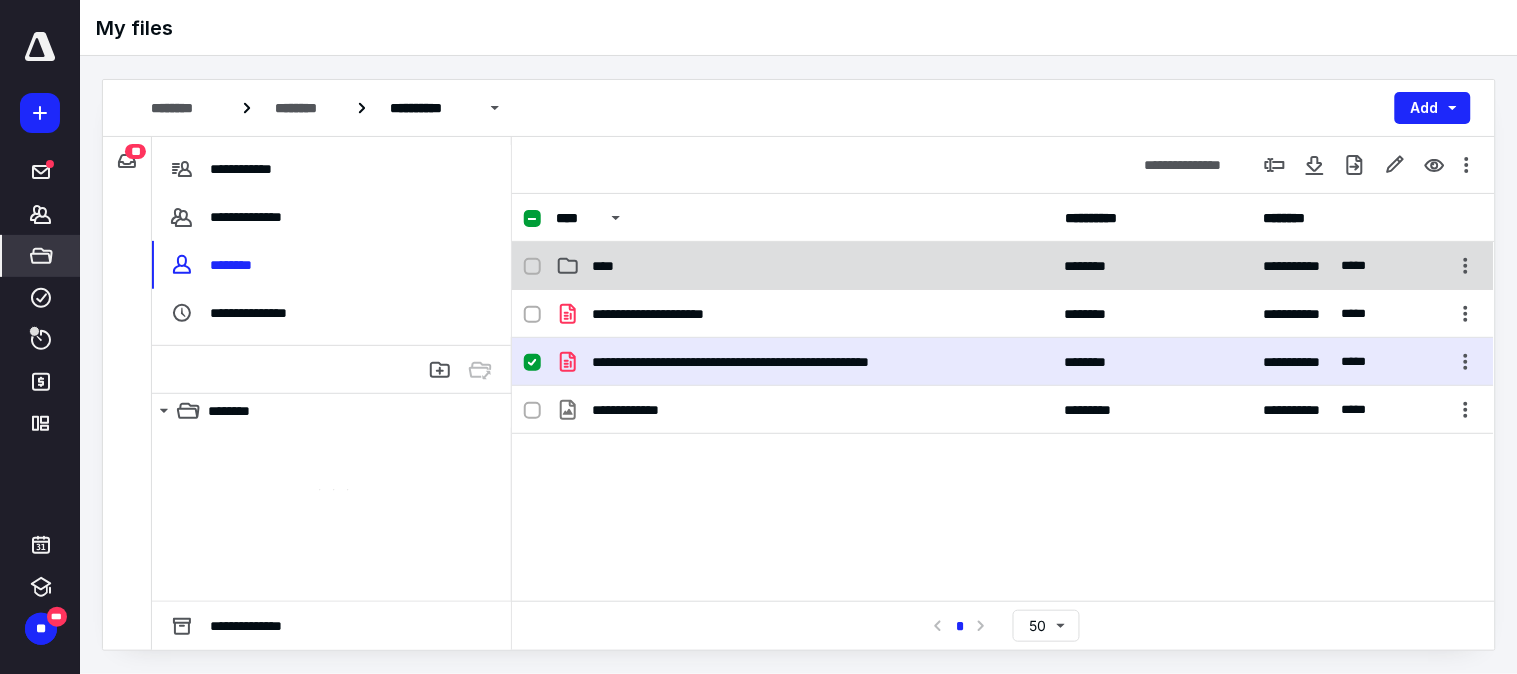 checkbox on "false" 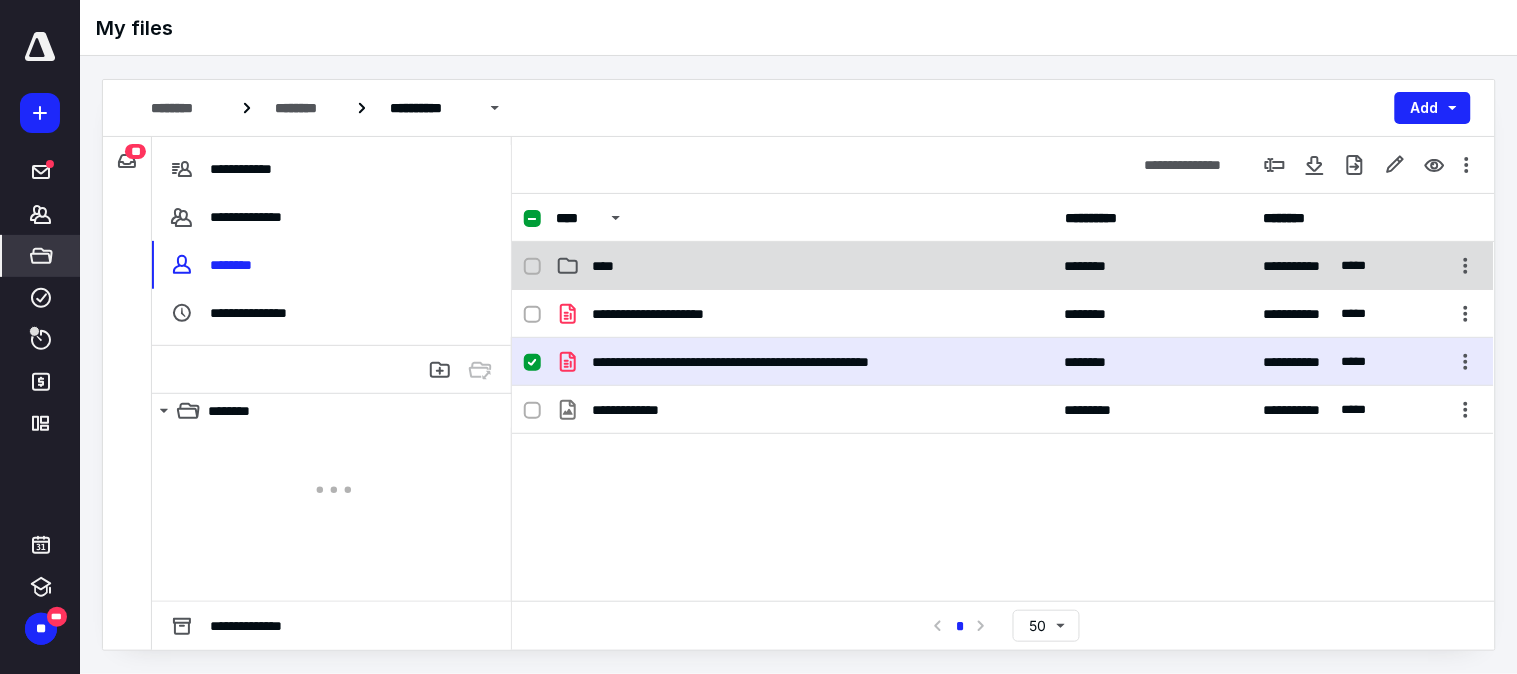 click on "****" at bounding box center [804, 266] 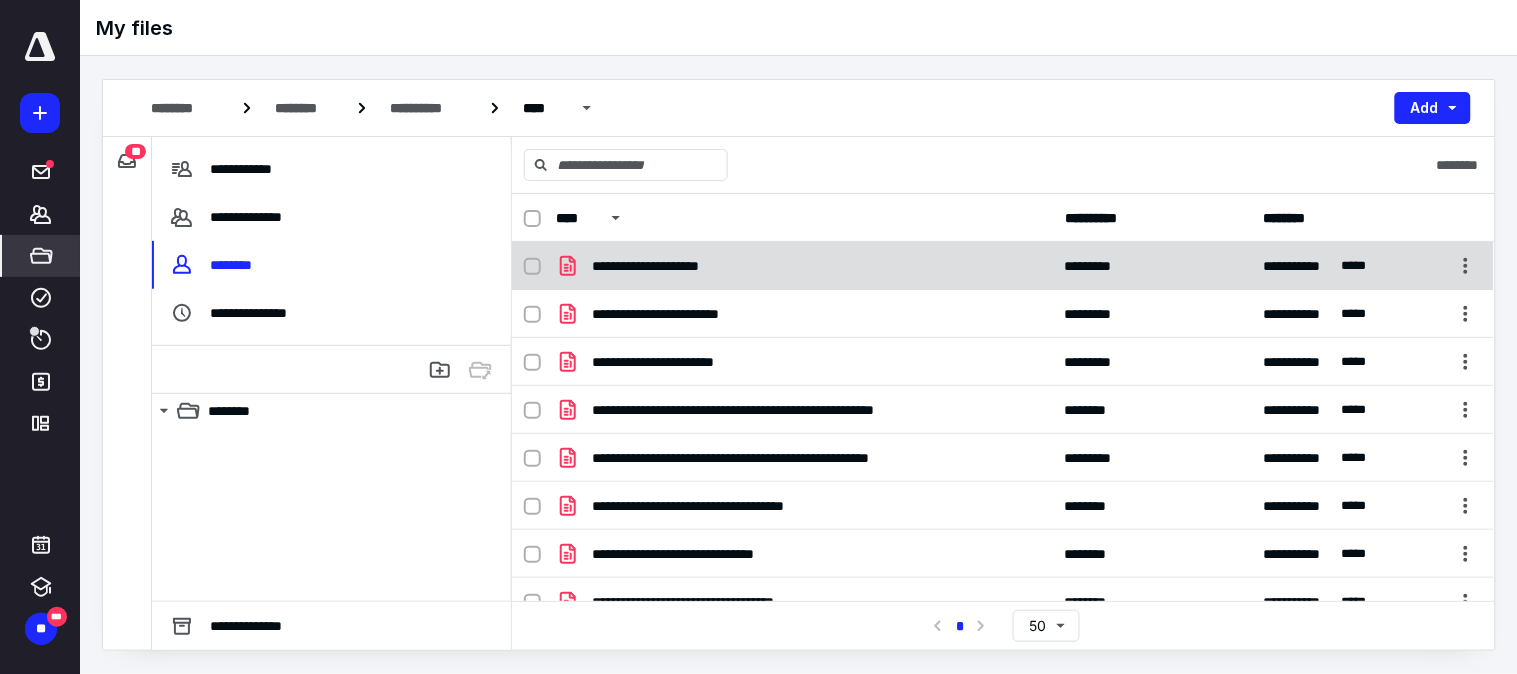 click on "**********" at bounding box center [804, 266] 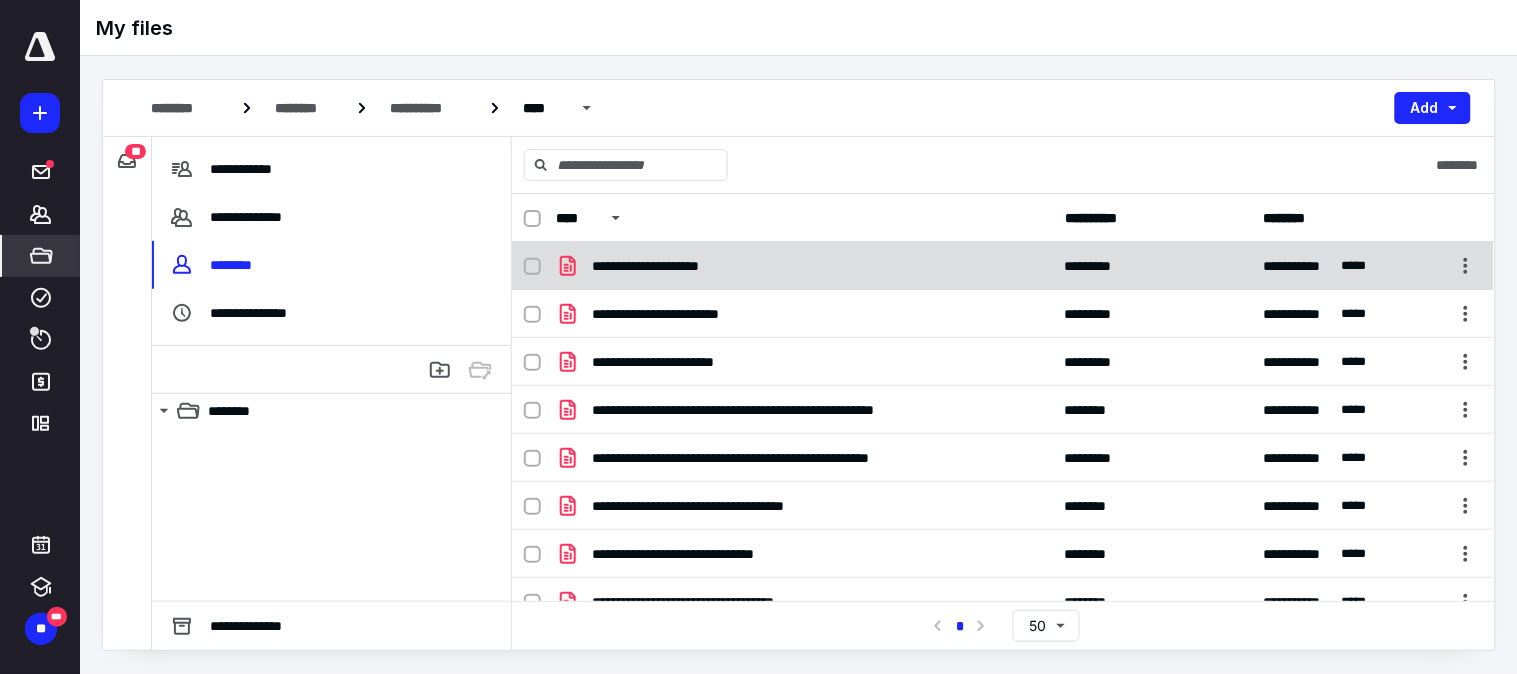 checkbox on "true" 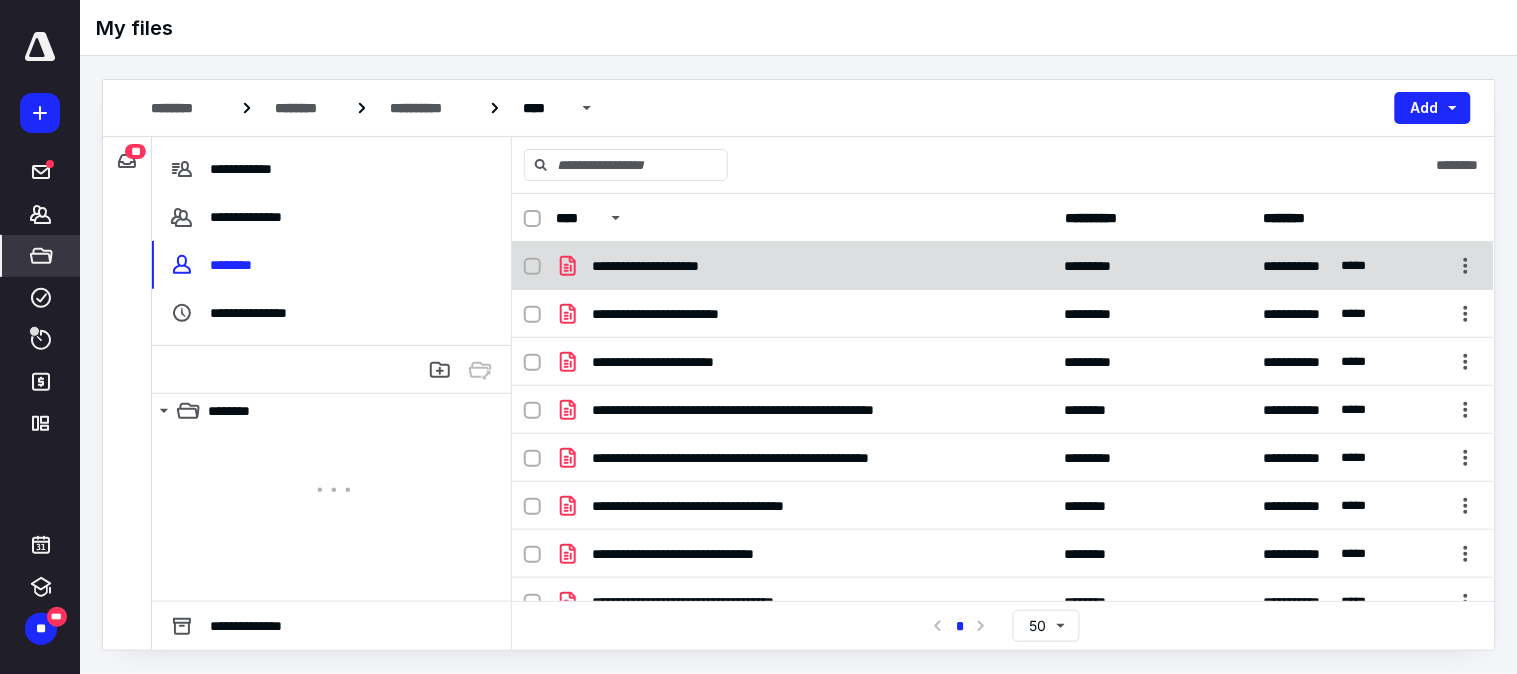 click on "**********" at bounding box center (804, 266) 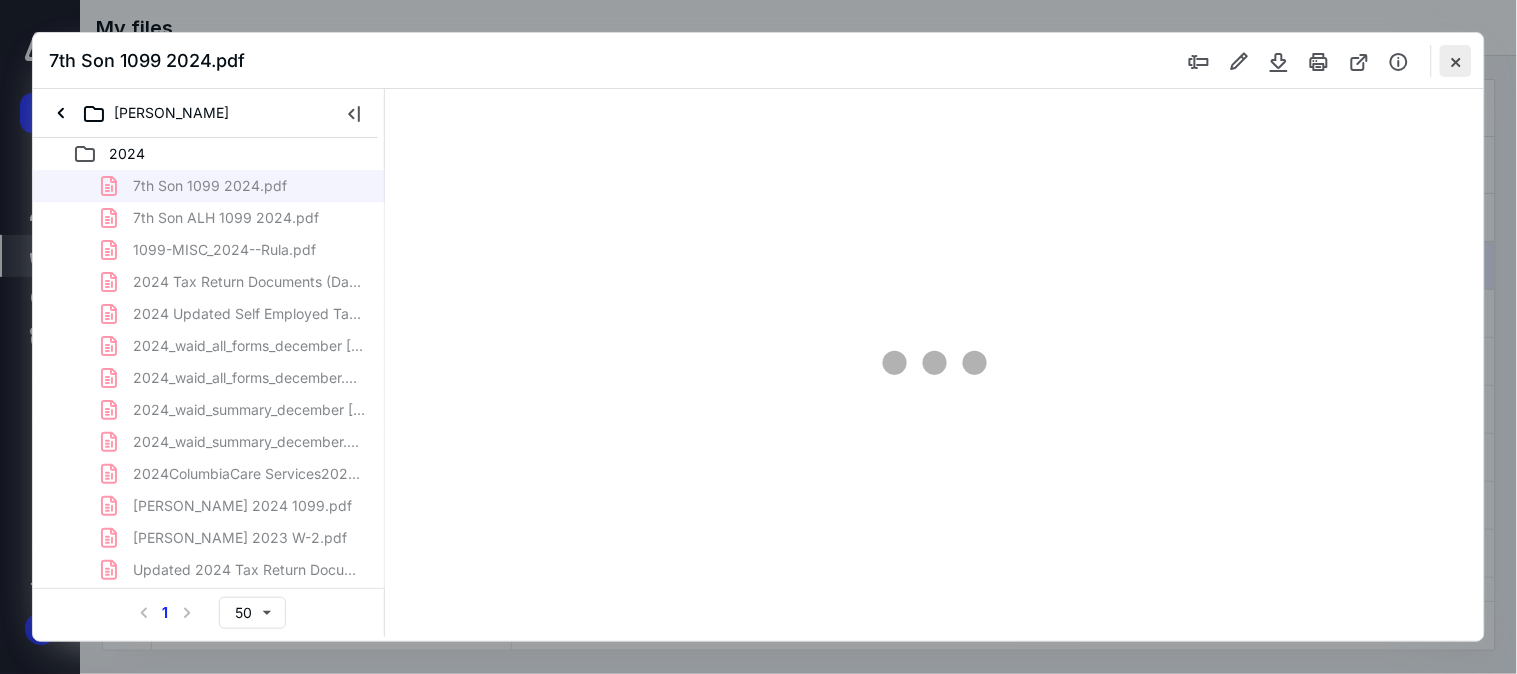 click at bounding box center [1456, 61] 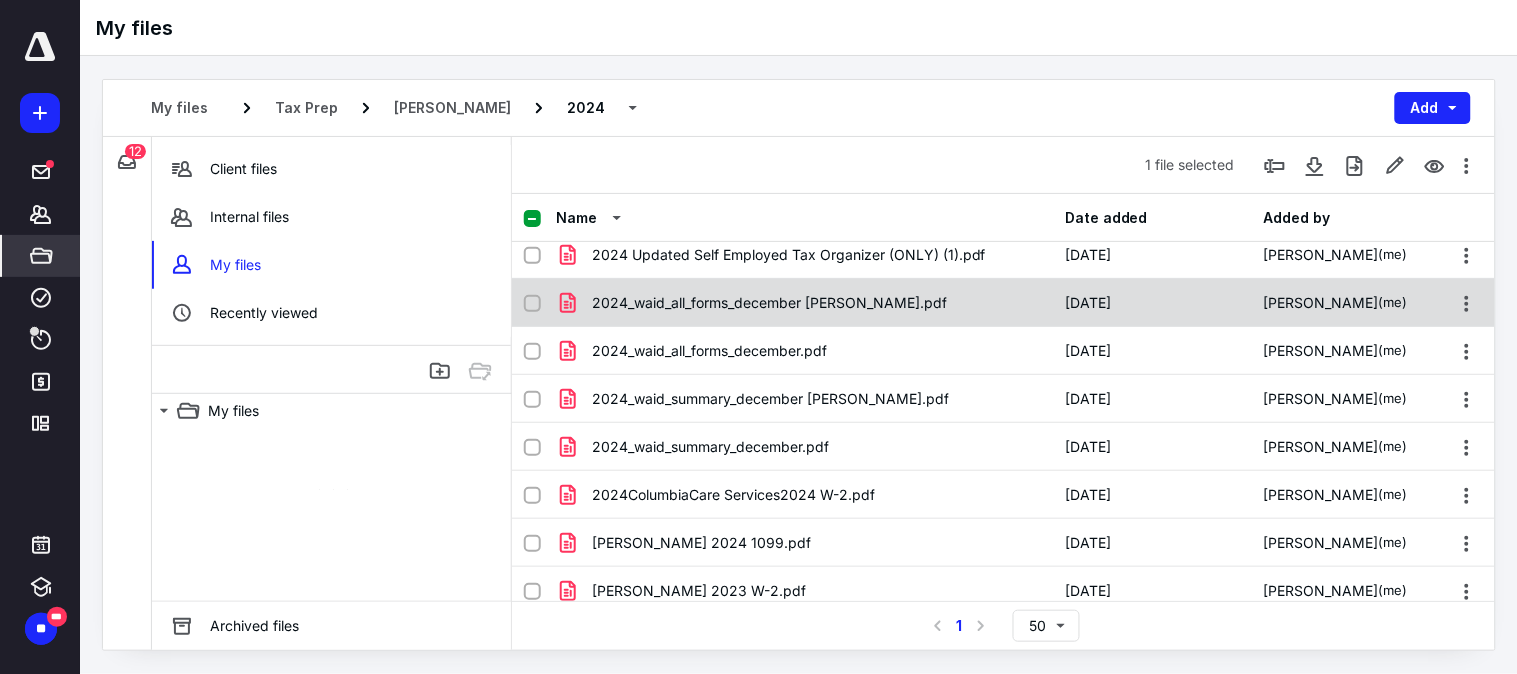scroll, scrollTop: 0, scrollLeft: 0, axis: both 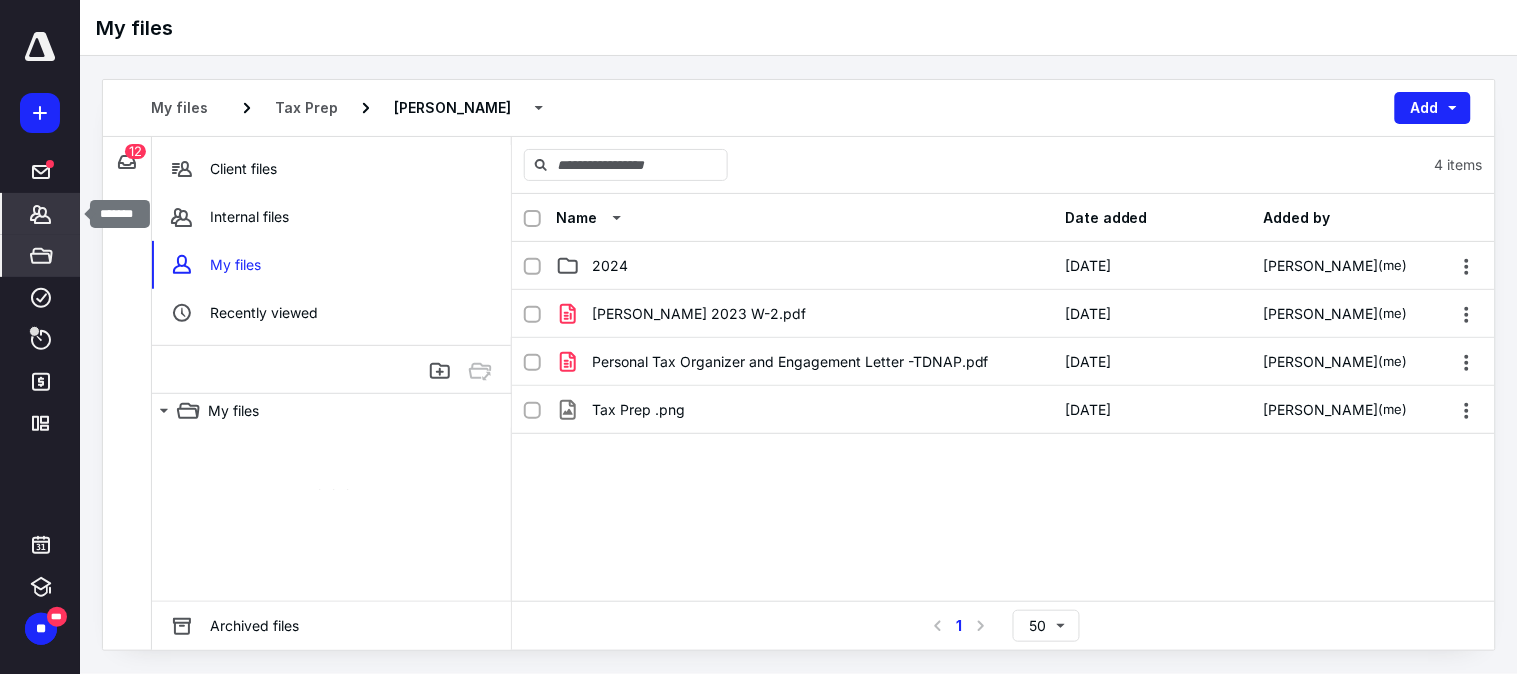 click 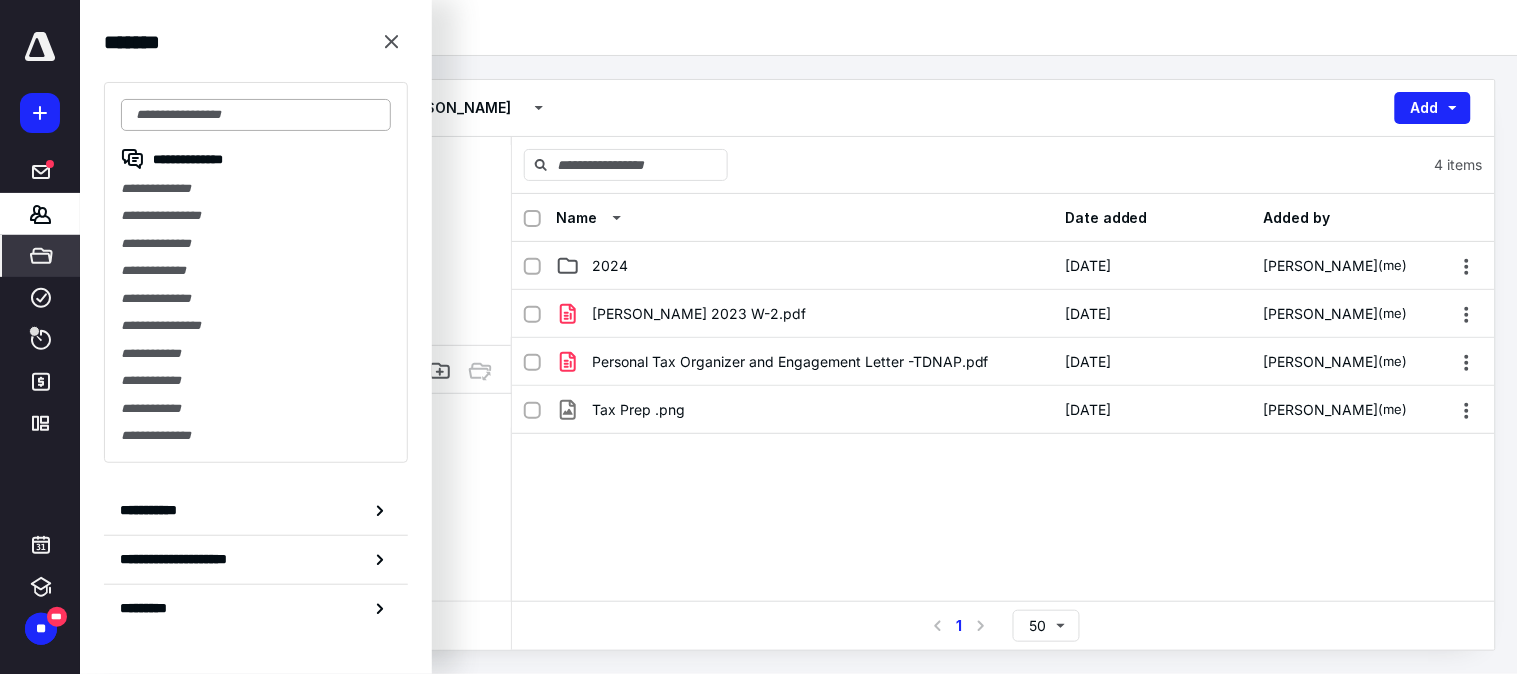 click at bounding box center [256, 115] 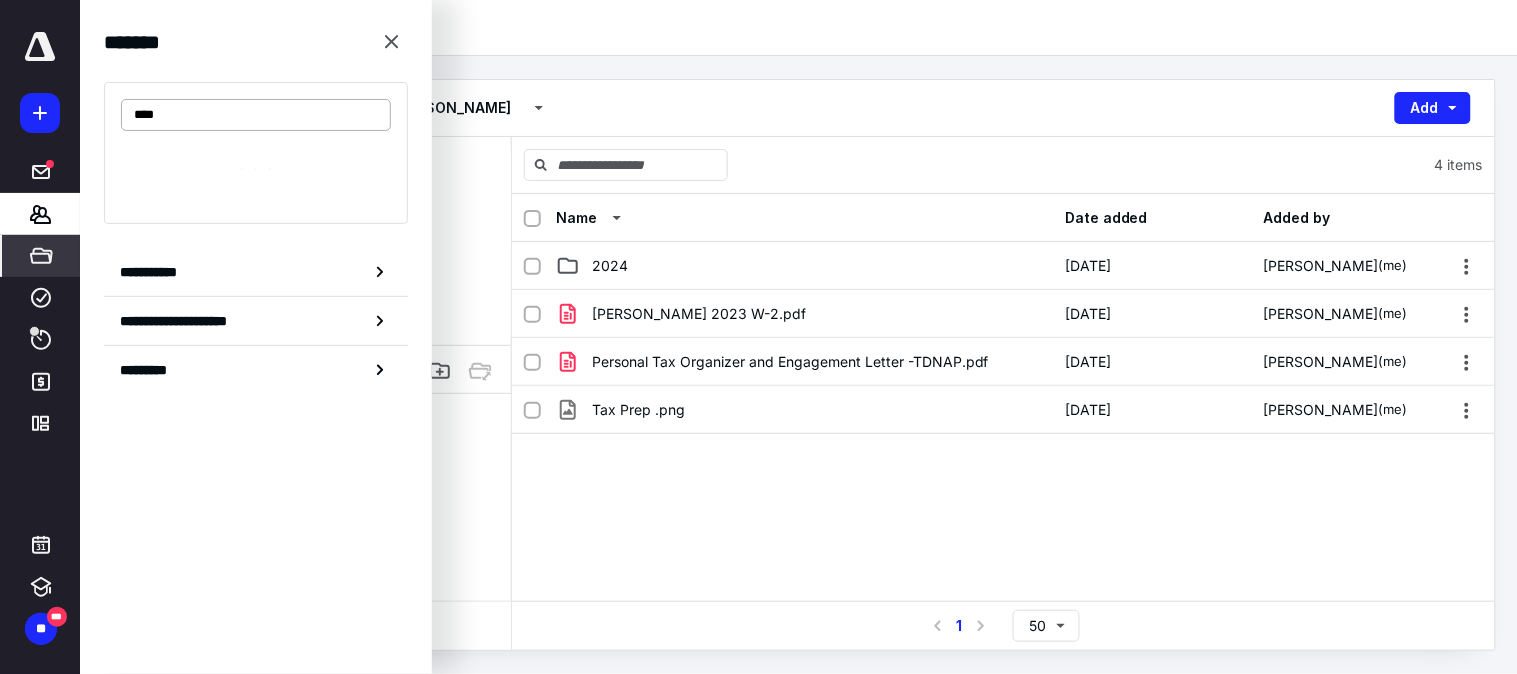 type on "*****" 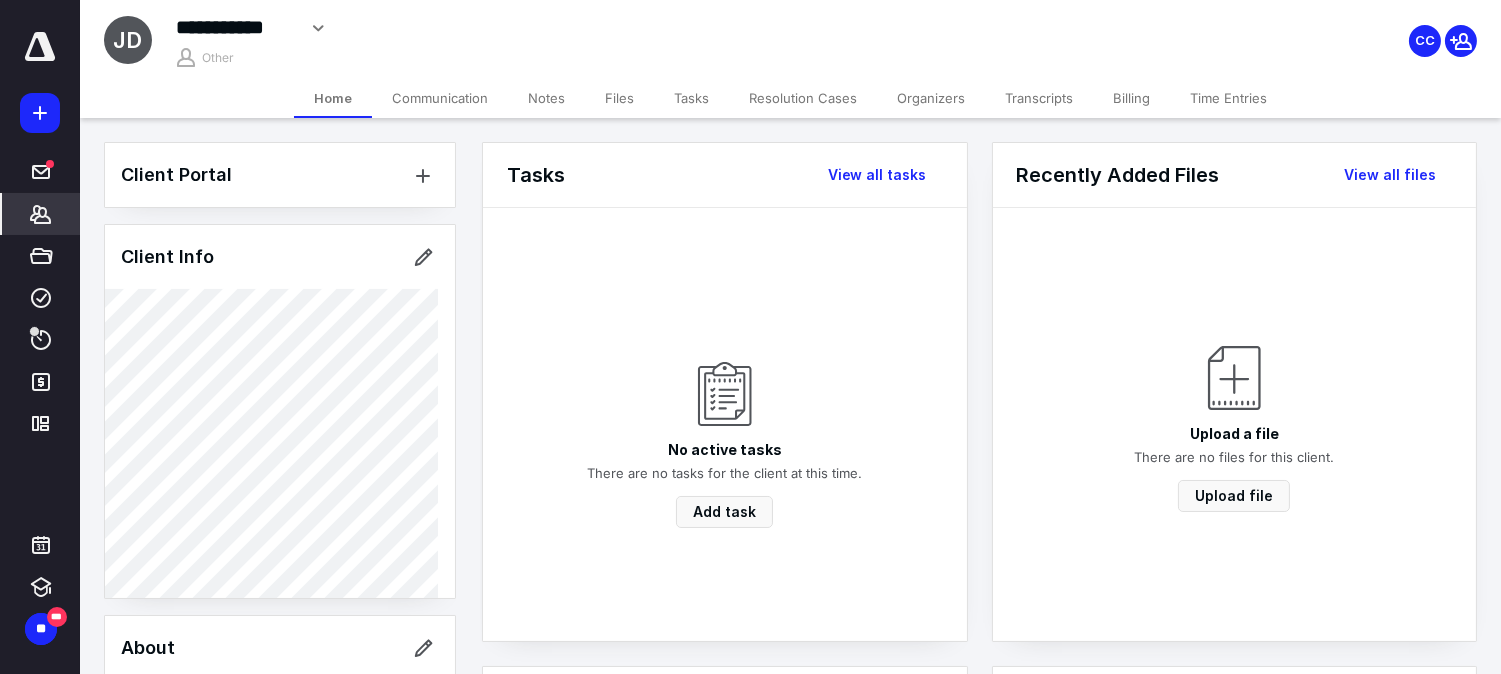 click on "Transcripts" at bounding box center (1039, 98) 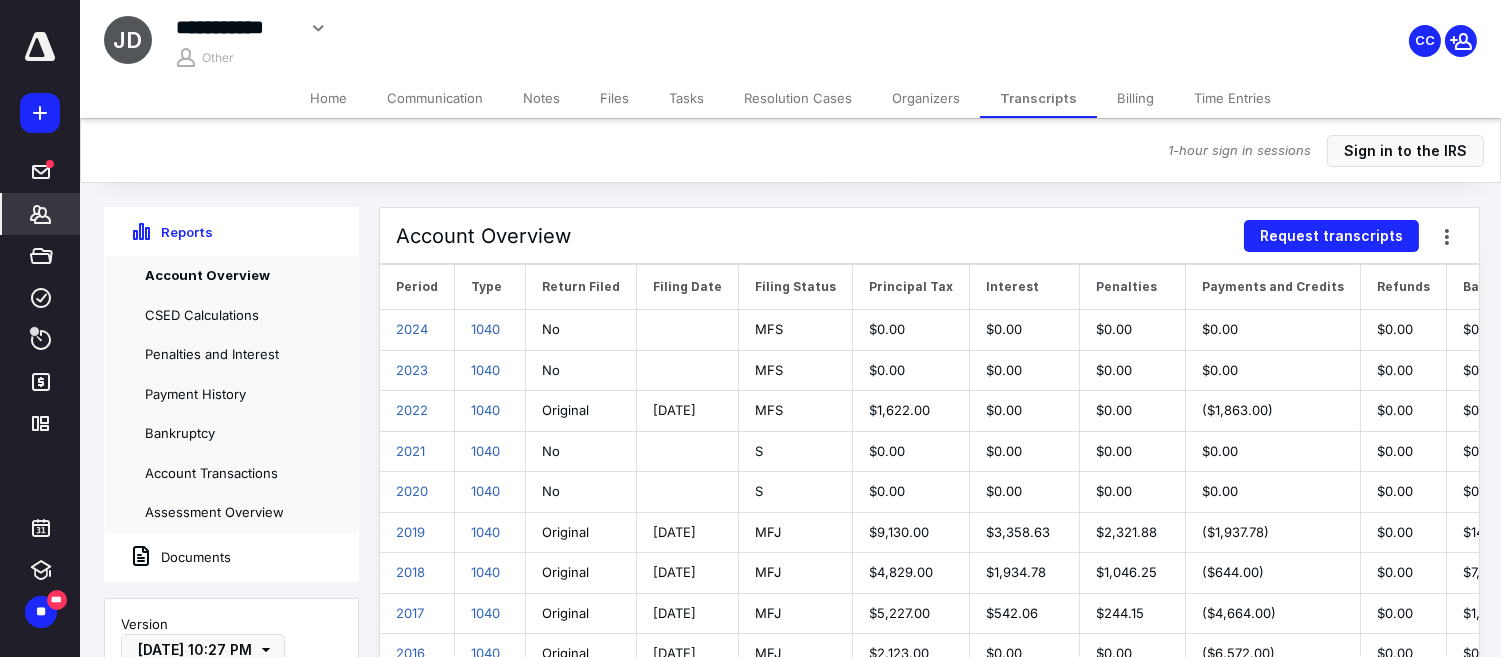 click on "Documents" at bounding box center (168, 557) 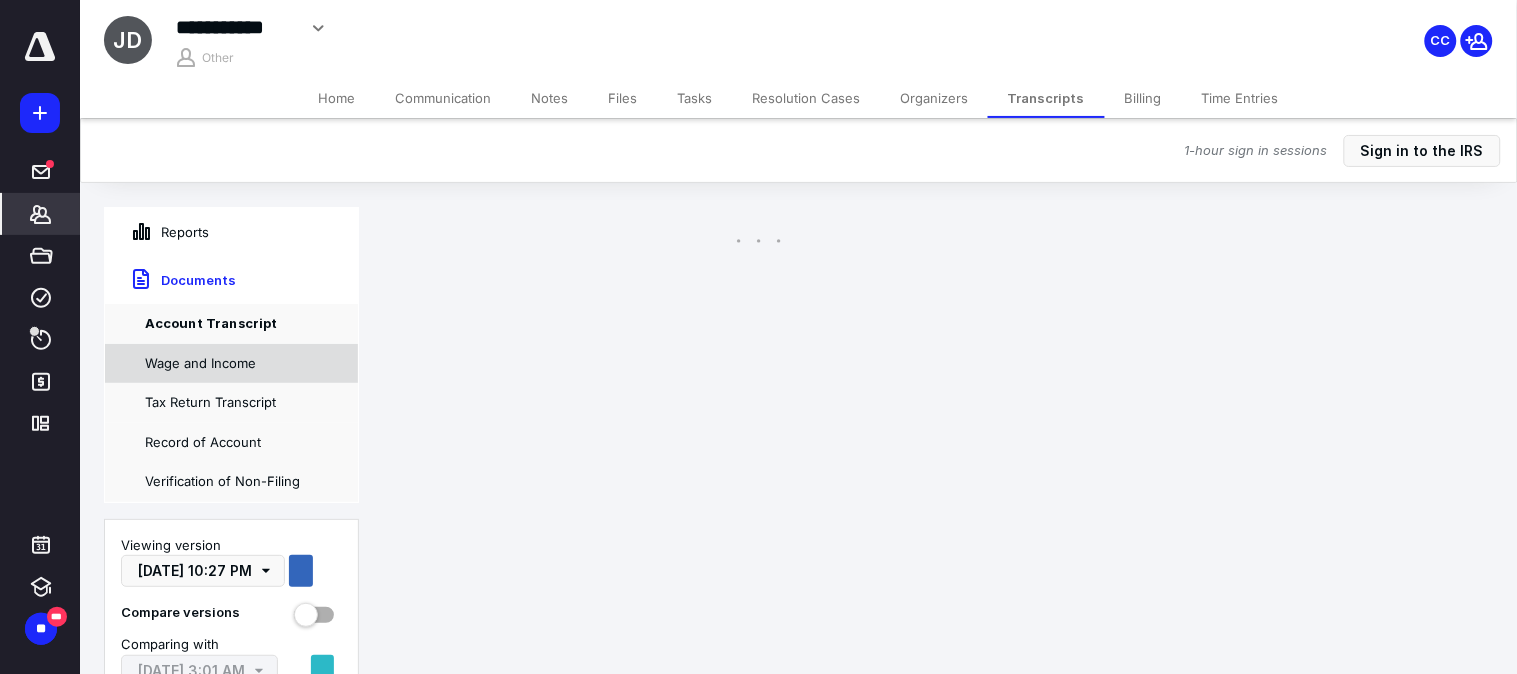 click on "Wage and Income" at bounding box center (231, 364) 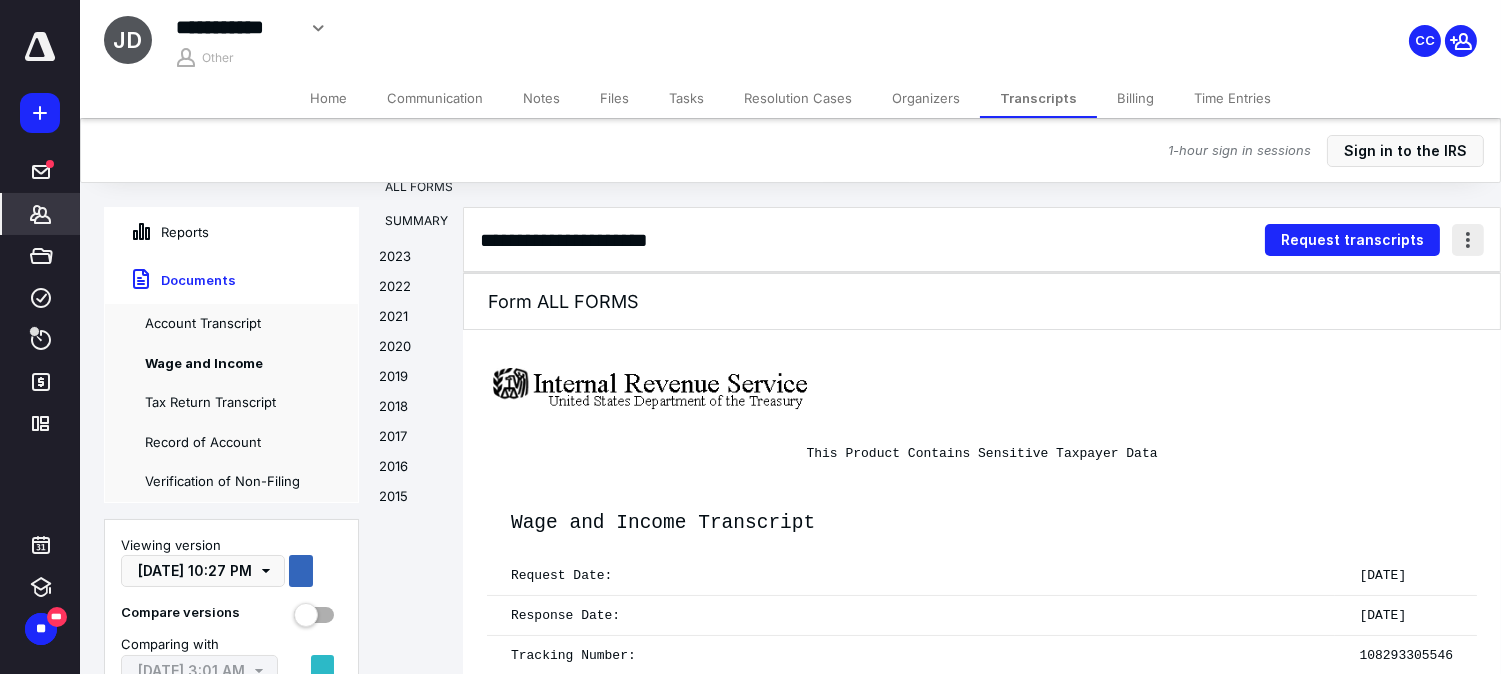 click at bounding box center (1468, 240) 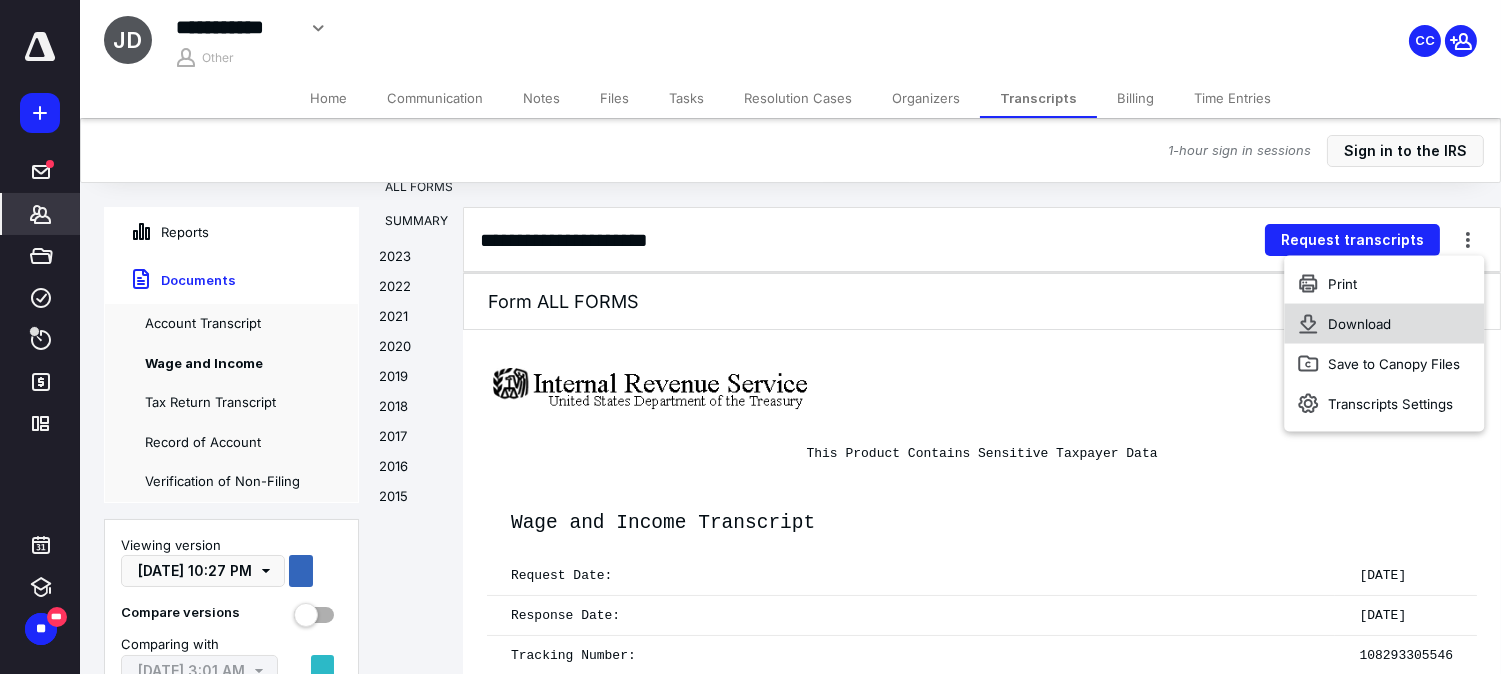 click on "Download" at bounding box center (1384, 324) 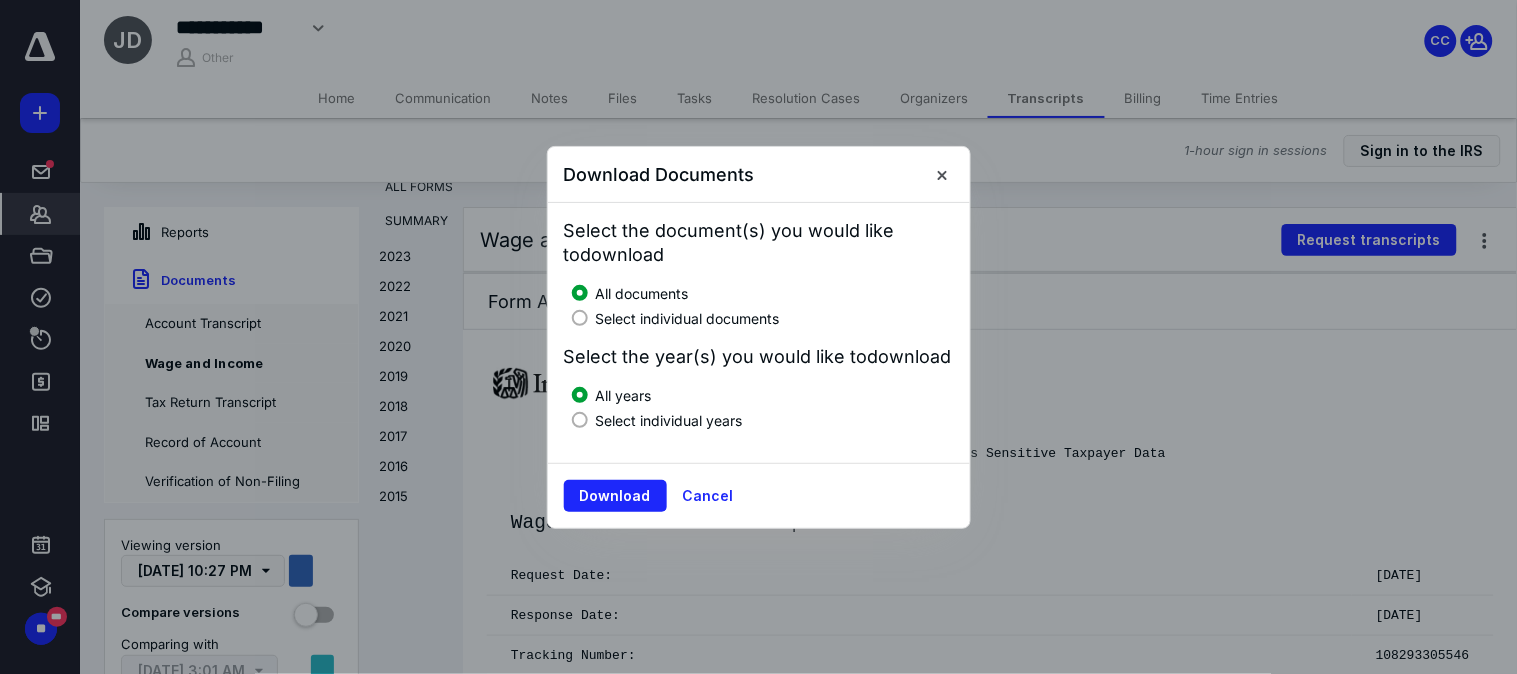 click on "Select individual documents" at bounding box center (688, 318) 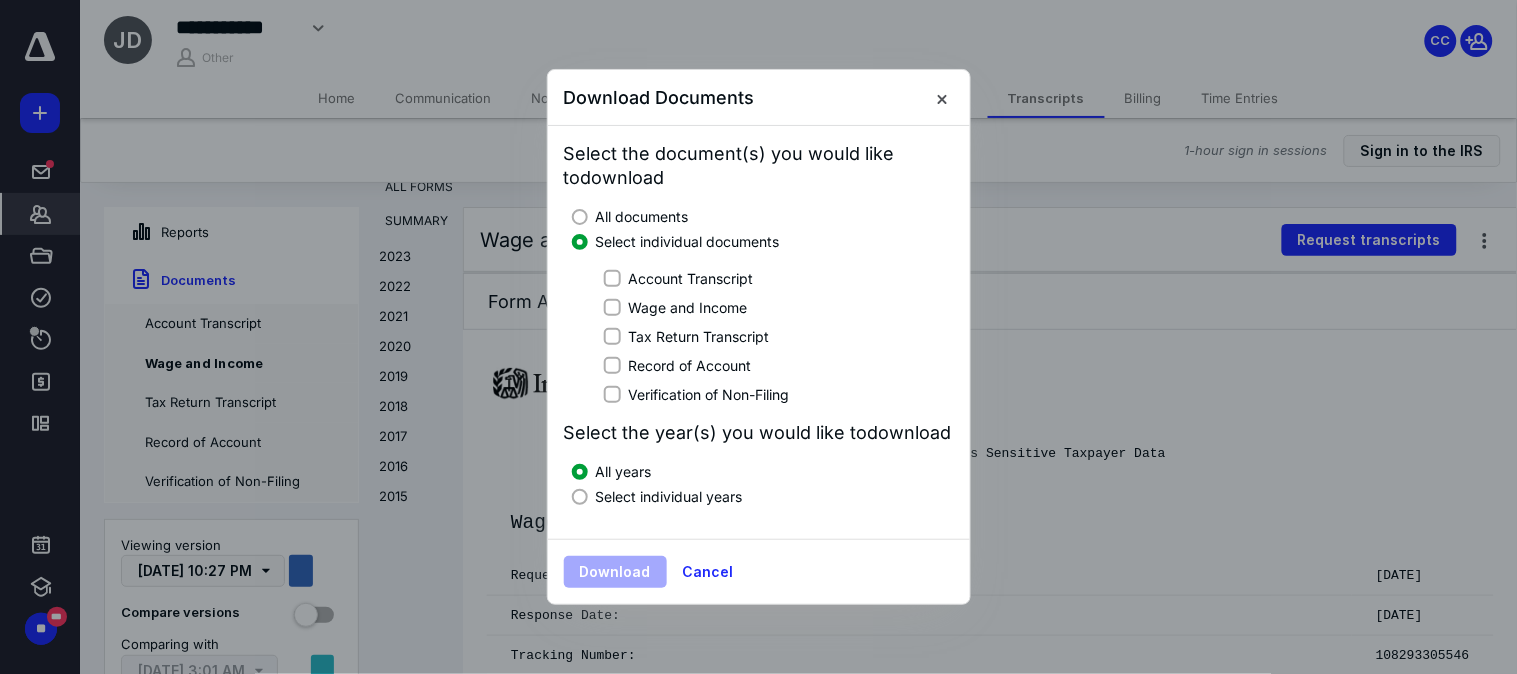 click on "Wage and Income" at bounding box center (688, 307) 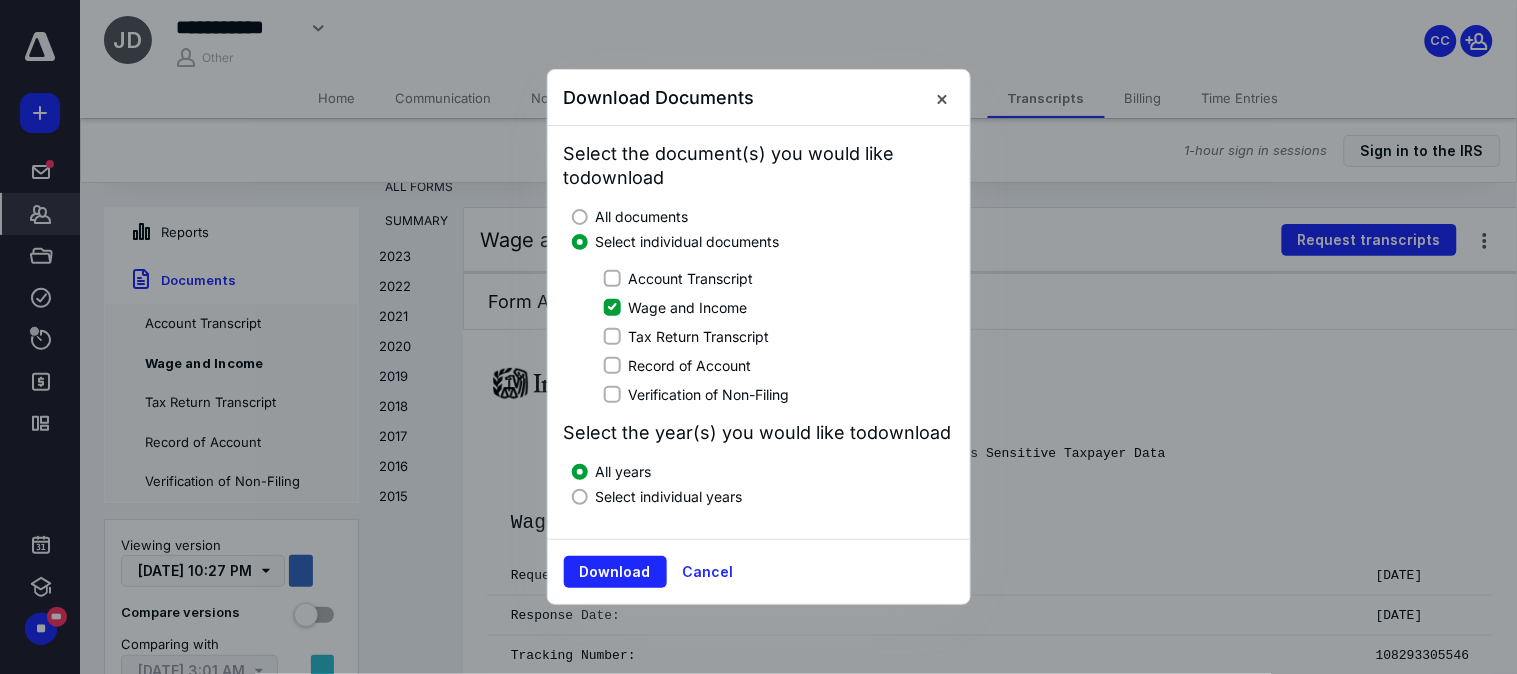 click on "Select individual years" at bounding box center (669, 496) 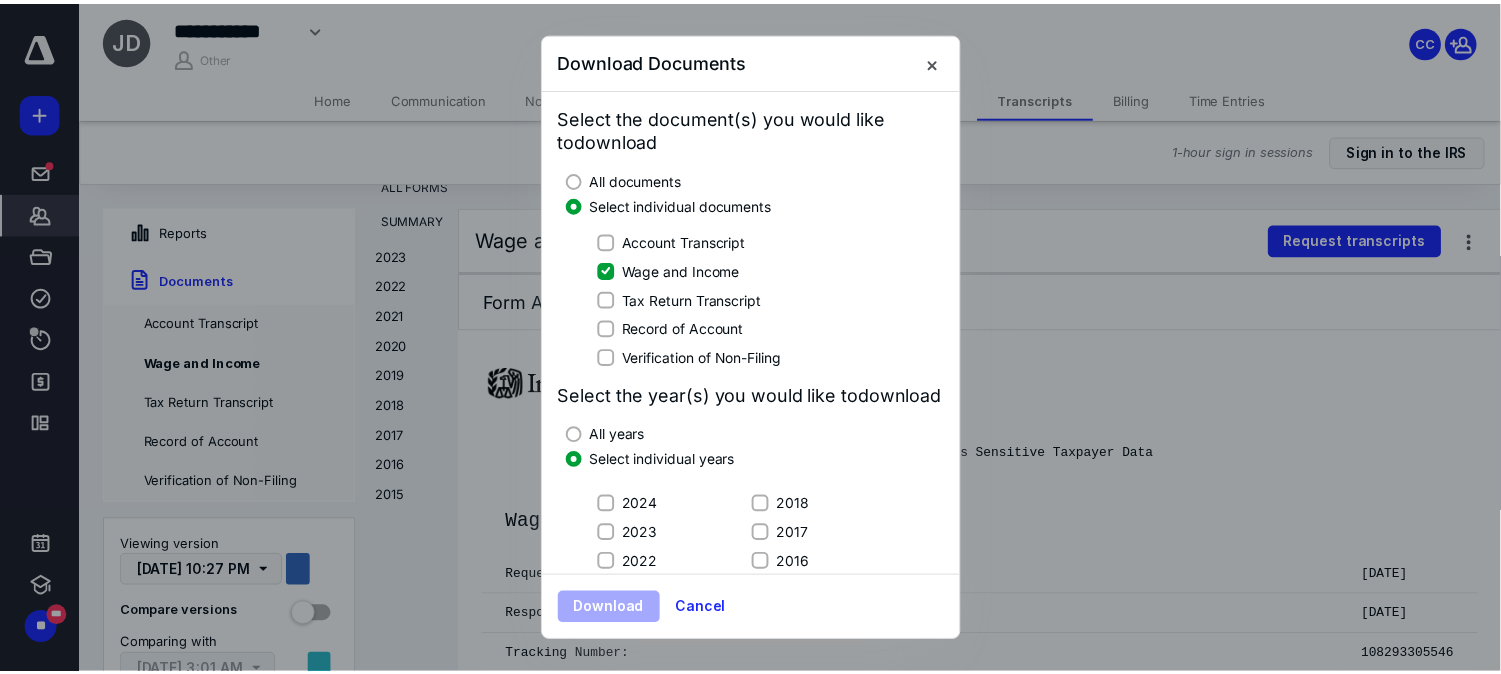 scroll, scrollTop: 148, scrollLeft: 0, axis: vertical 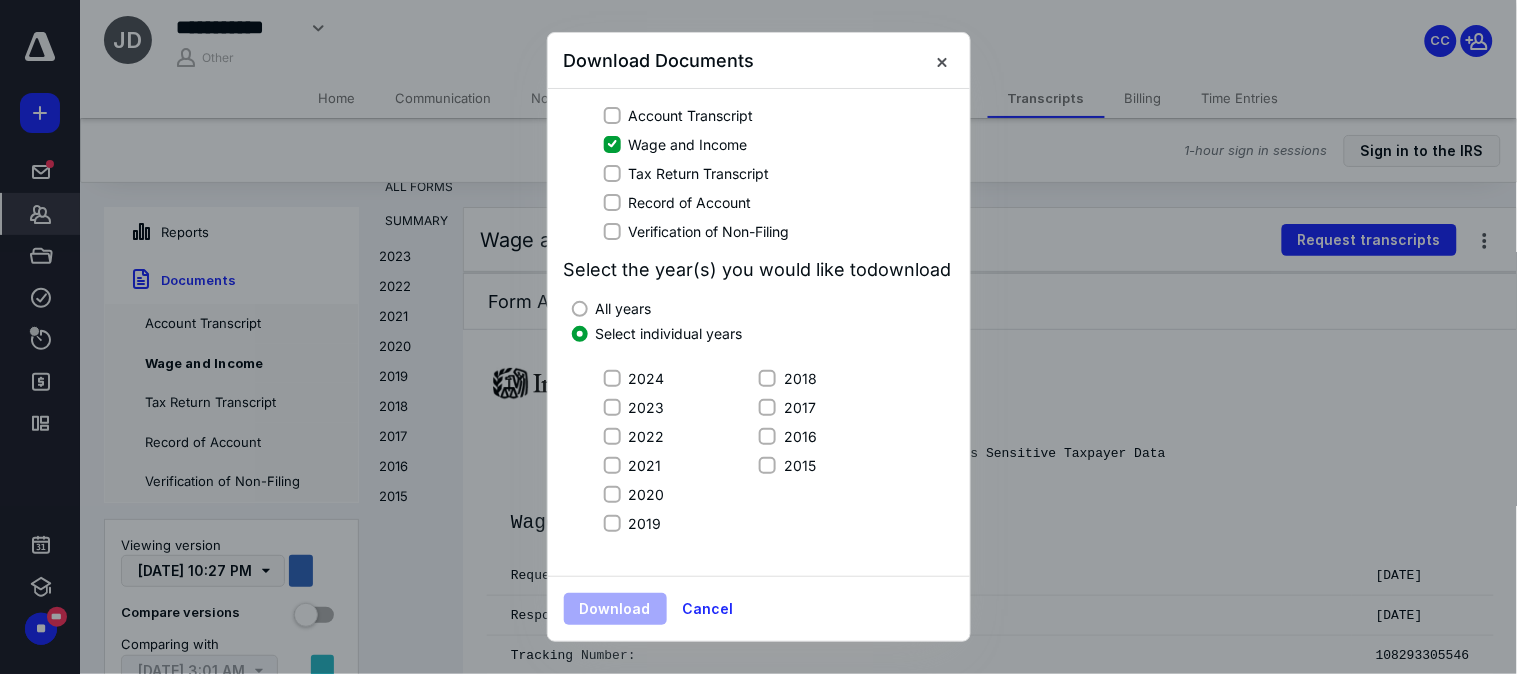 click on "2021" at bounding box center [612, 465] 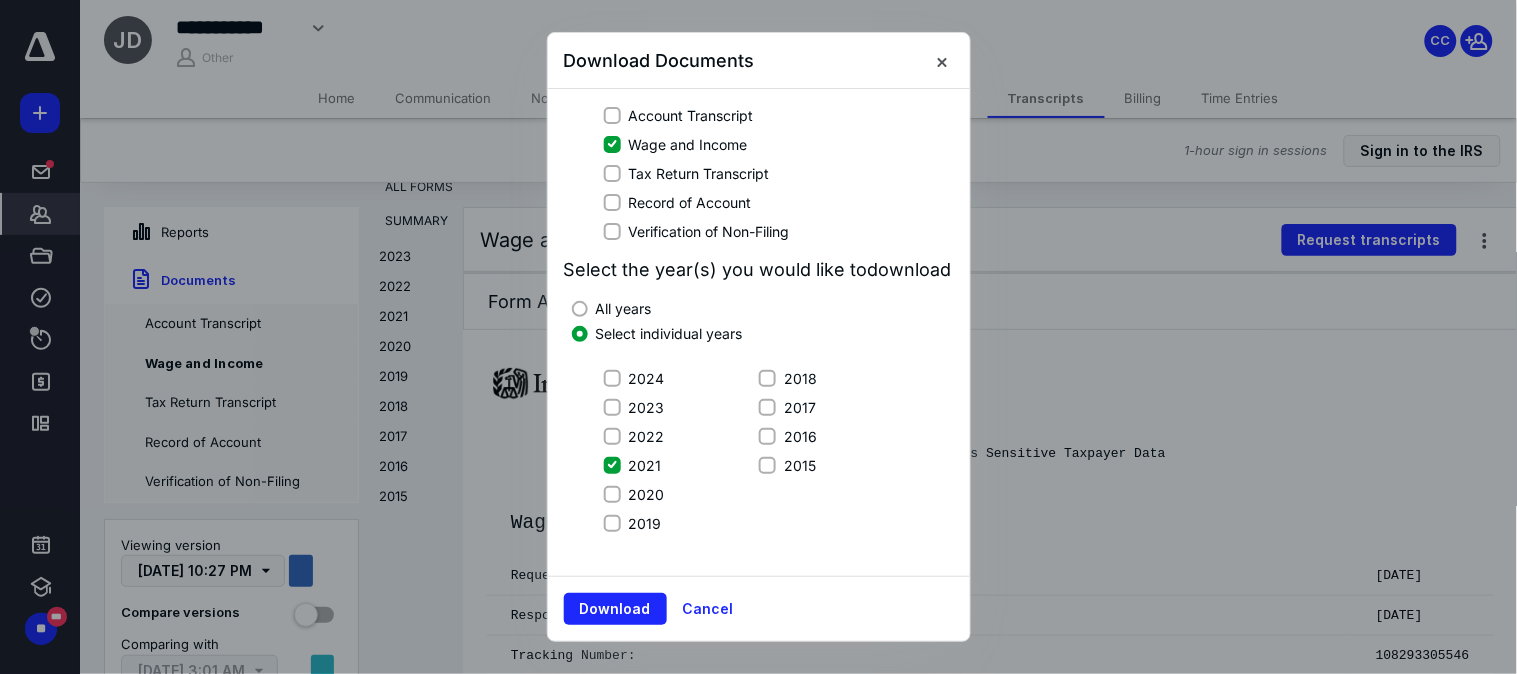 click 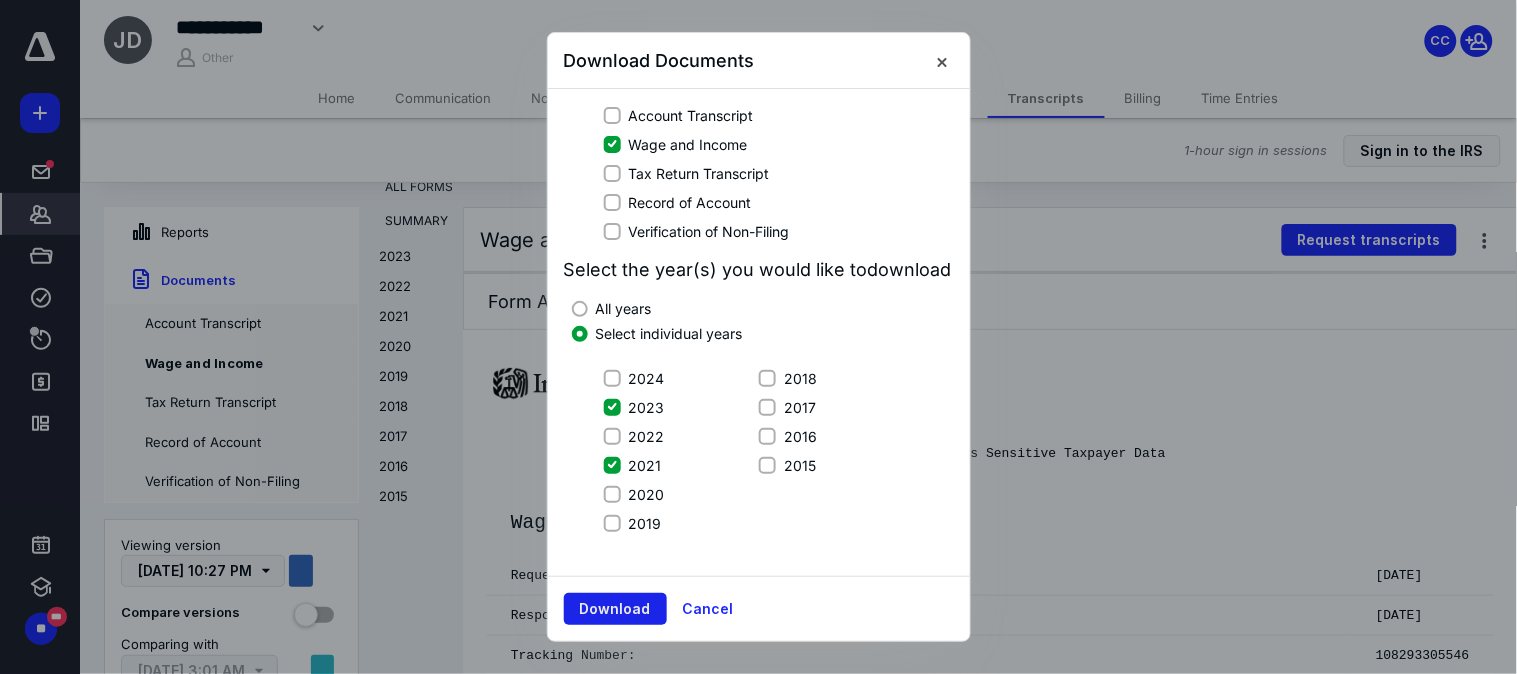 click on "Download" at bounding box center (615, 609) 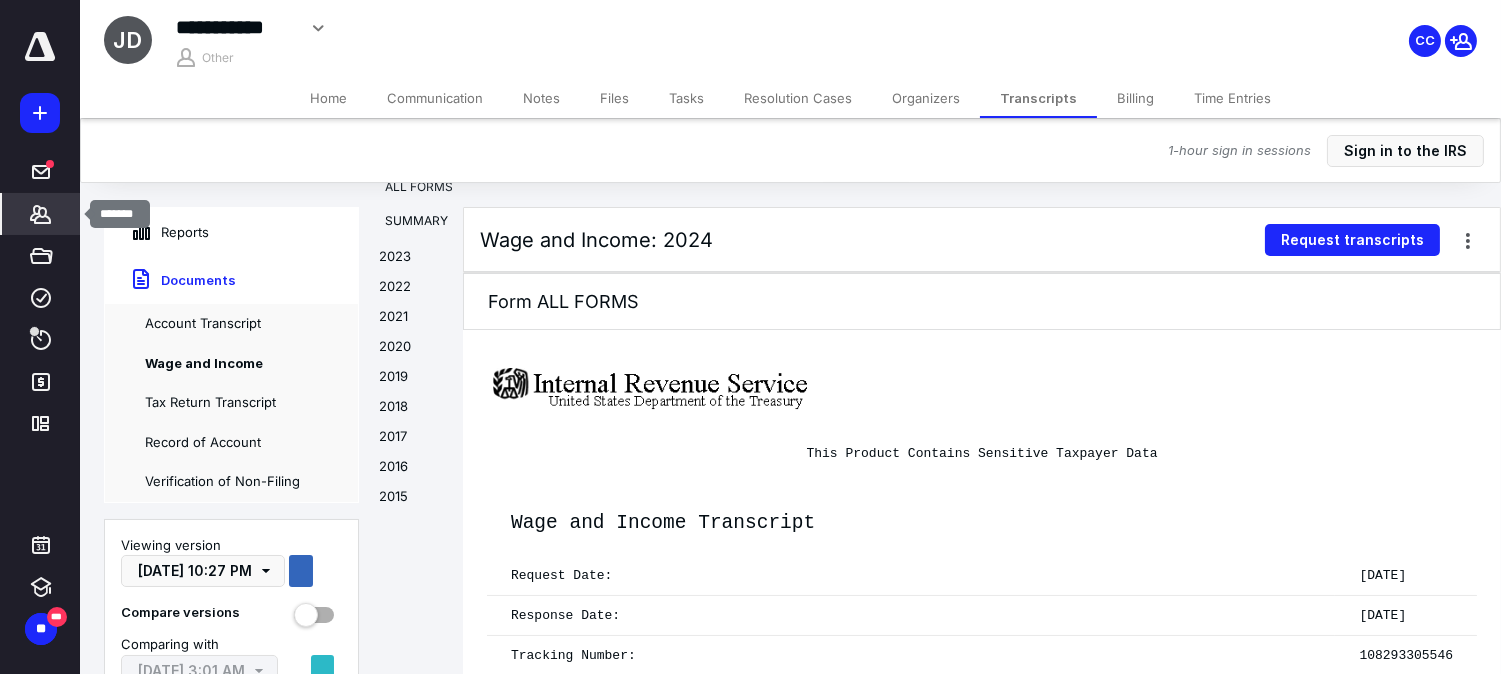 click 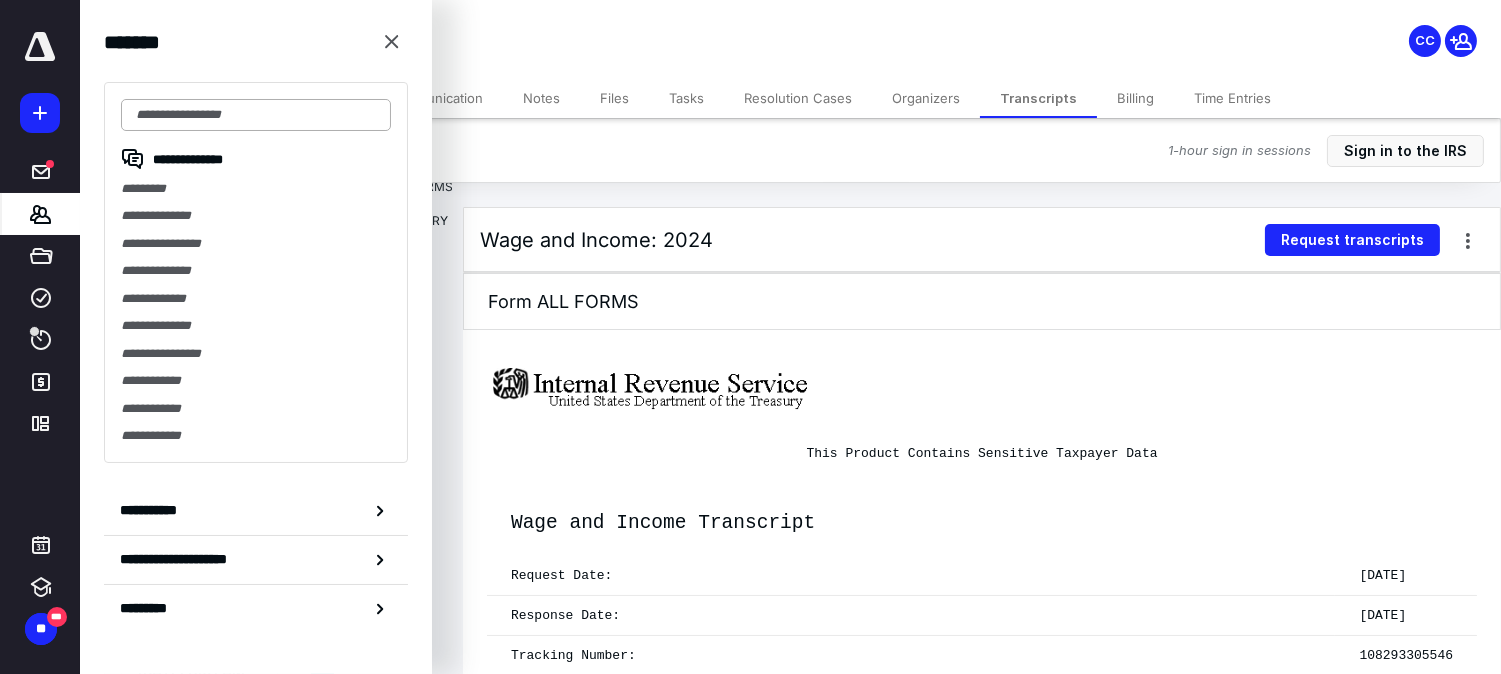 click at bounding box center (256, 115) 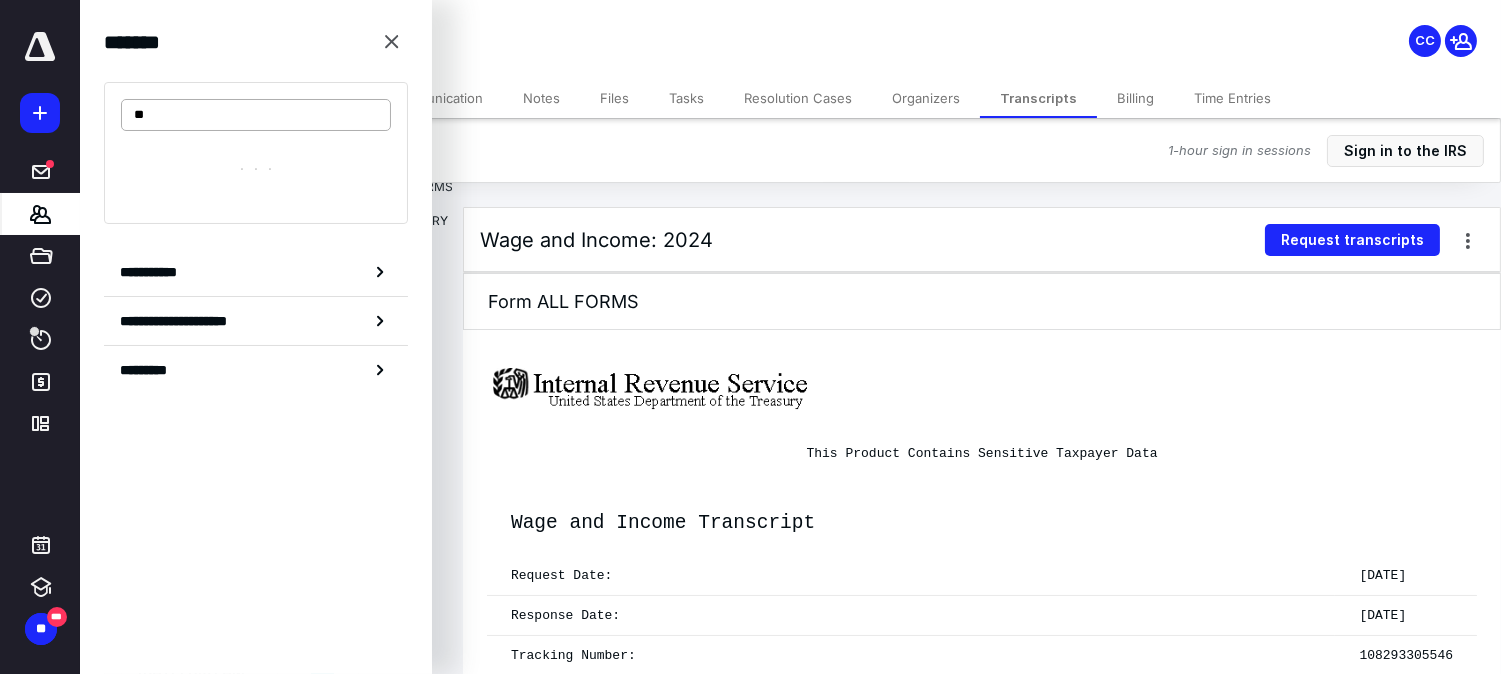 type on "*" 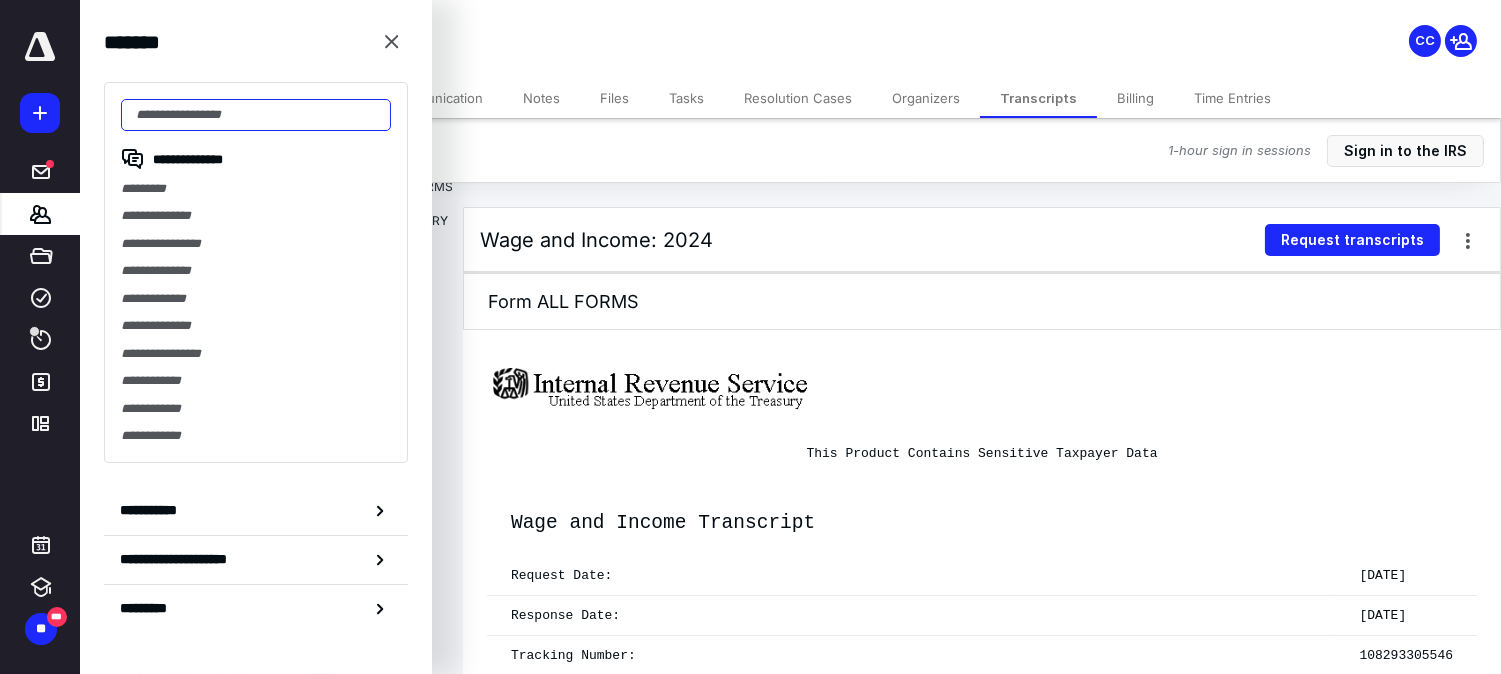 click at bounding box center (256, 115) 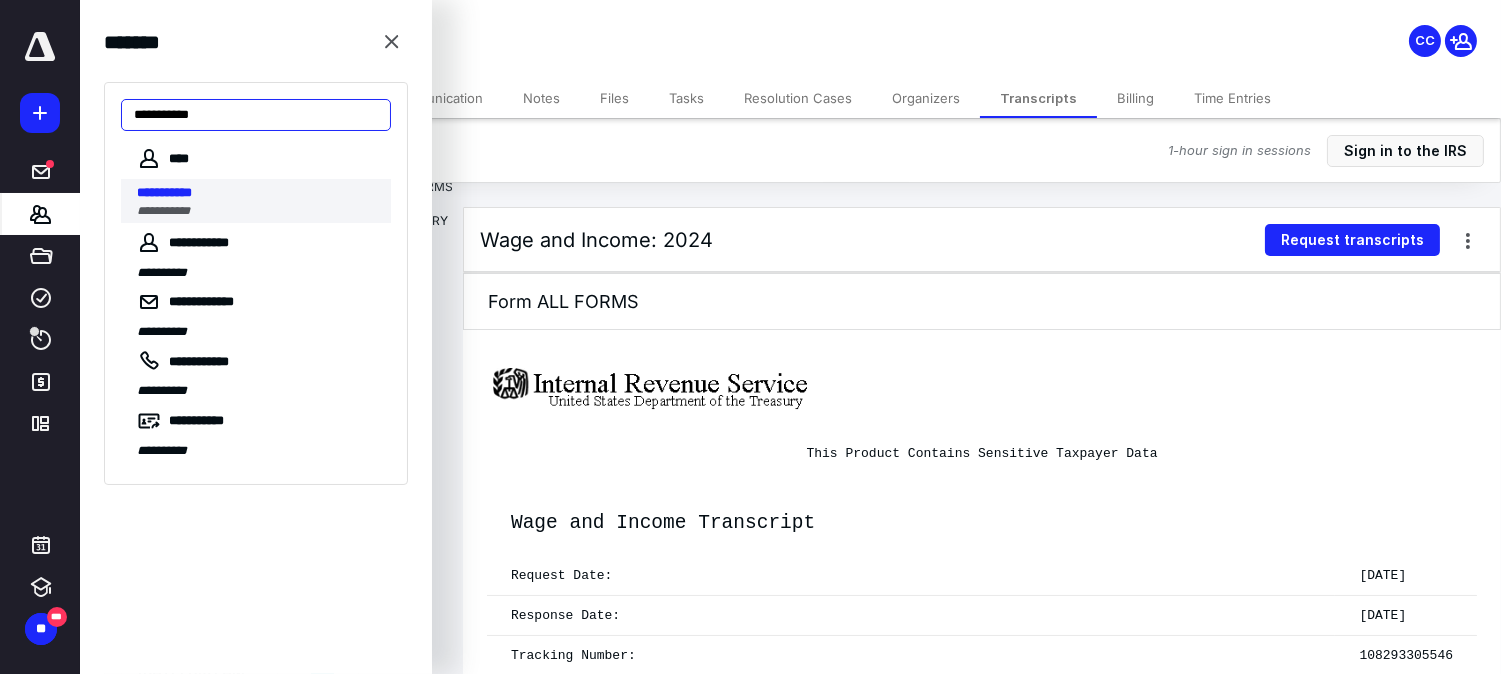 type on "**********" 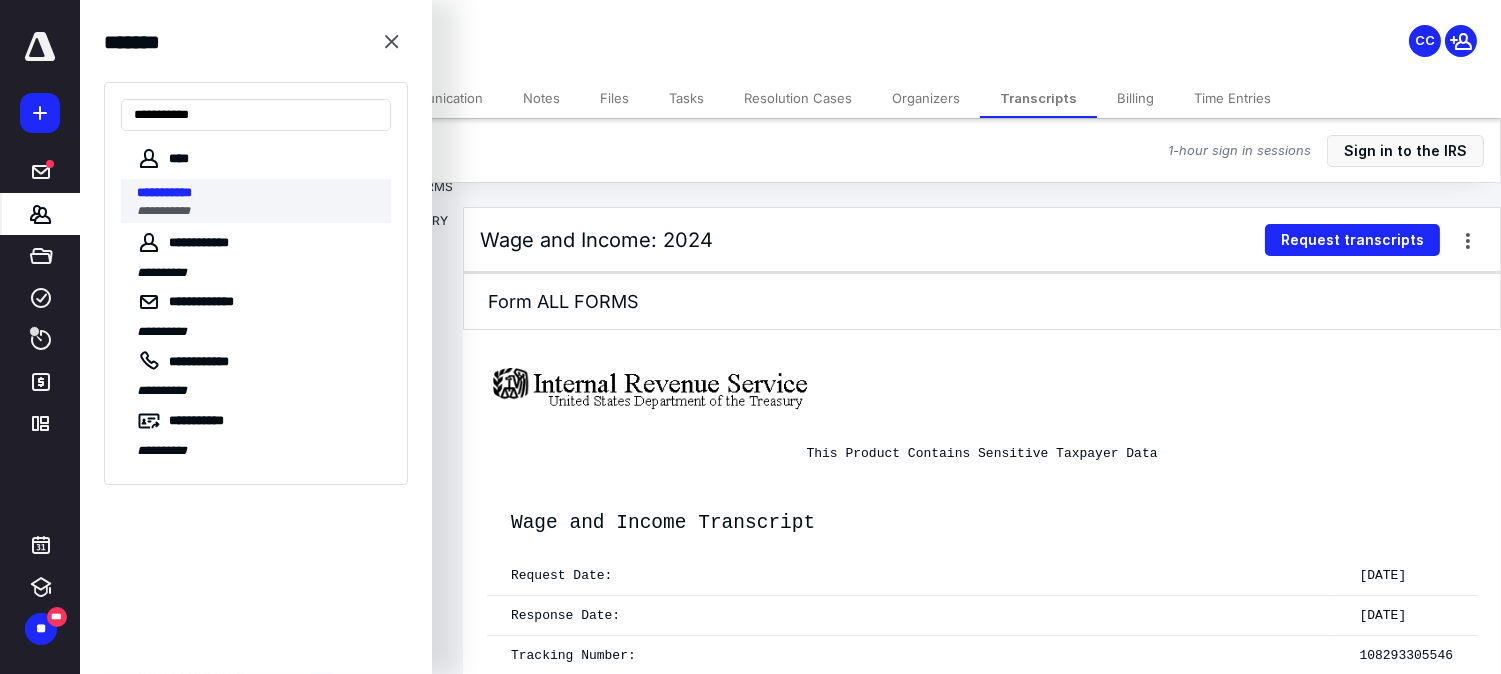 click on "**********" at bounding box center [164, 192] 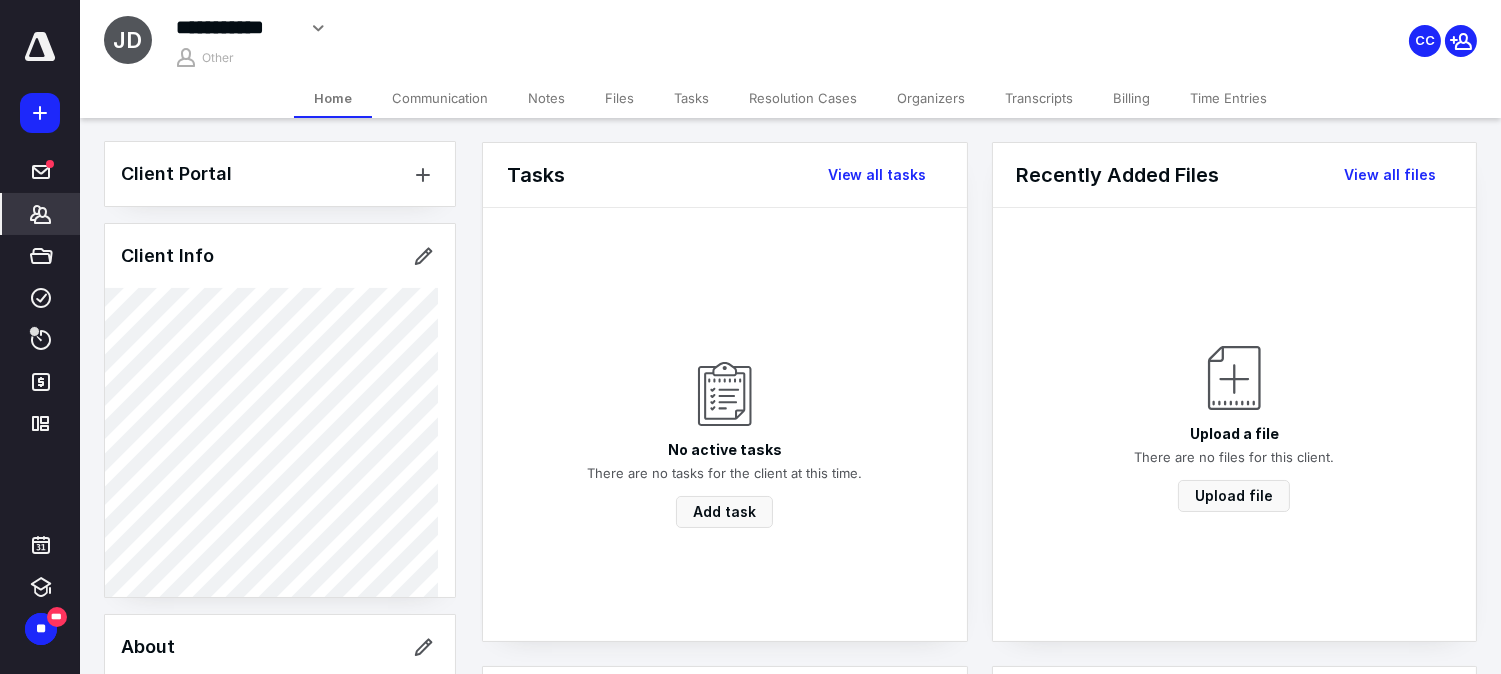 scroll, scrollTop: 0, scrollLeft: 0, axis: both 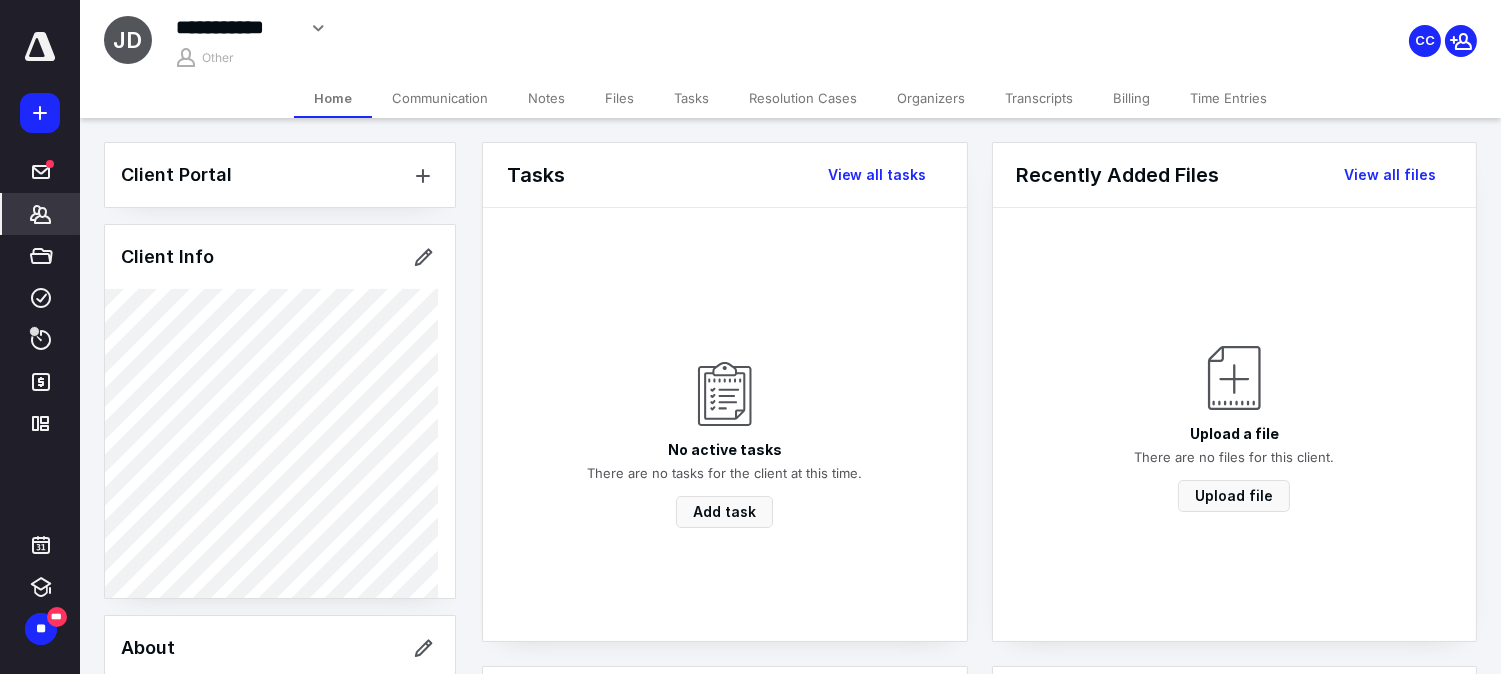 click 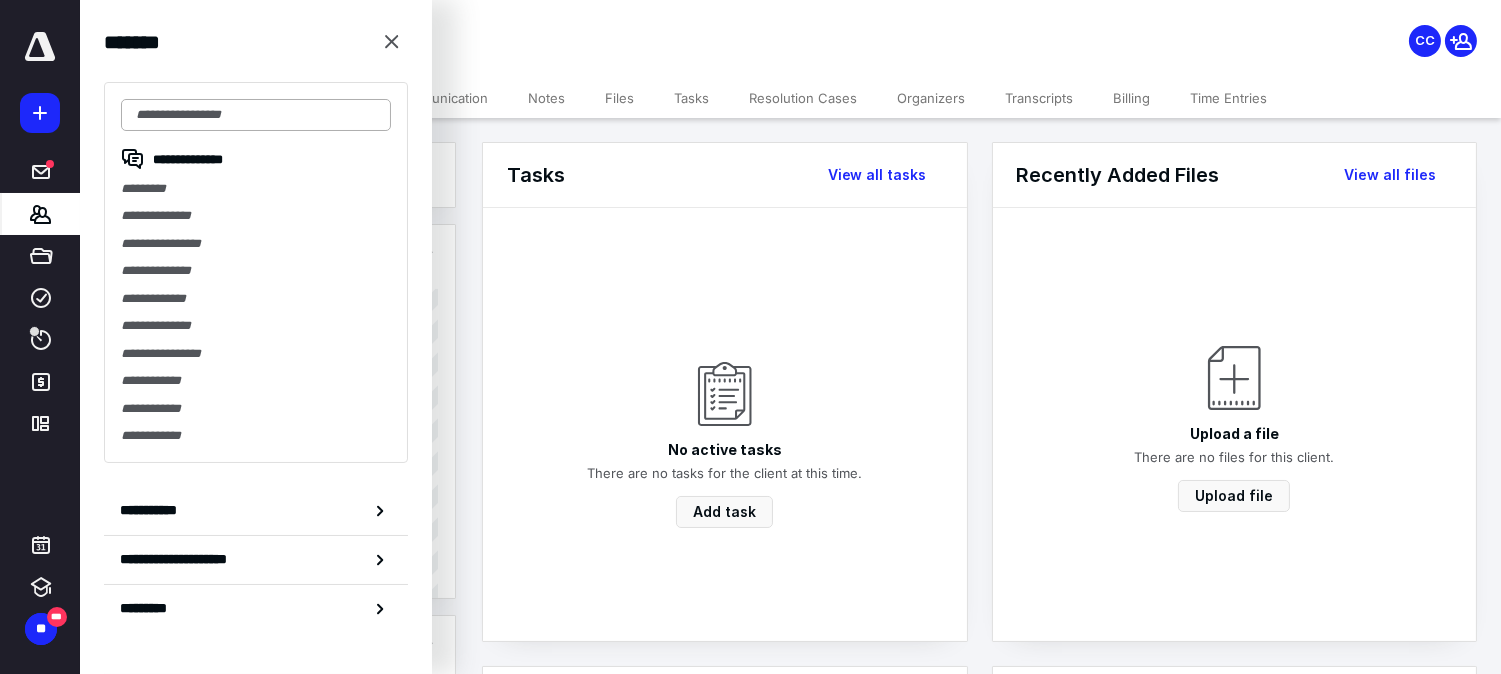 click at bounding box center [256, 115] 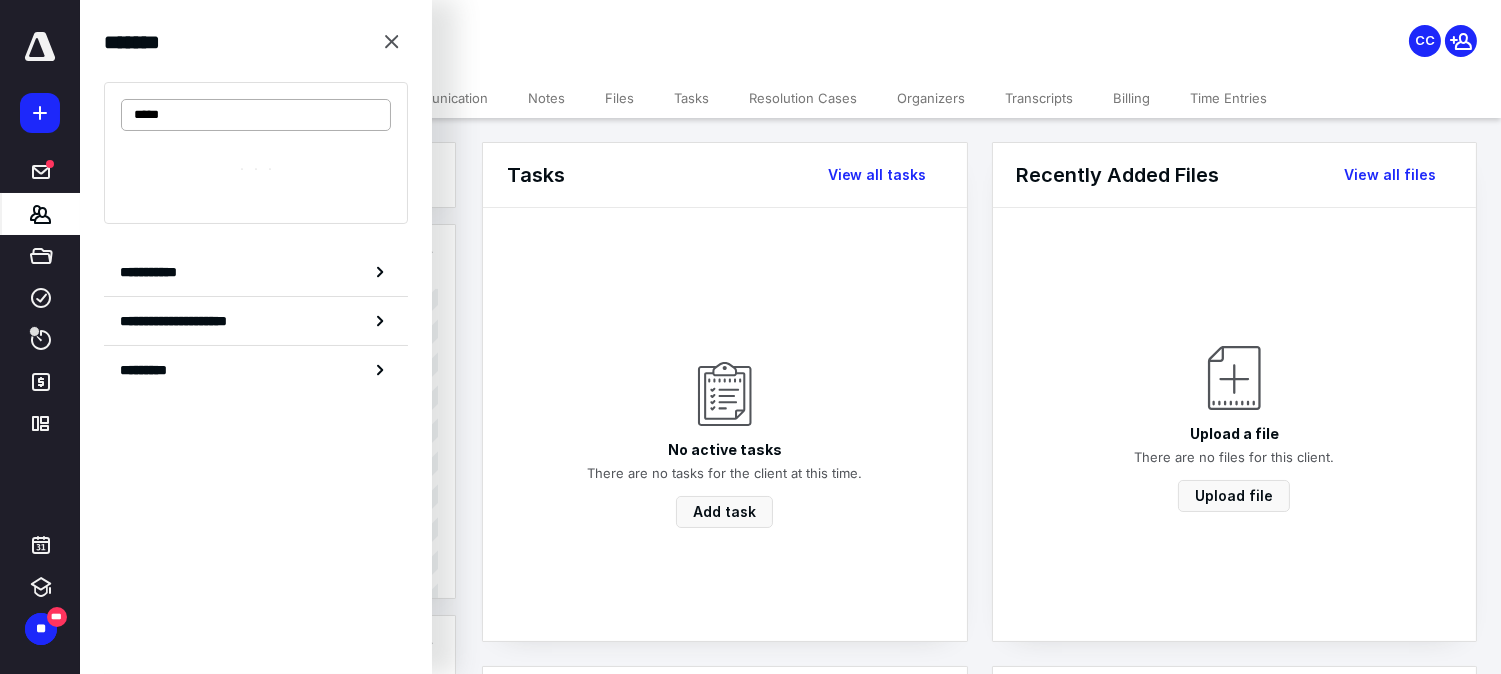 type on "******" 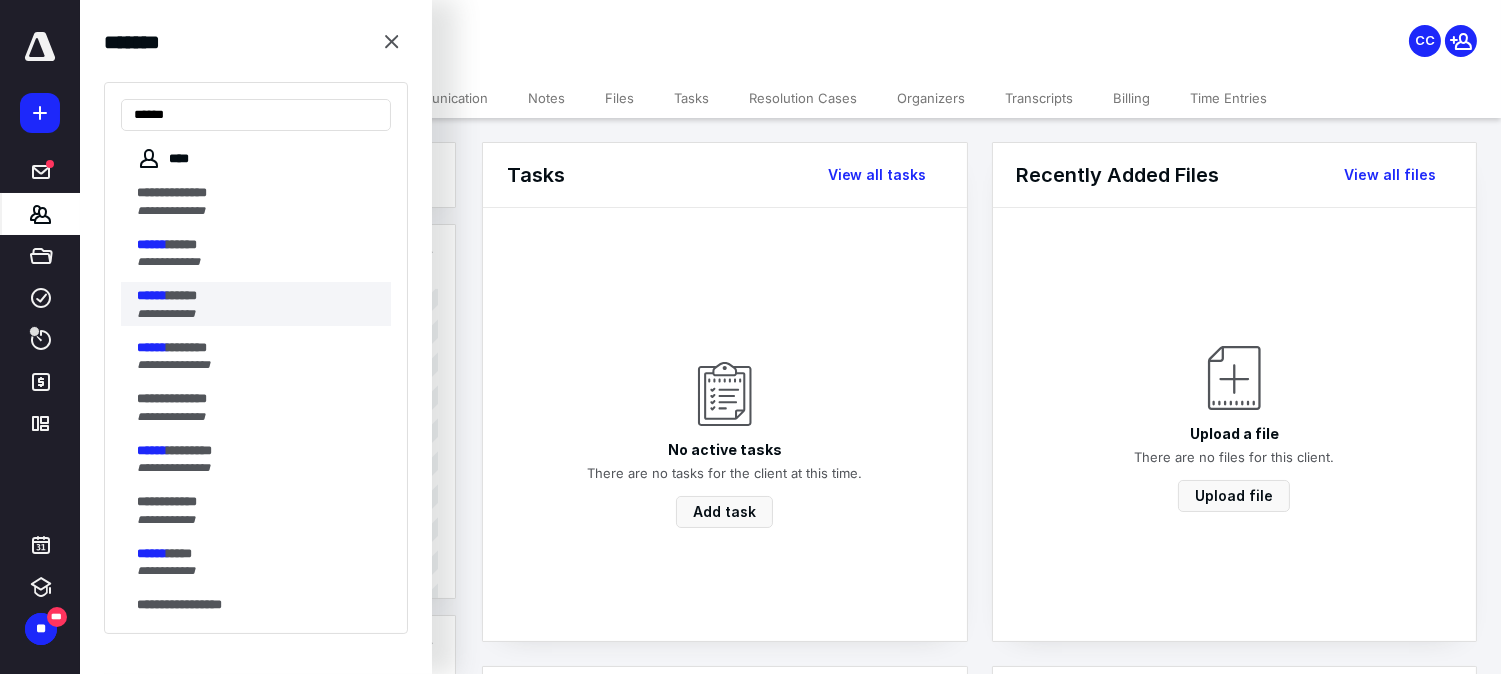 click on "*****" at bounding box center [182, 295] 